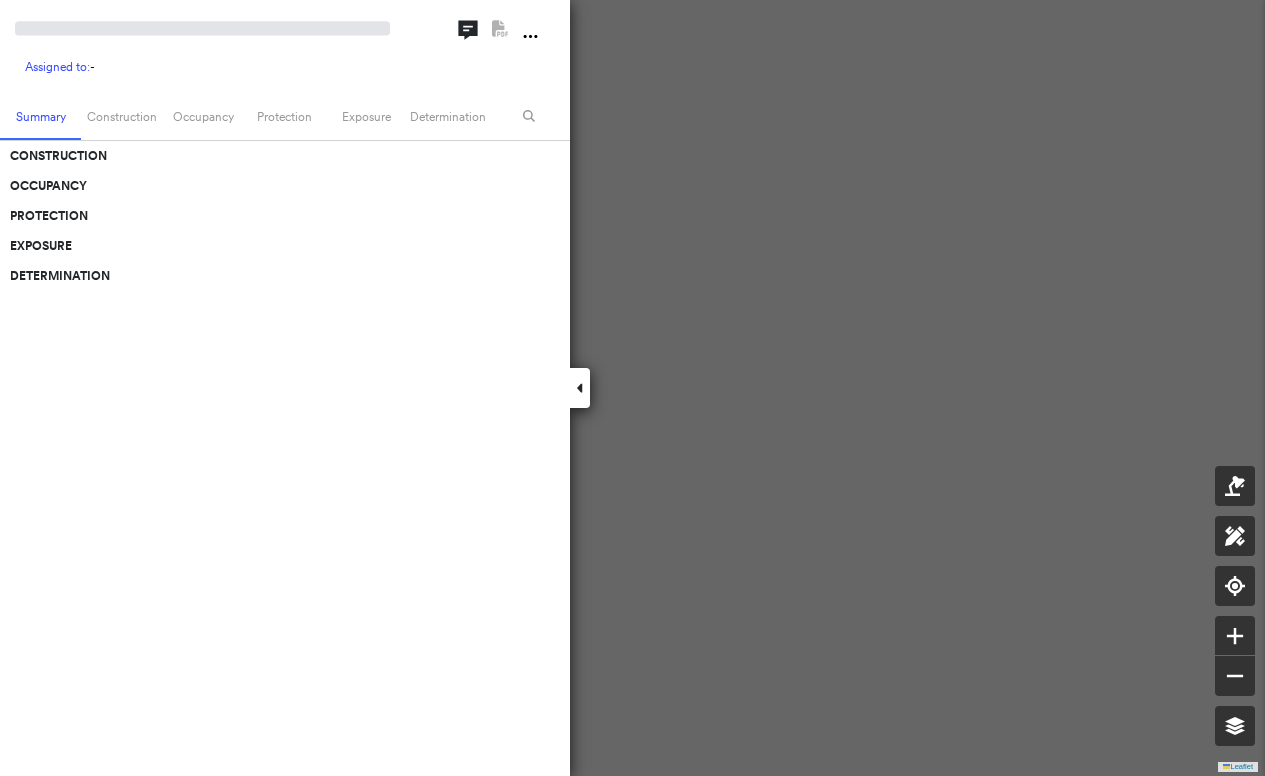 scroll, scrollTop: 0, scrollLeft: 0, axis: both 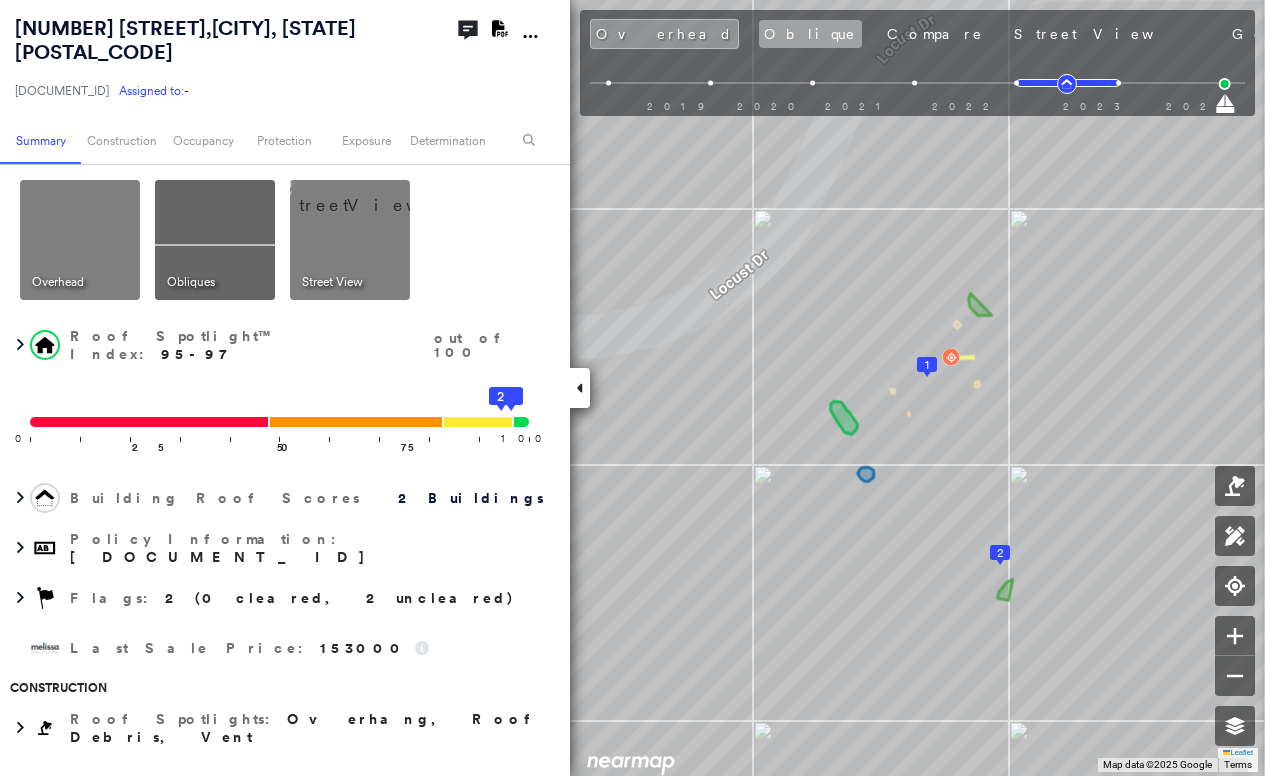 click on "Oblique" at bounding box center [810, 34] 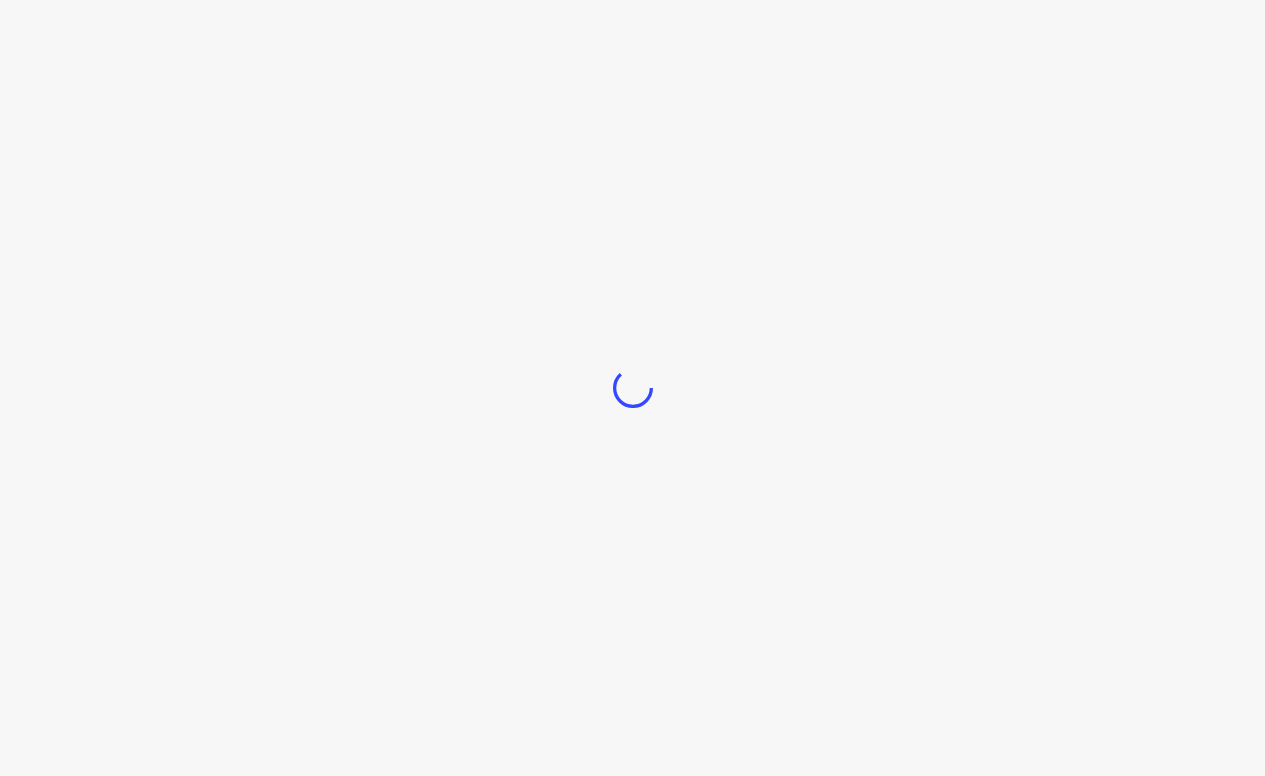scroll, scrollTop: 0, scrollLeft: 0, axis: both 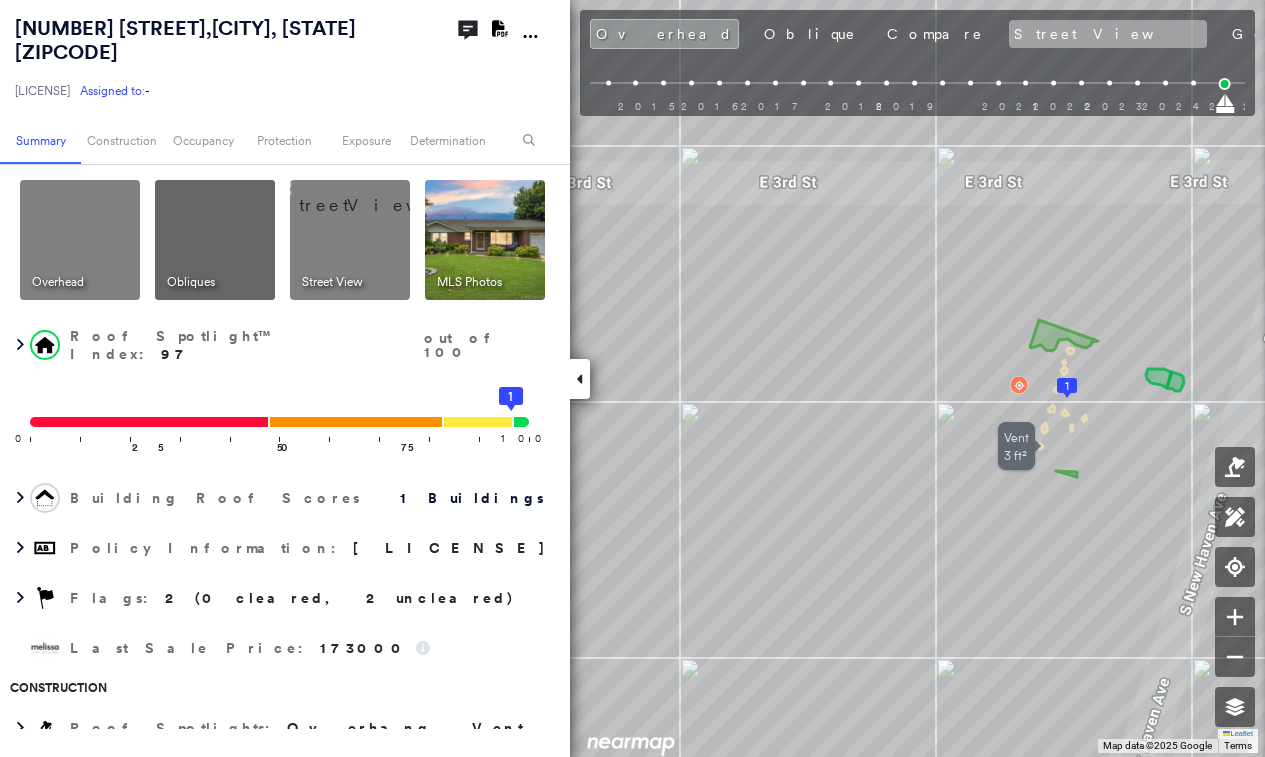 click on "Street View" at bounding box center [1108, 34] 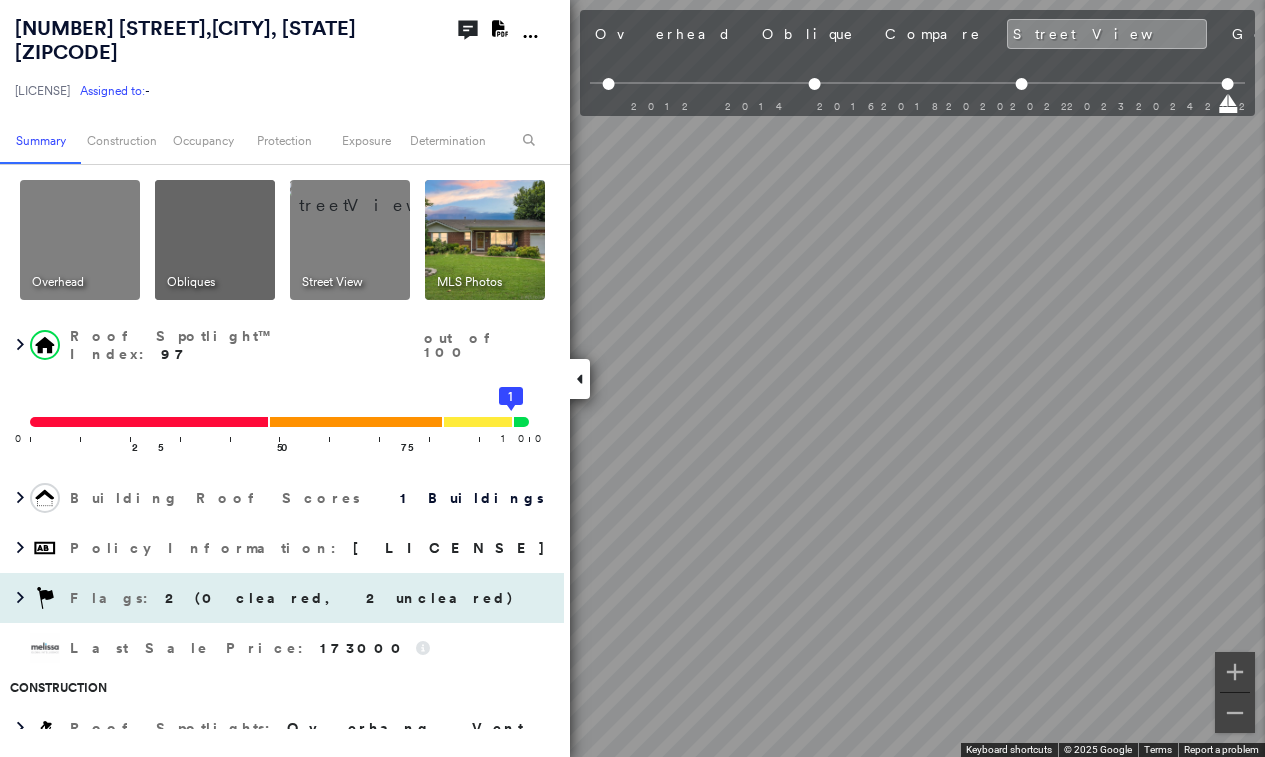 click on "304 South New Haven Avenue ,  Tulsa, OK 74112-1239 LHQ-25-0176418-00 Assigned to:  - Assigned to:  - LHQ-25-0176418-00 Assigned to:  - Open Comments Download PDF Report Summary Construction Occupancy Protection Exposure Determination Overhead Obliques Street View MLS Photos Roof Spotlight™ Index :  97 out of 100 0 100 25 50 75 1 Building Roof Scores 1 Buildings Policy Information :  LHQ-25-0176418-00 Flags :  2 (0 cleared, 2 uncleared) Last Sale Price :  173000 Construction Roof Spotlights :  Overhang, Vent Property Features :  Car Roof Age :  11+ years old. 1 Building 1 :  11+ years Roof Size & Shape :  1 building  - Gable | Asphalt Shingle Assessor and MLS Details Property Lookup BuildZoom - Building Permit Data and Analysis Occupancy Ownership Place Detail Smarty Streets - Surrounding Properties Protection Protection Exposure FEMA Risk Index Flood Regional Hazard: 2   out of  5 Crime Regional Hazard: 3   out of  5 Additional Perils Guidewire HazardHub HazardHub Risks MLS Photos Determination Flags :" at bounding box center [632, 378] 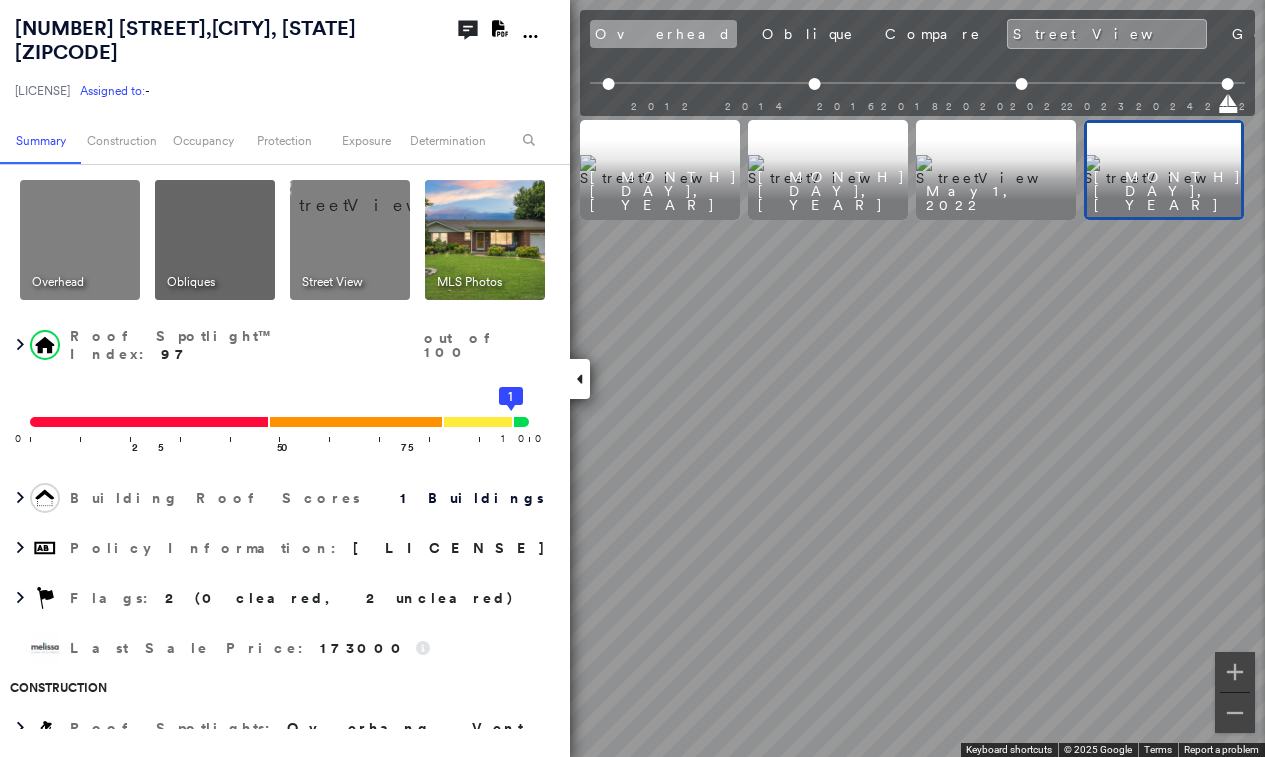 click on "Overhead" at bounding box center (663, 34) 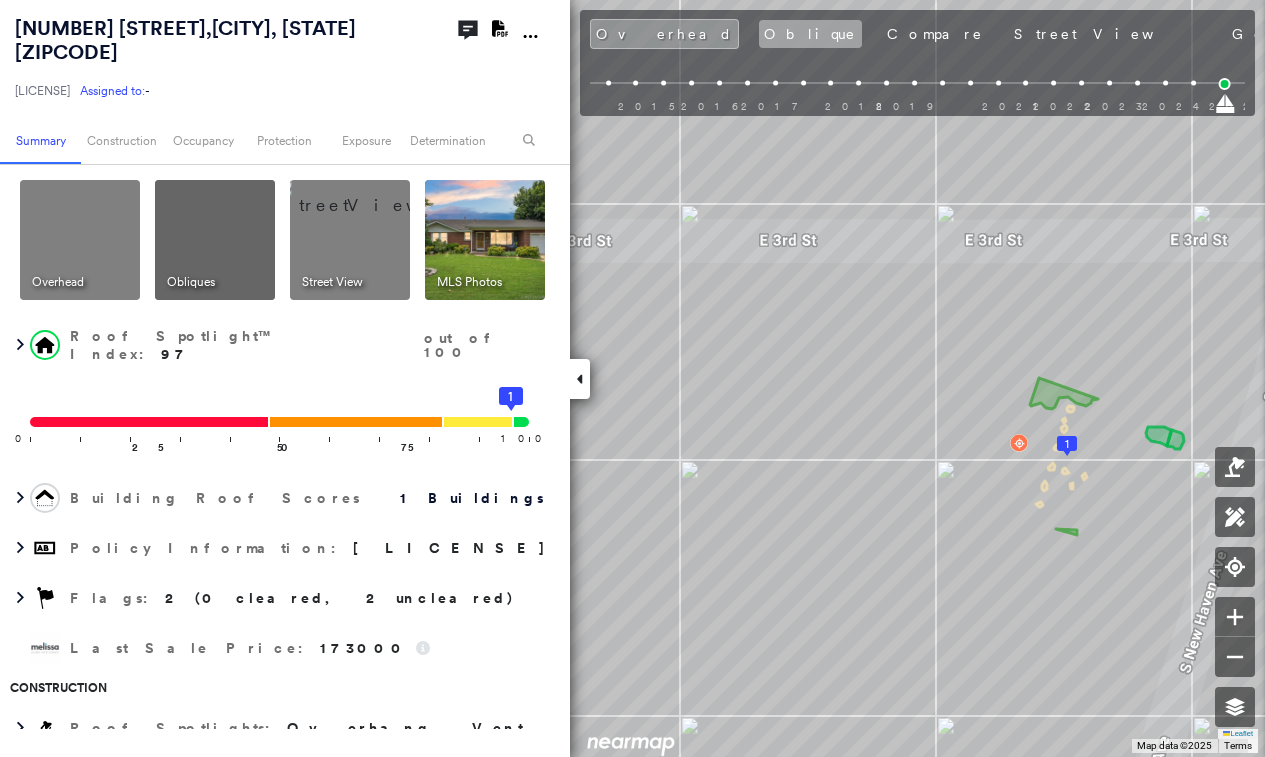 click on "Oblique" at bounding box center (810, 34) 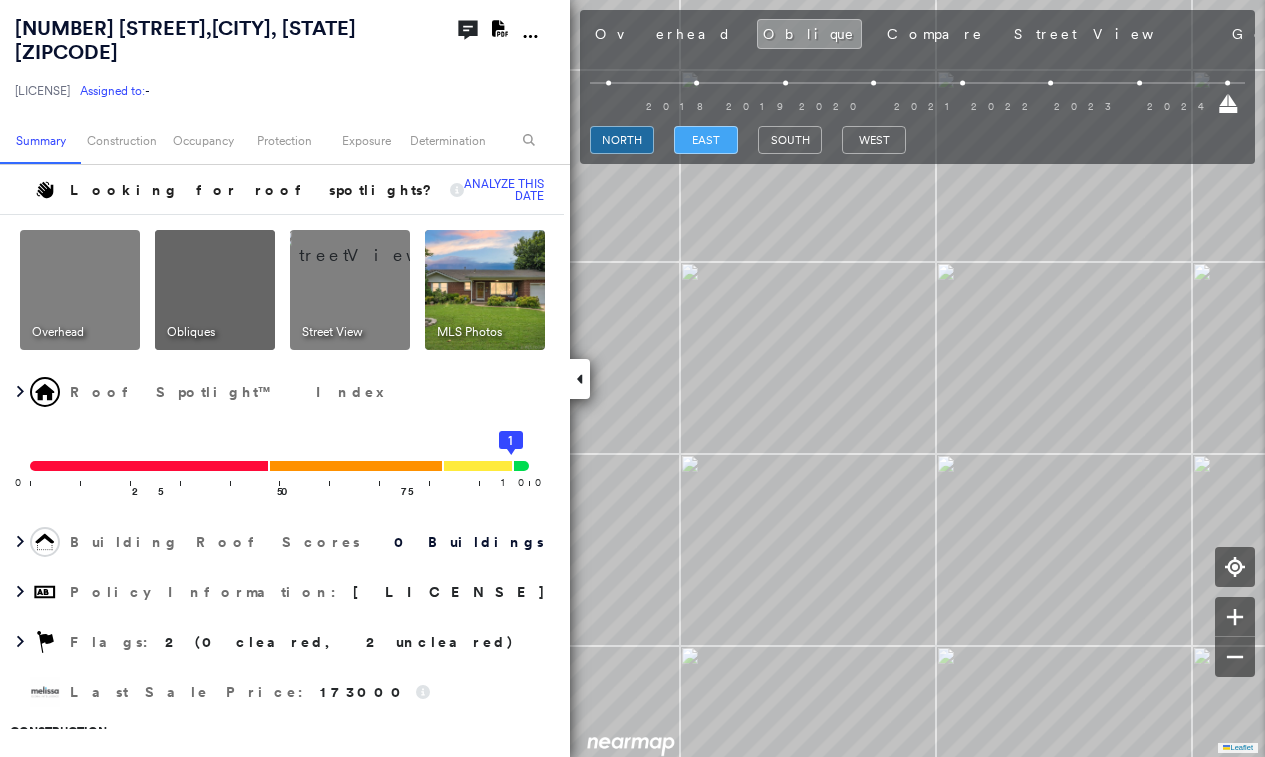 click on "east" at bounding box center [706, 140] 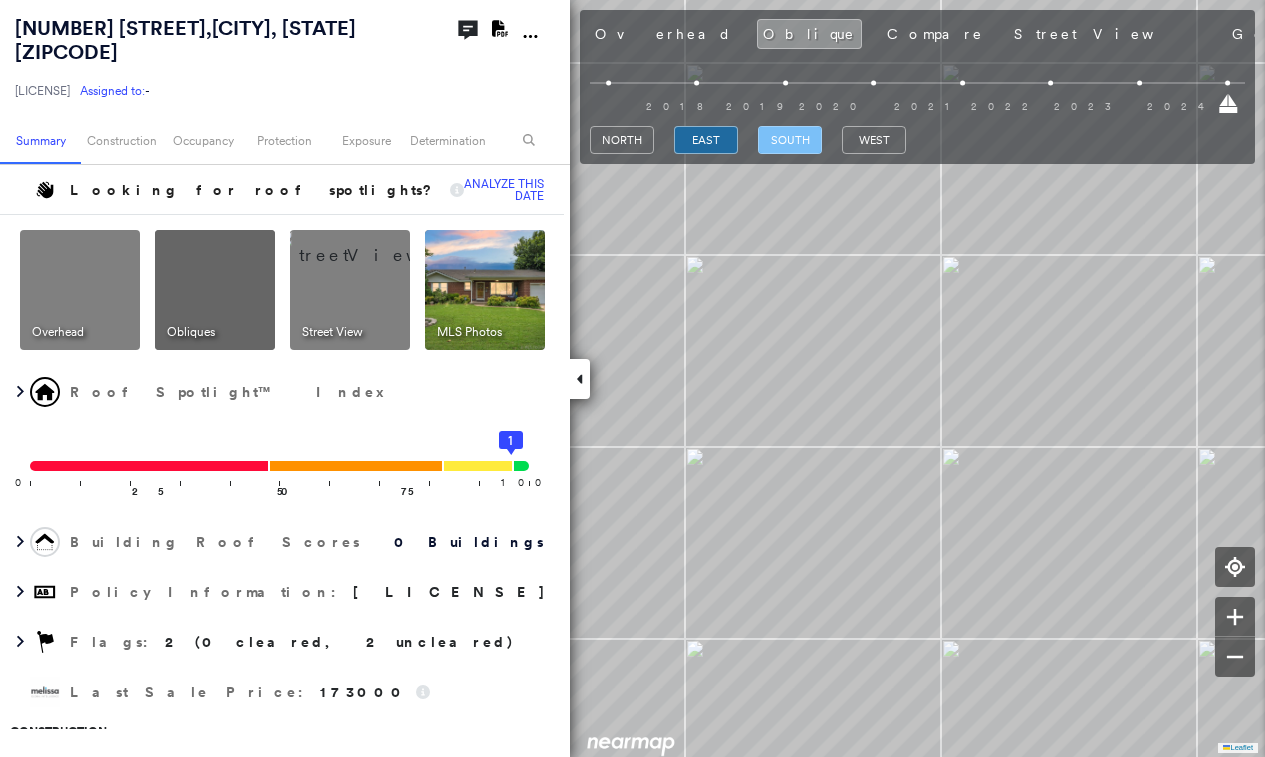 drag, startPoint x: 789, startPoint y: 141, endPoint x: 784, endPoint y: 150, distance: 10.29563 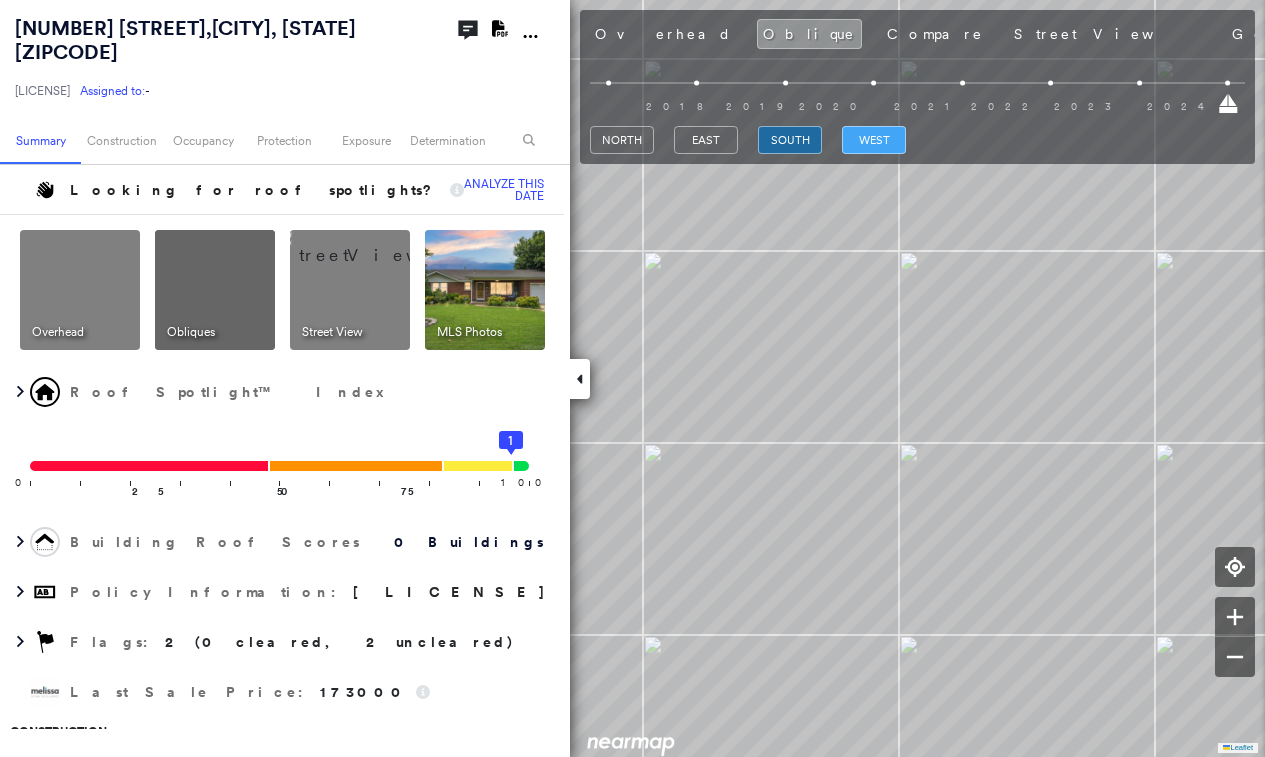 click on "west" at bounding box center (874, 140) 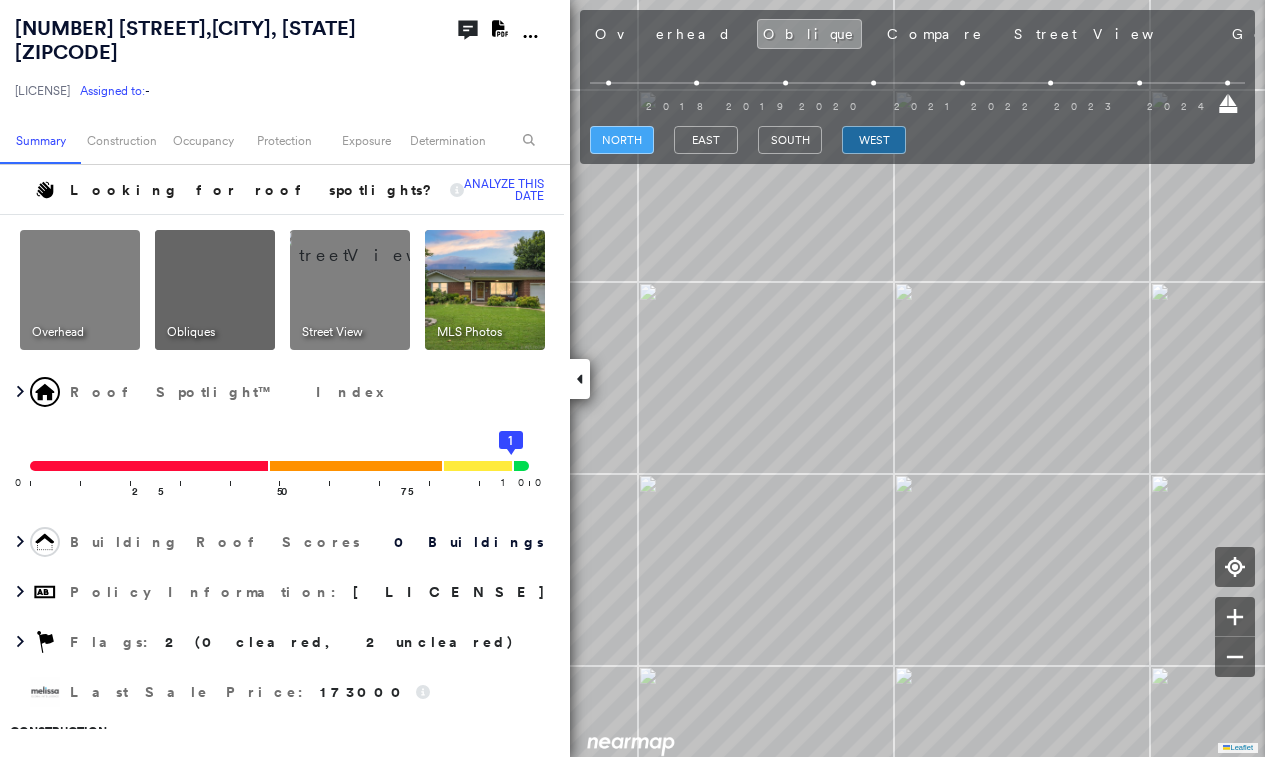 click on "north" at bounding box center [622, 140] 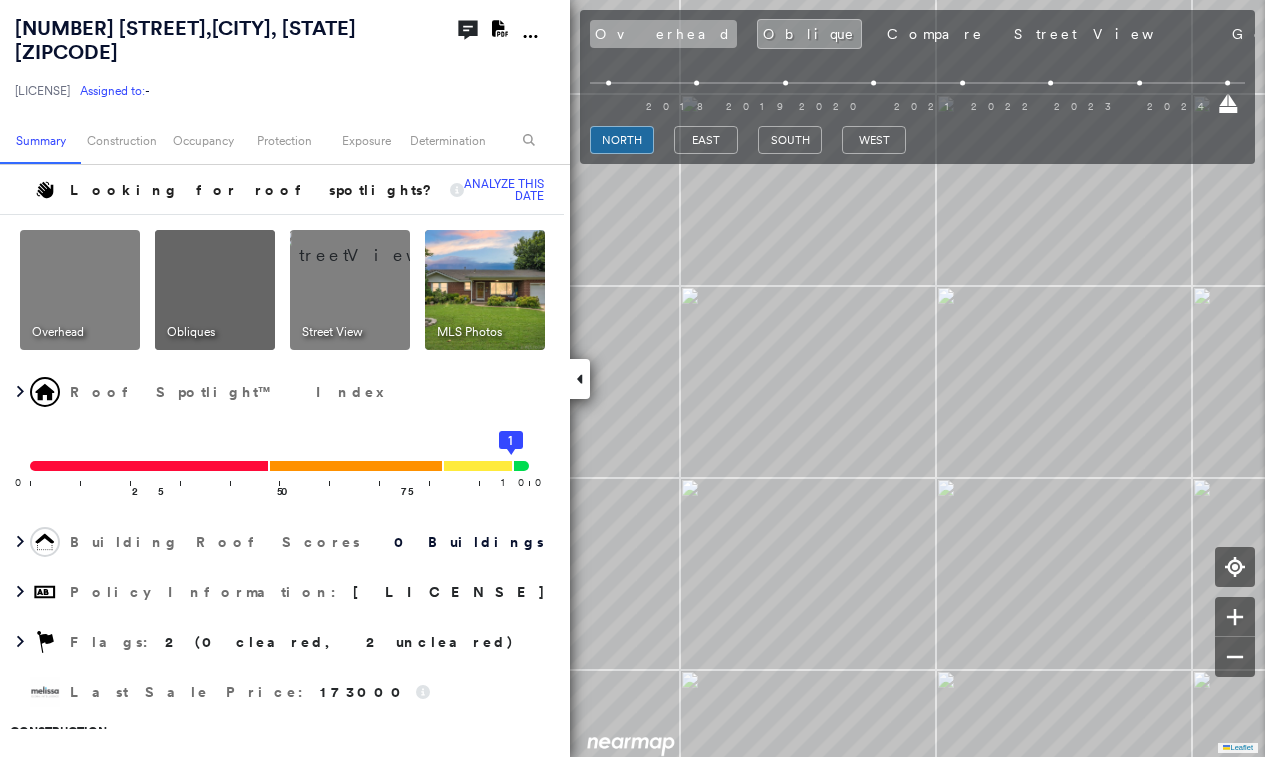 click on "Overhead" at bounding box center (663, 34) 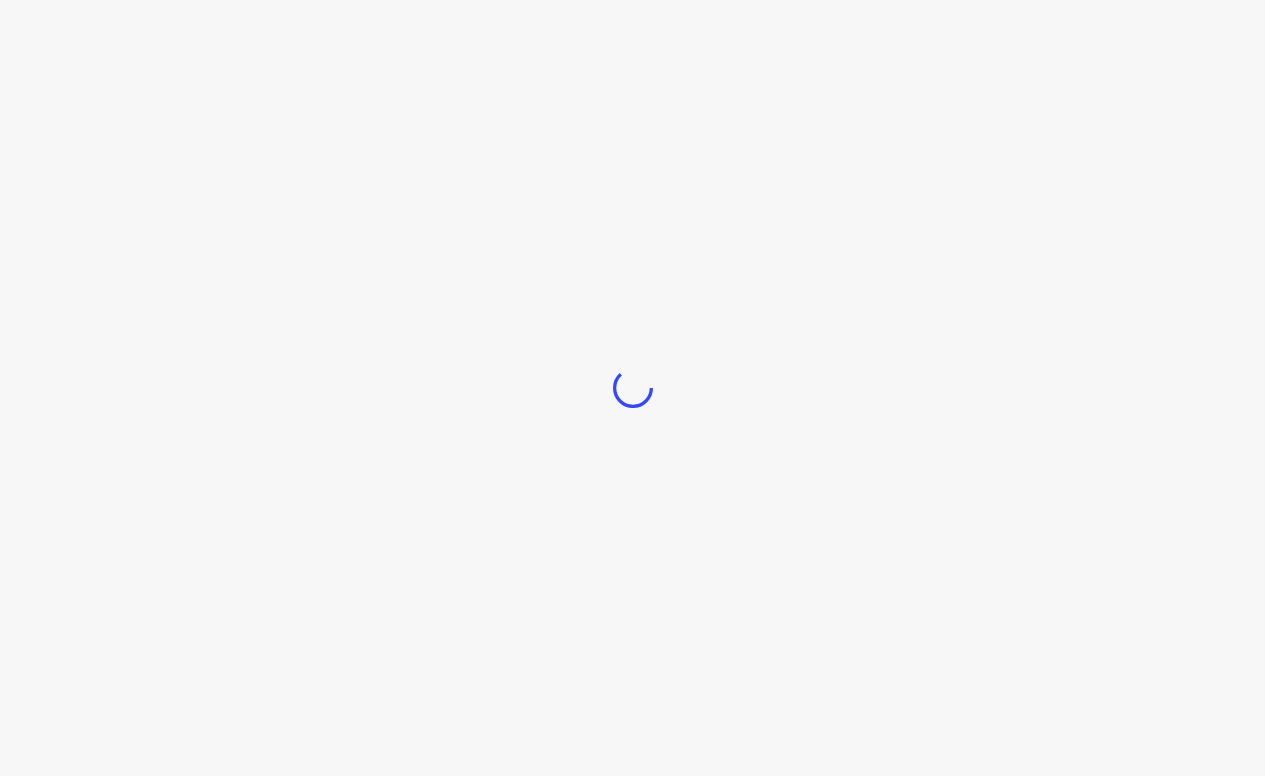 scroll, scrollTop: 0, scrollLeft: 0, axis: both 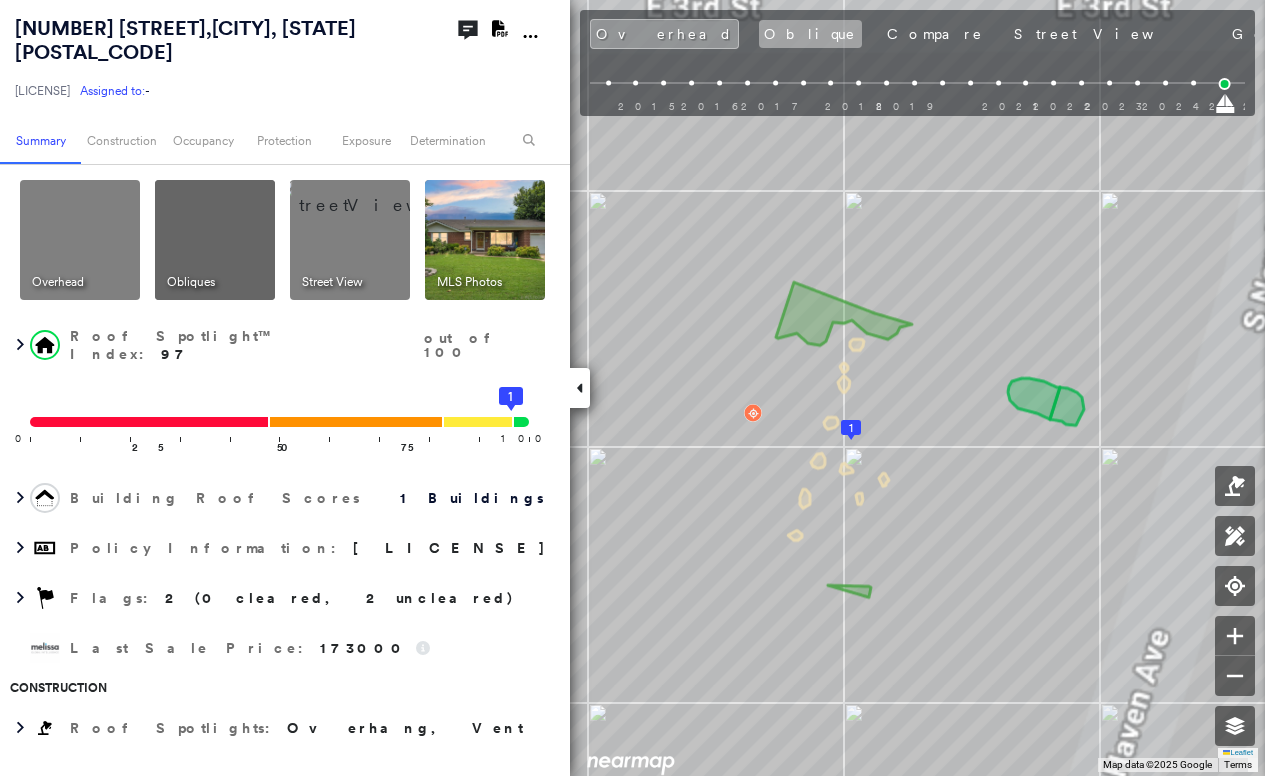 click on "Oblique" at bounding box center [810, 34] 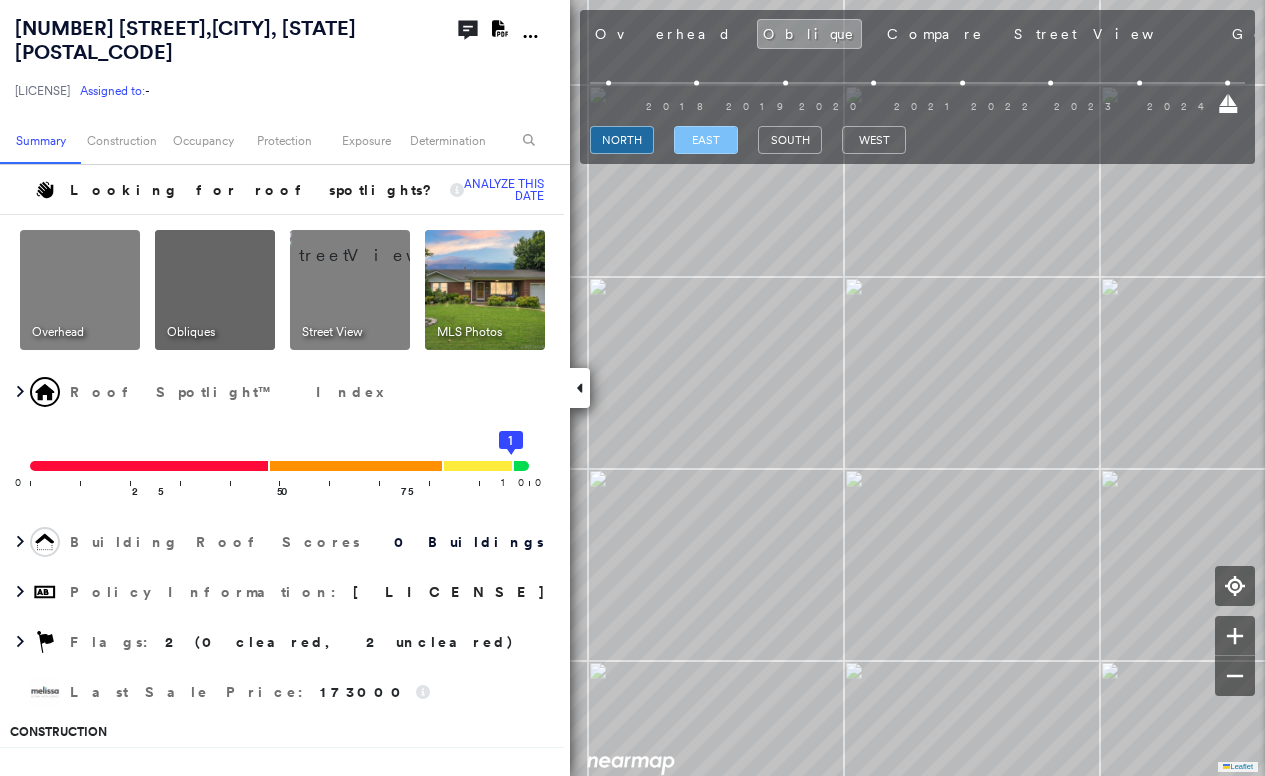 click on "east" at bounding box center (706, 140) 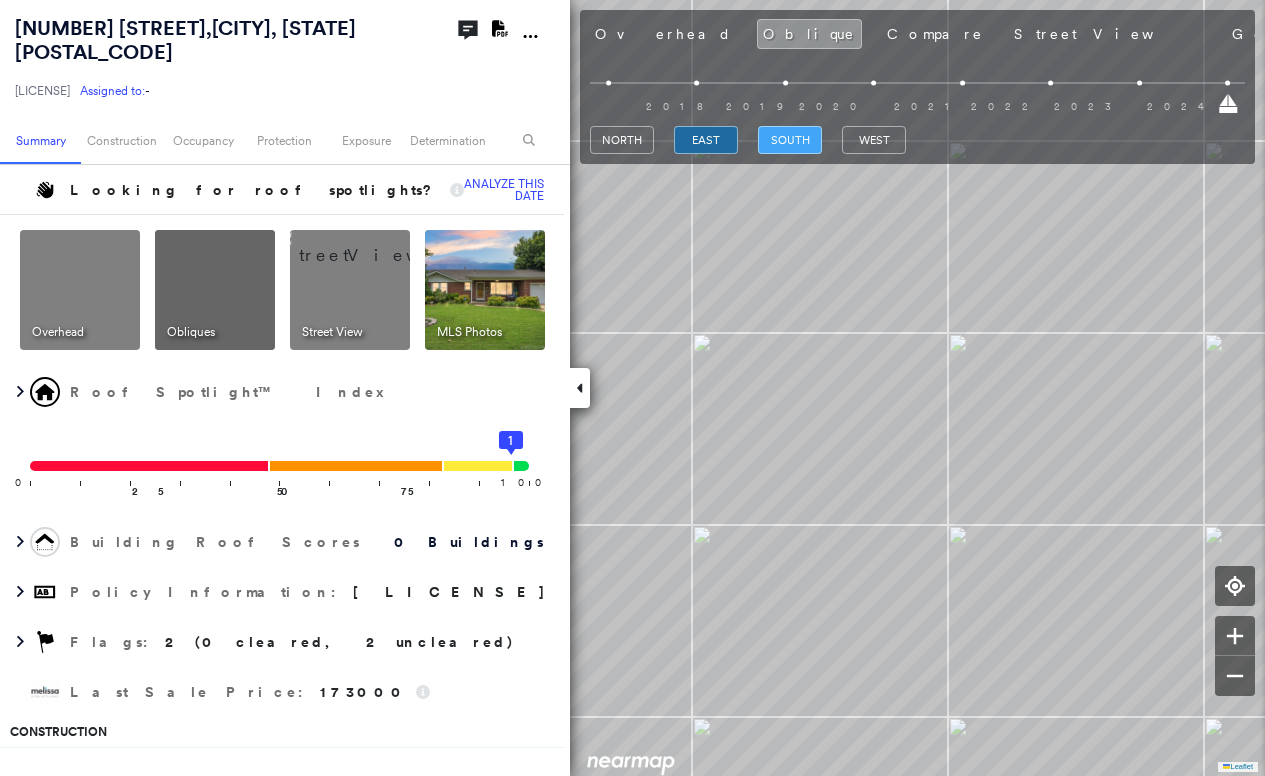 click on "south" at bounding box center [790, 140] 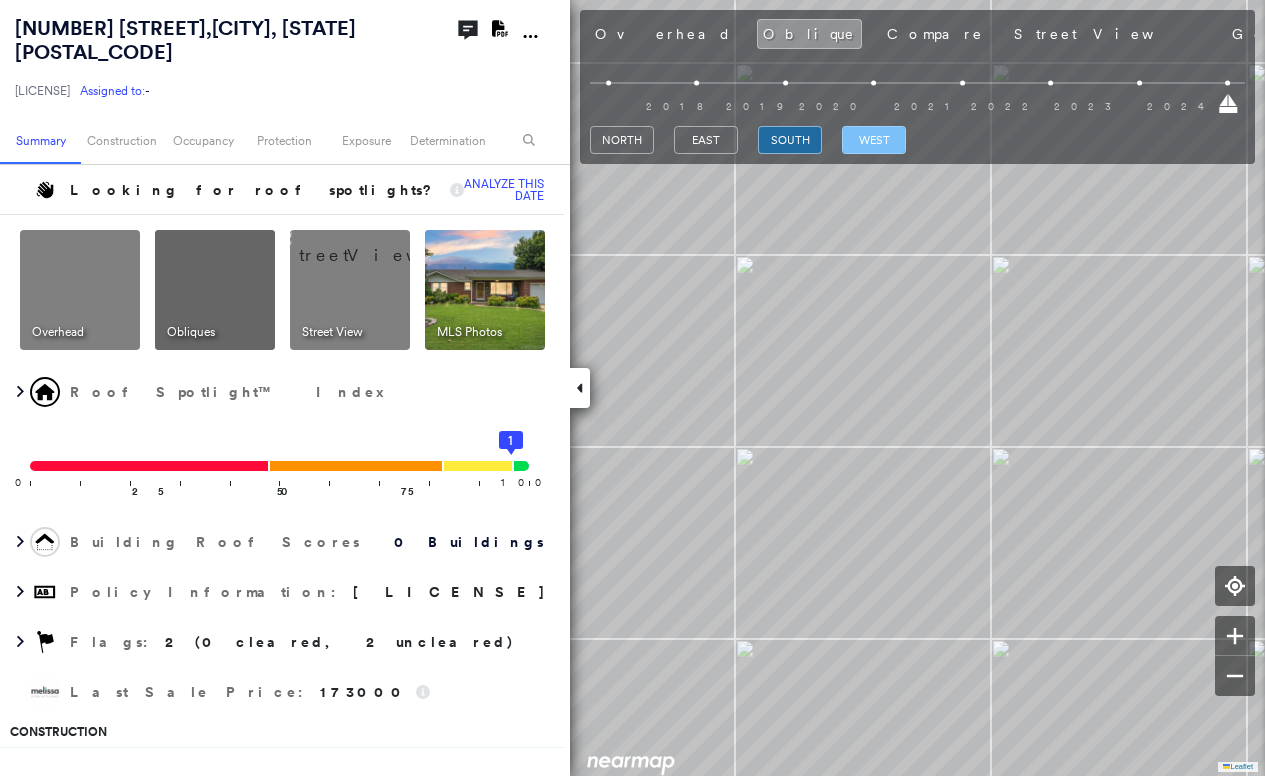 click on "west" at bounding box center [874, 140] 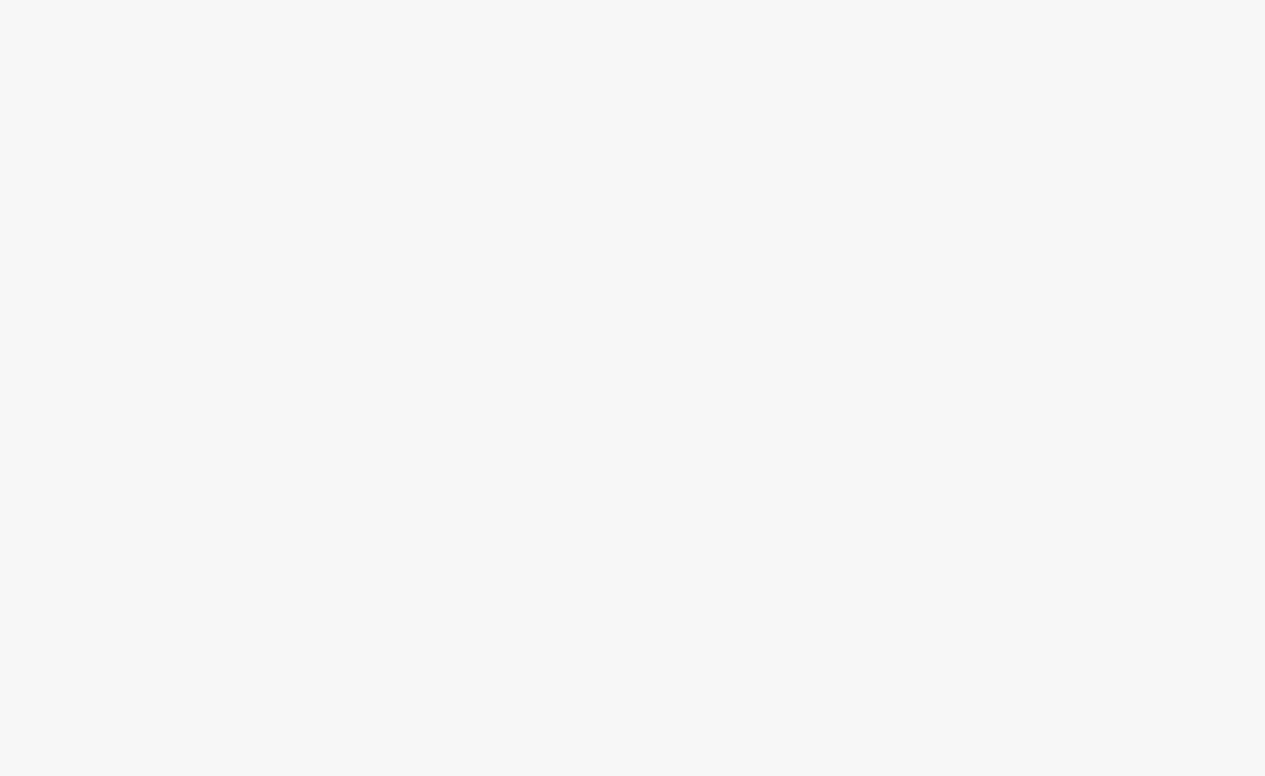 scroll, scrollTop: 0, scrollLeft: 0, axis: both 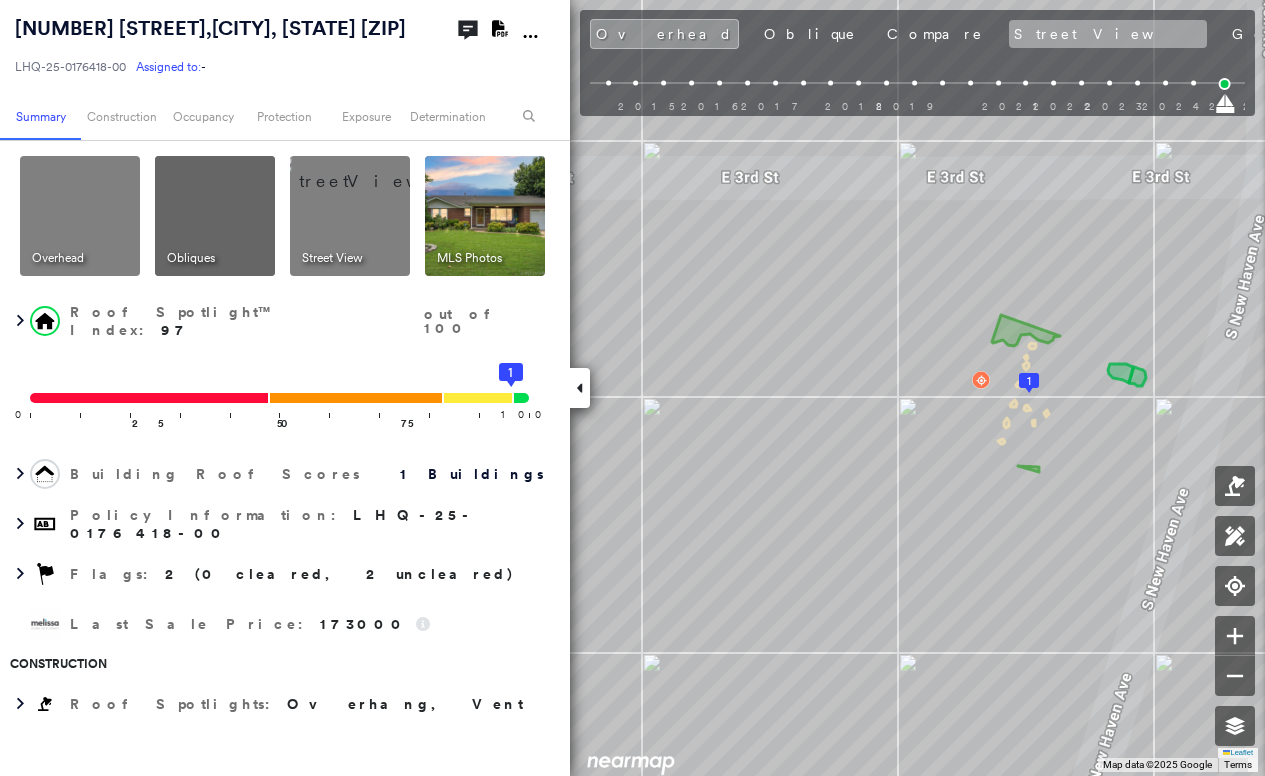 click on "Street View" at bounding box center [1108, 34] 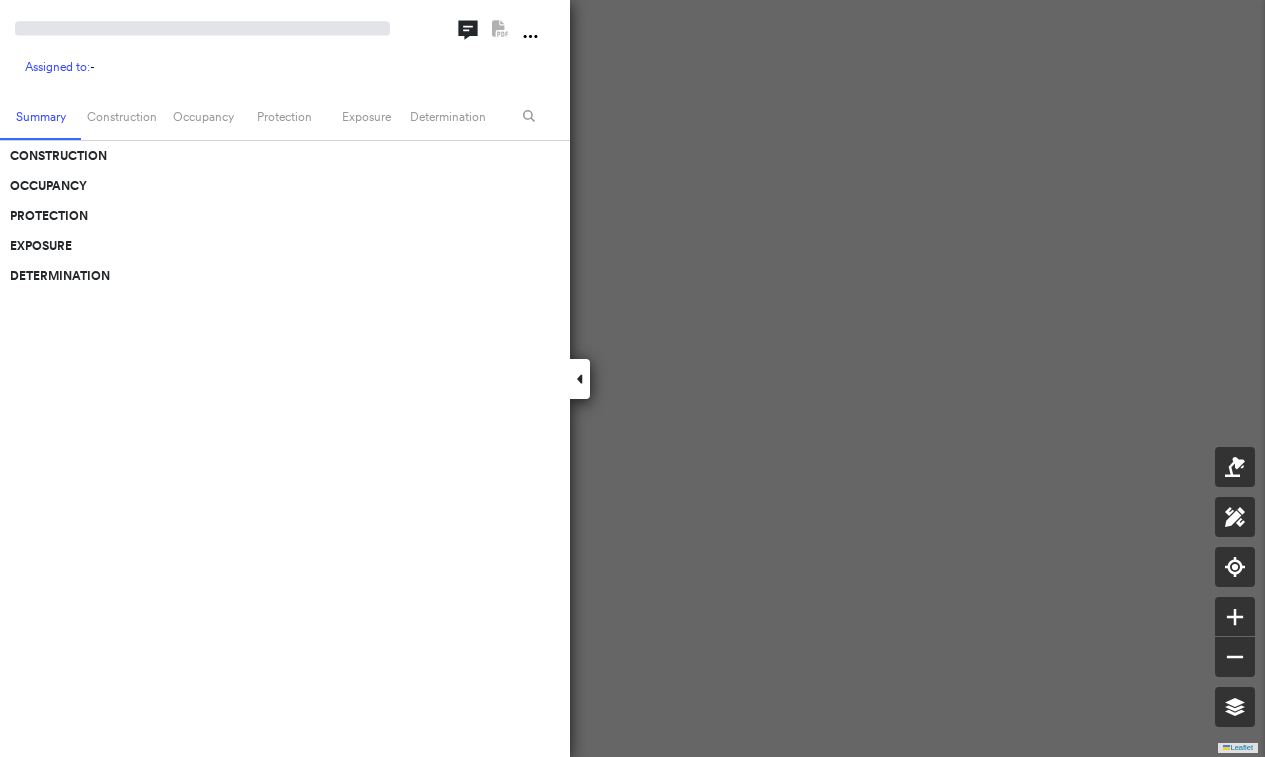 scroll, scrollTop: 0, scrollLeft: 0, axis: both 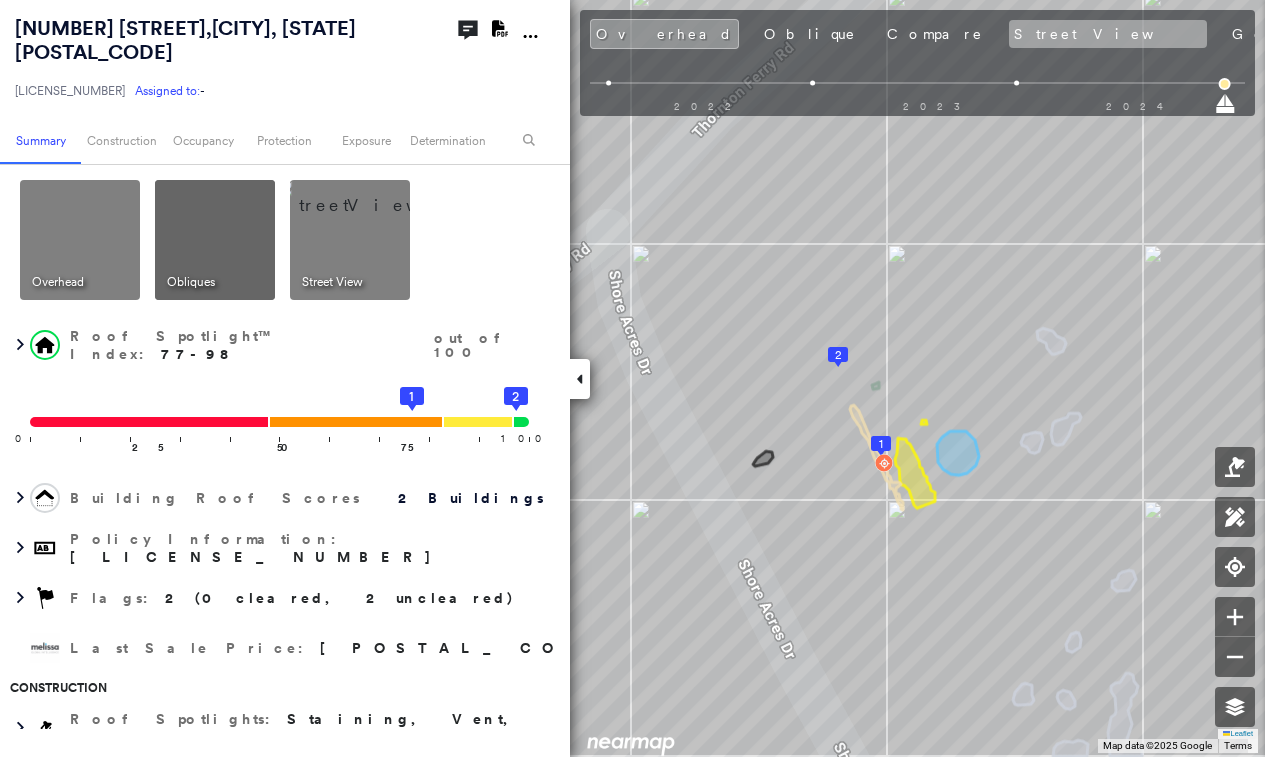 click on "Street View" at bounding box center (1108, 34) 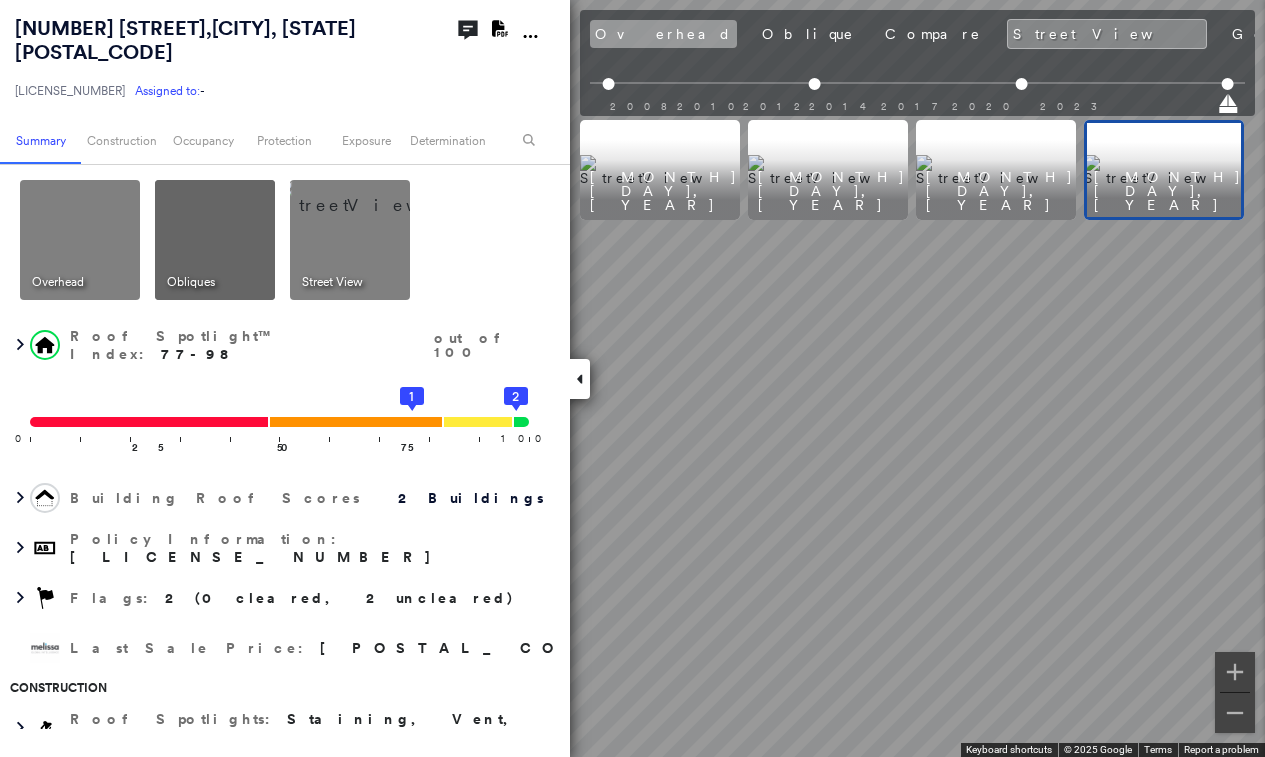 click on "Overhead" at bounding box center (663, 34) 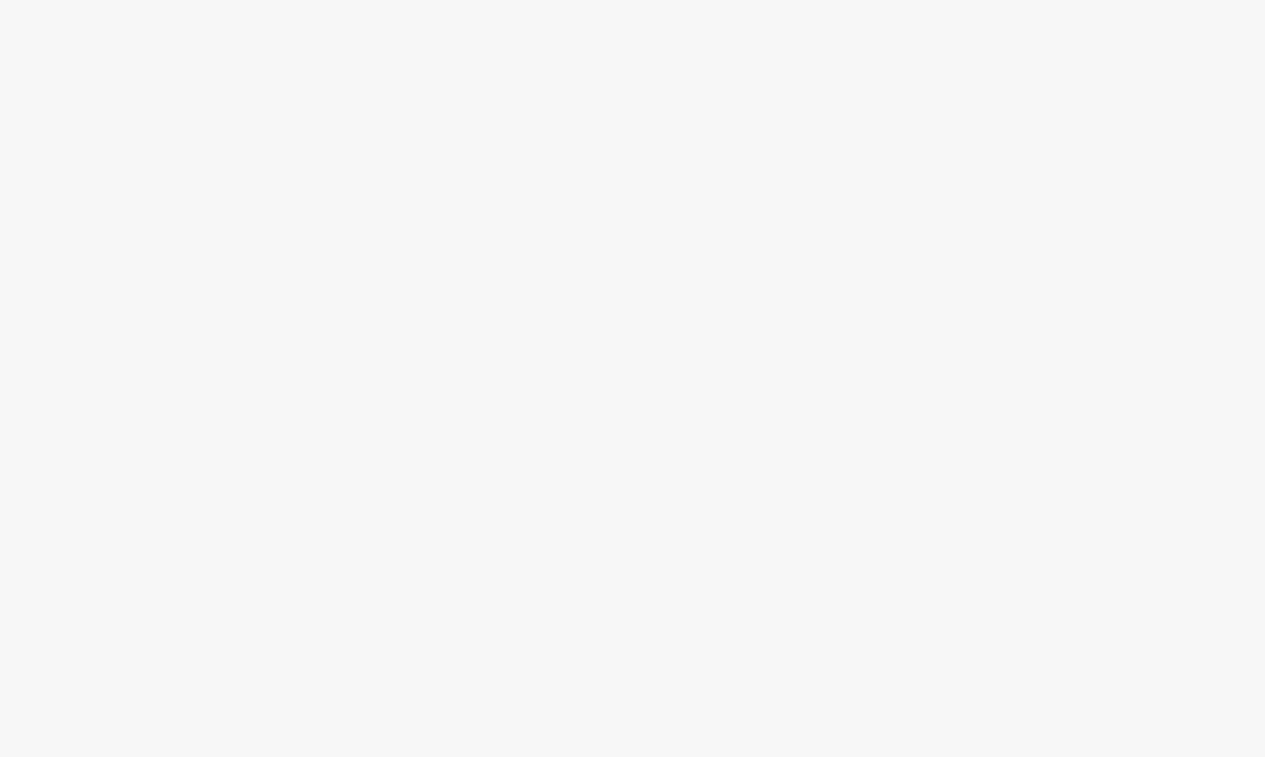 scroll, scrollTop: 0, scrollLeft: 0, axis: both 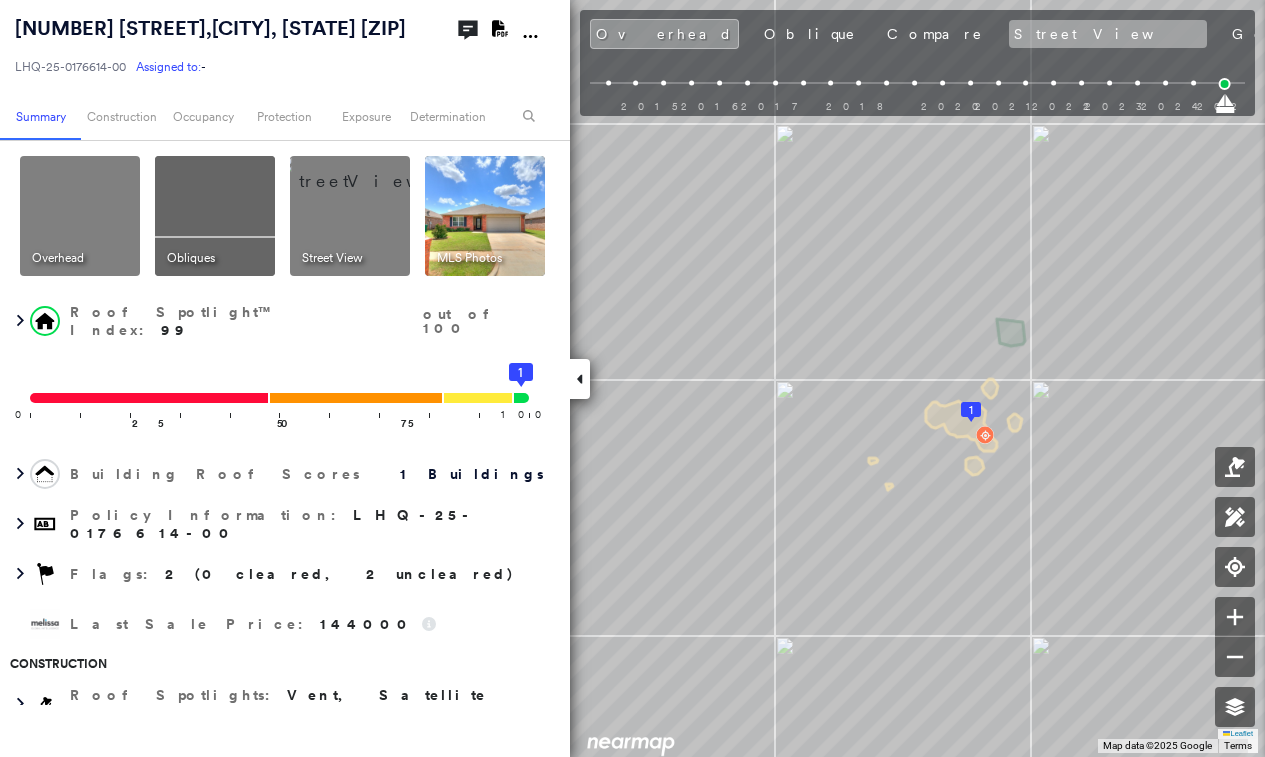 click on "Street View" at bounding box center [1108, 34] 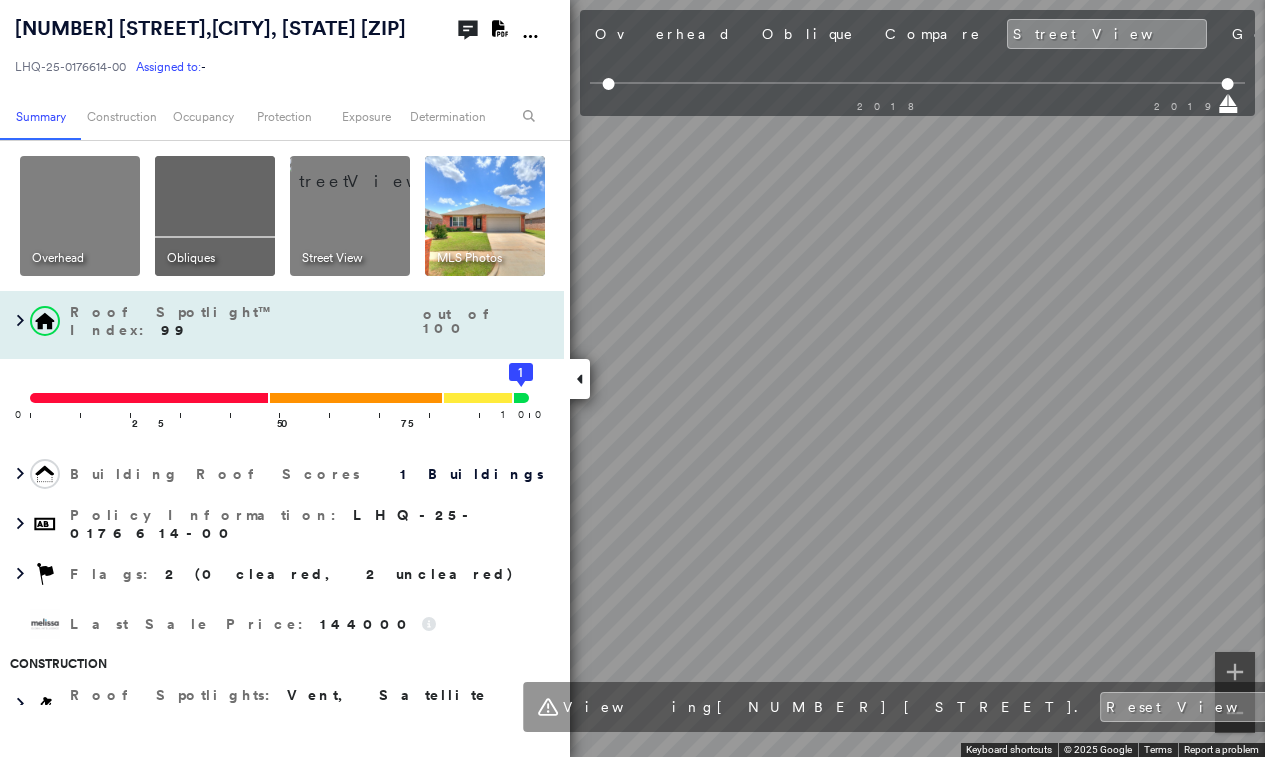 click on "2909 Thompson Farm Ln ,  YUKON, OK 73099-7965 LHQ-25-0176614-00 Assigned to:  - Assigned to:  - LHQ-25-0176614-00 Assigned to:  - Open Comments Download PDF Report Summary Construction Occupancy Protection Exposure Determination Overhead Obliques Street View MLS Photos Roof Spotlight™ Index :  99 out of 100 0 100 25 50 75 1 Building Roof Scores 1 Buildings Policy Information :  LHQ-25-0176614-00 Flags :  2 (0 cleared, 2 uncleared) Last Sale Price :  144000 Construction Roof Spotlights :  Vent, Satellite Dish Property Features Roof Age :  11+ years old. 1 Building 1 :  11+ years Roof Size & Shape :  1 building  - Hip | Asphalt Shingle Assessor and MLS Details Property Lookup BuildZoom - Building Permit Data and Analysis Occupancy Ownership Place Detail Geocode Smarty Streets - Surrounding Properties Protection Protection Exposure FEMA Risk Index Flood Regional Hazard: 1   out of  5 Additional Perils Guidewire HazardHub HazardHub Risks MLS Photos Determination Flags :  2 (0 cleared, 2 uncleared) Clear Clear" at bounding box center [632, 378] 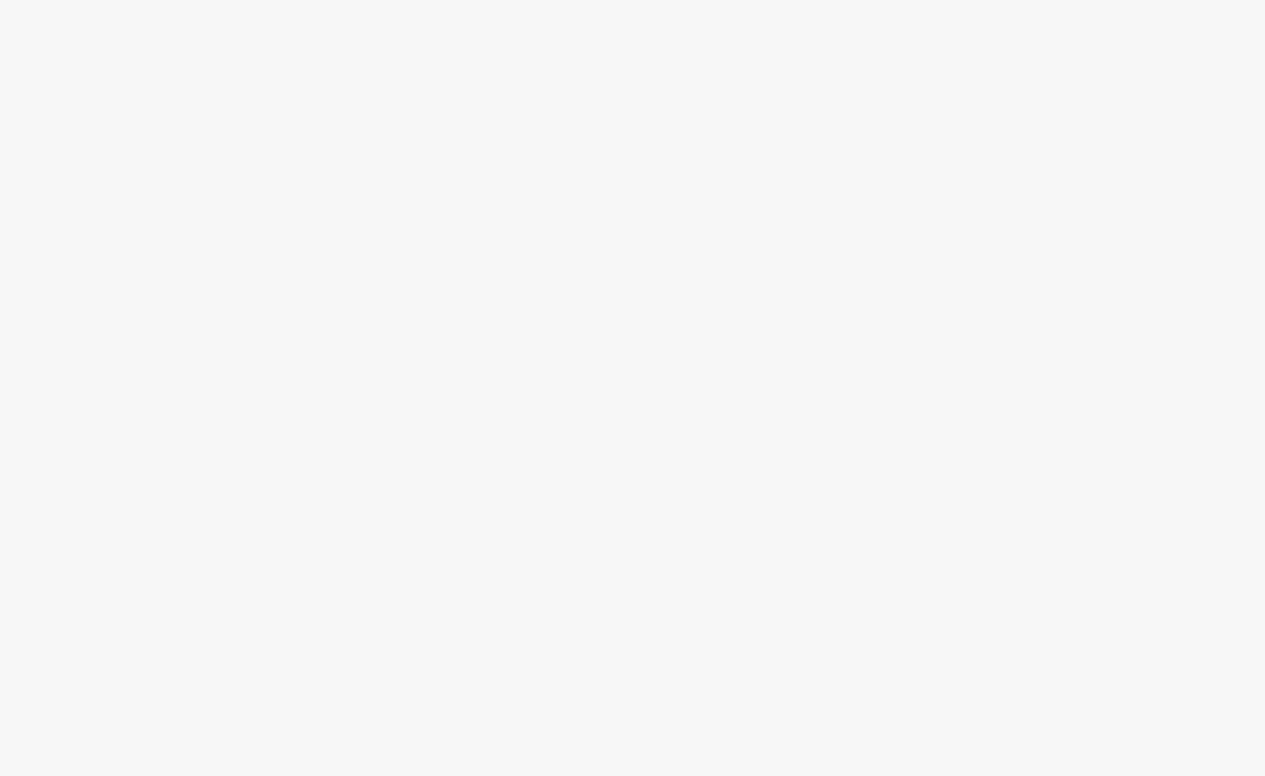 scroll, scrollTop: 0, scrollLeft: 0, axis: both 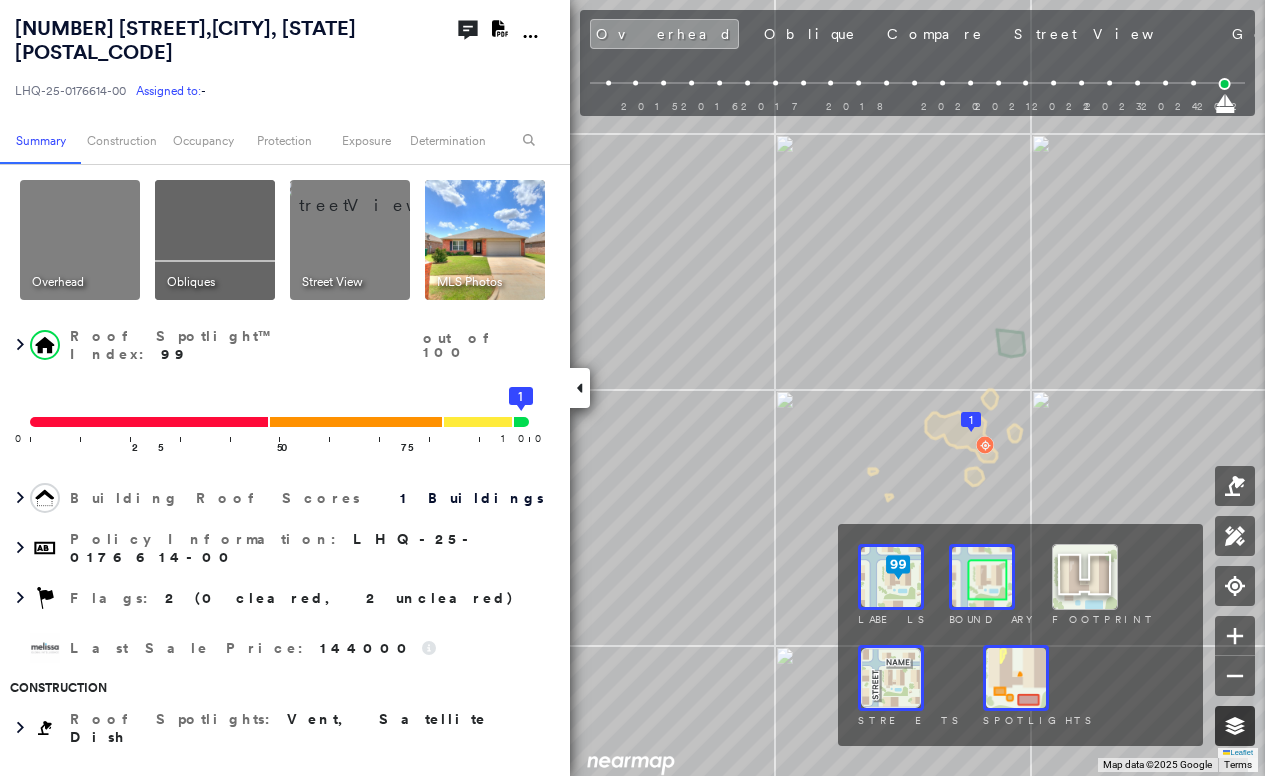 click at bounding box center [1235, 726] 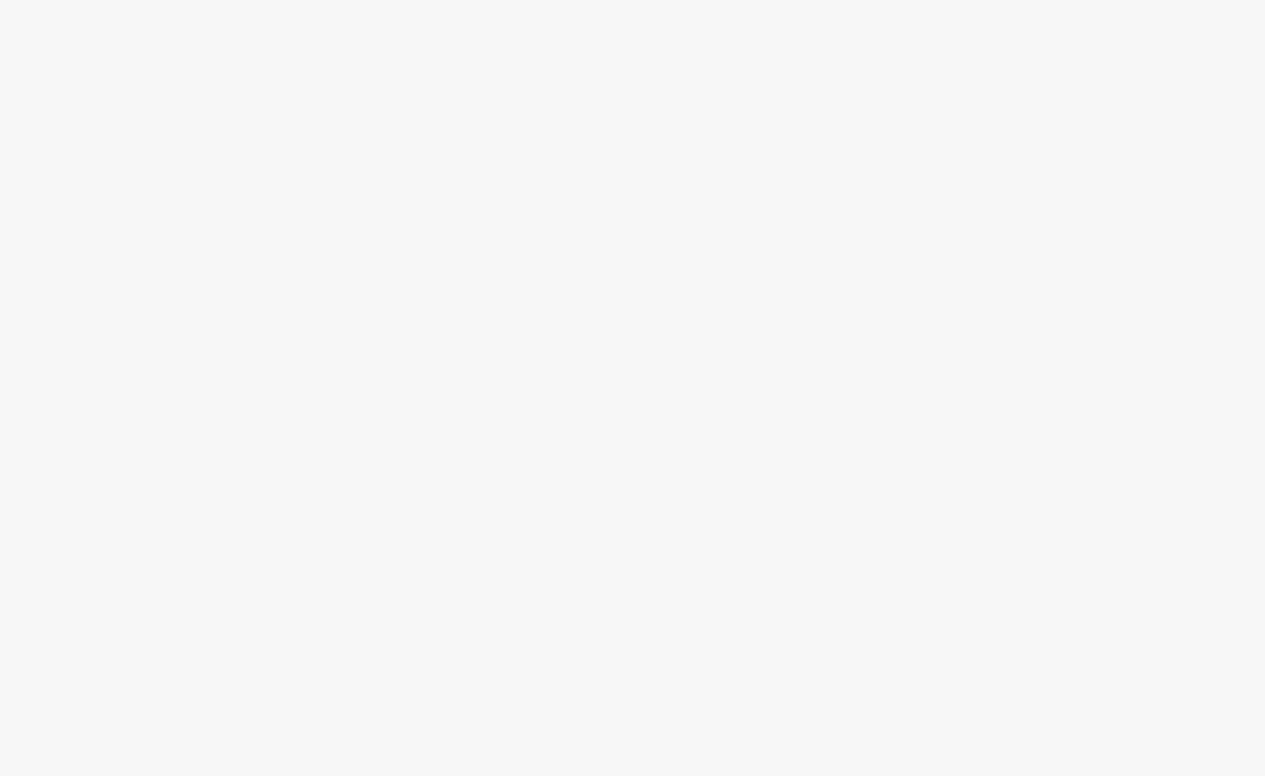 scroll, scrollTop: 0, scrollLeft: 0, axis: both 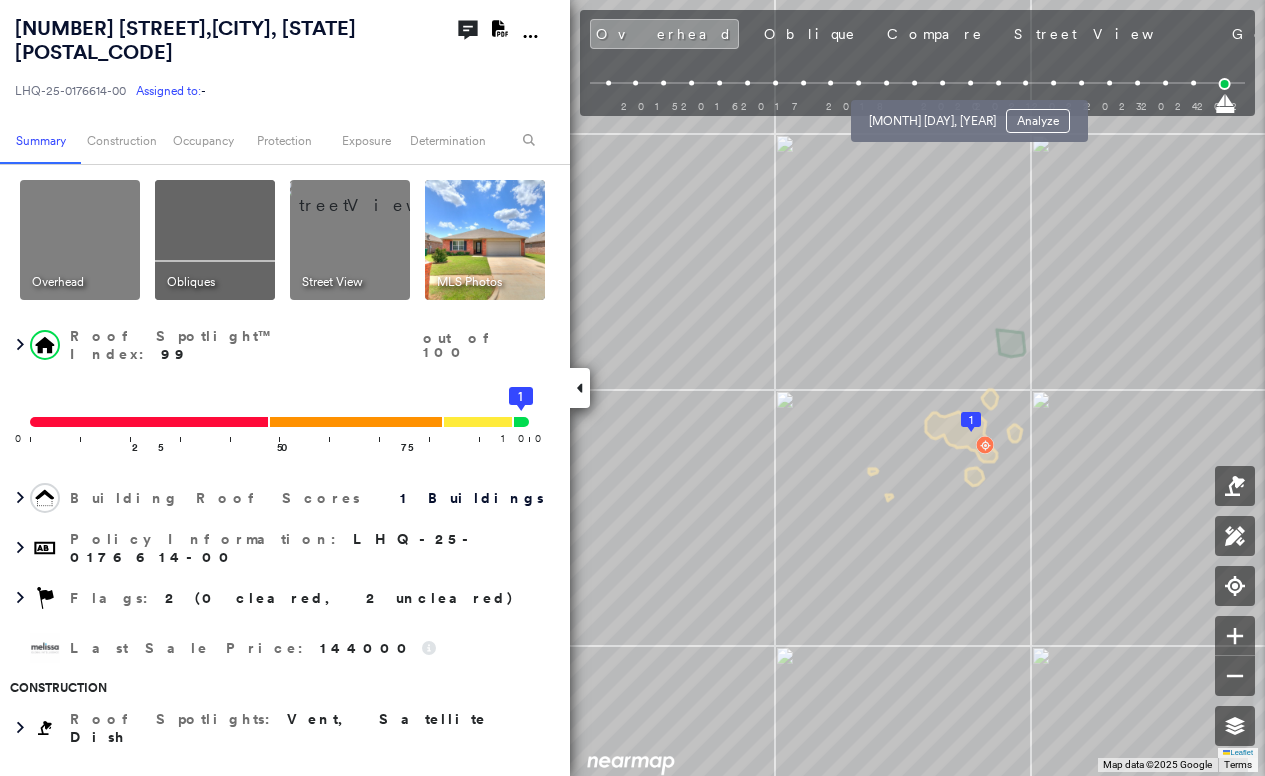 click at bounding box center (942, 83) 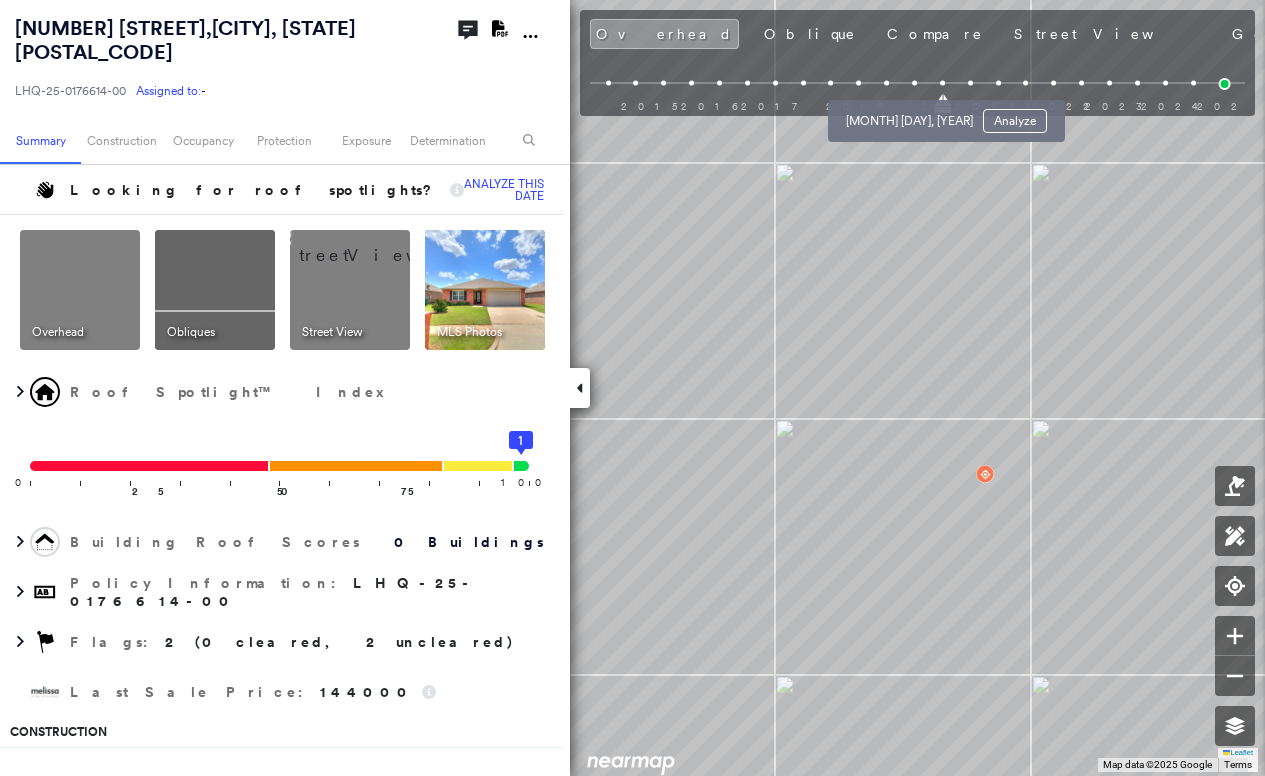 click at bounding box center [914, 83] 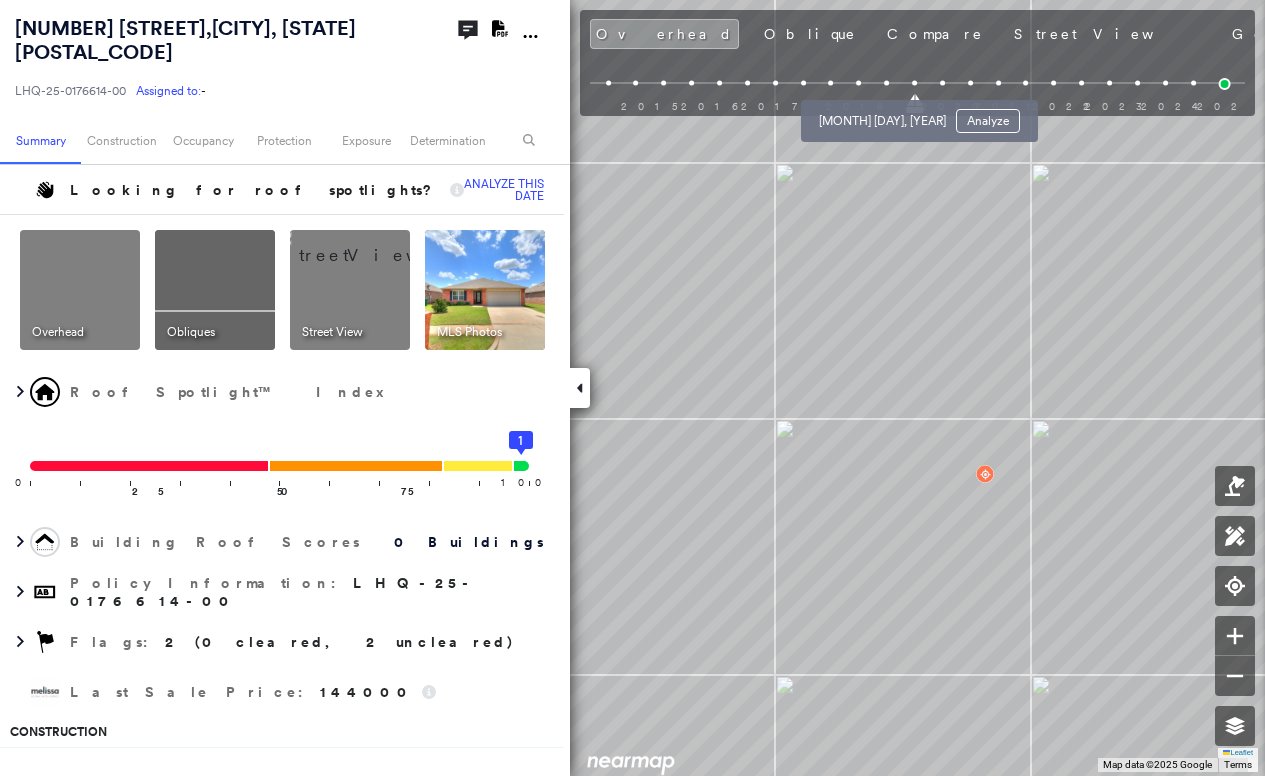 click at bounding box center [886, 83] 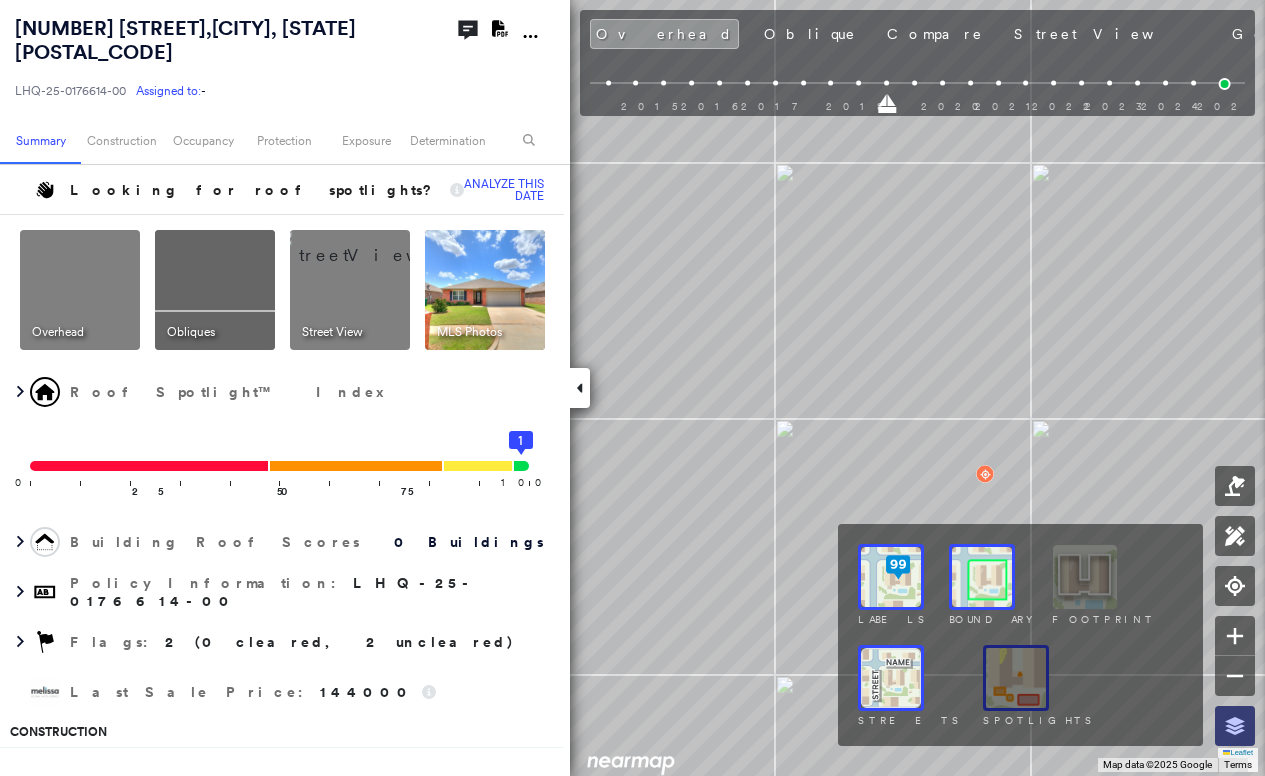 click 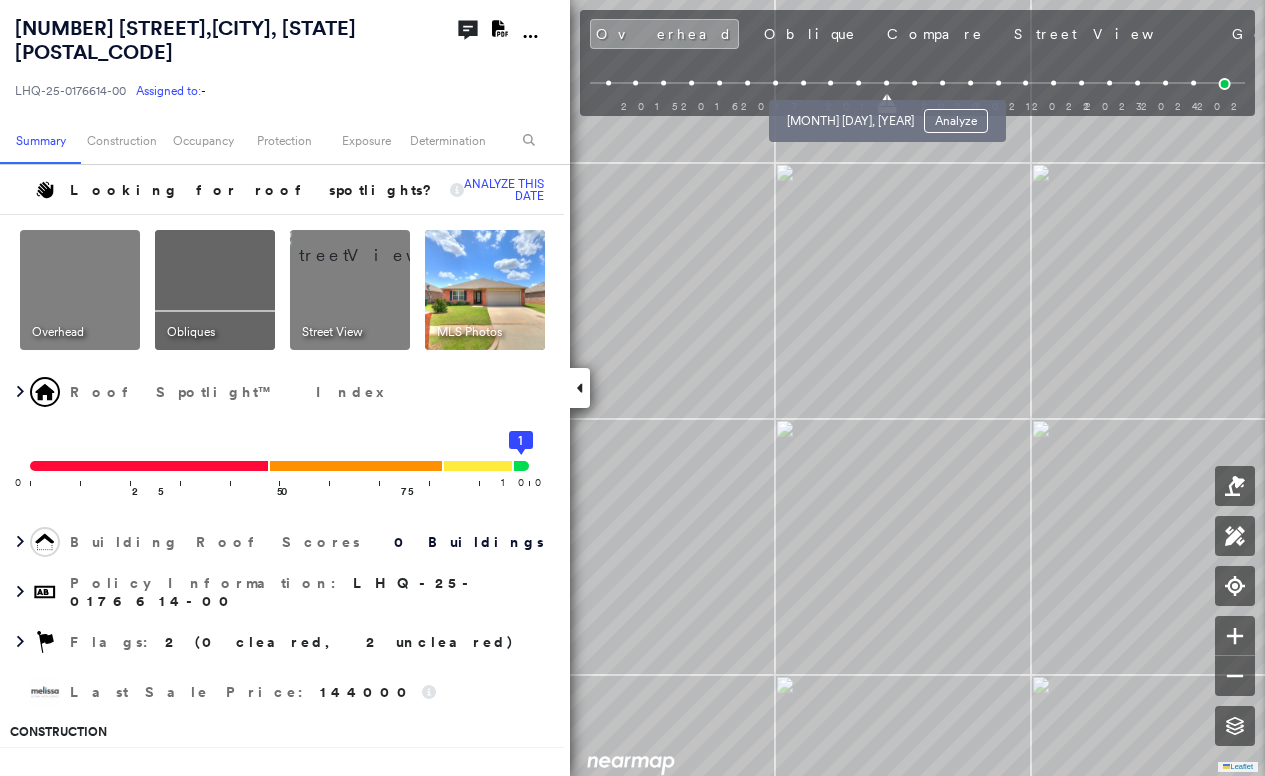 click at bounding box center [858, 83] 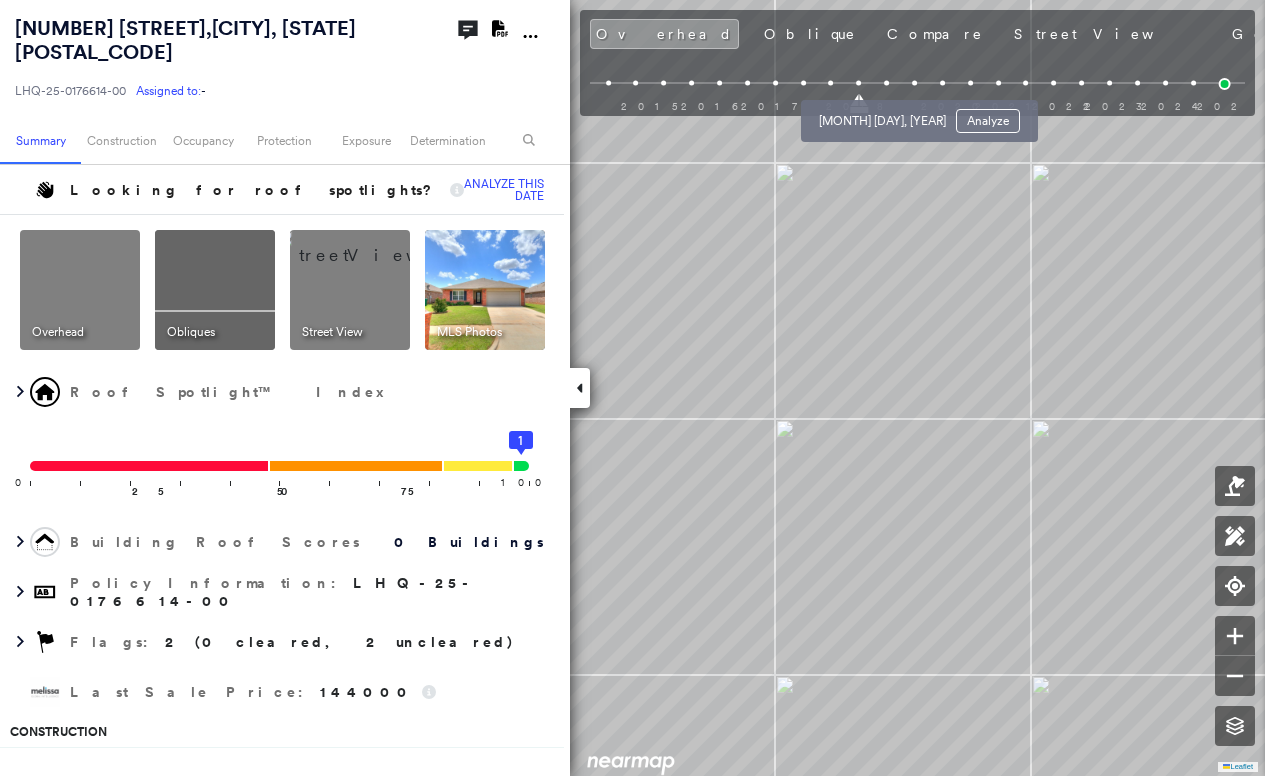 click at bounding box center [886, 83] 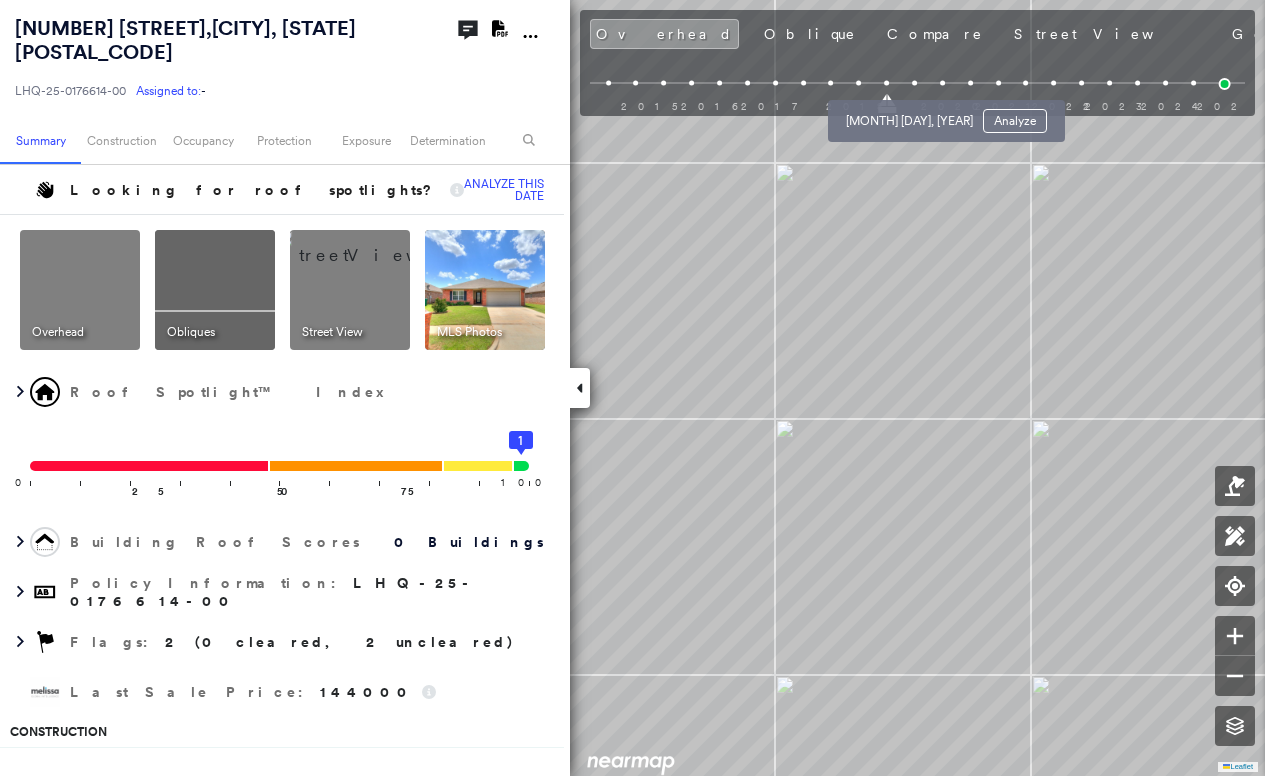 click at bounding box center (914, 83) 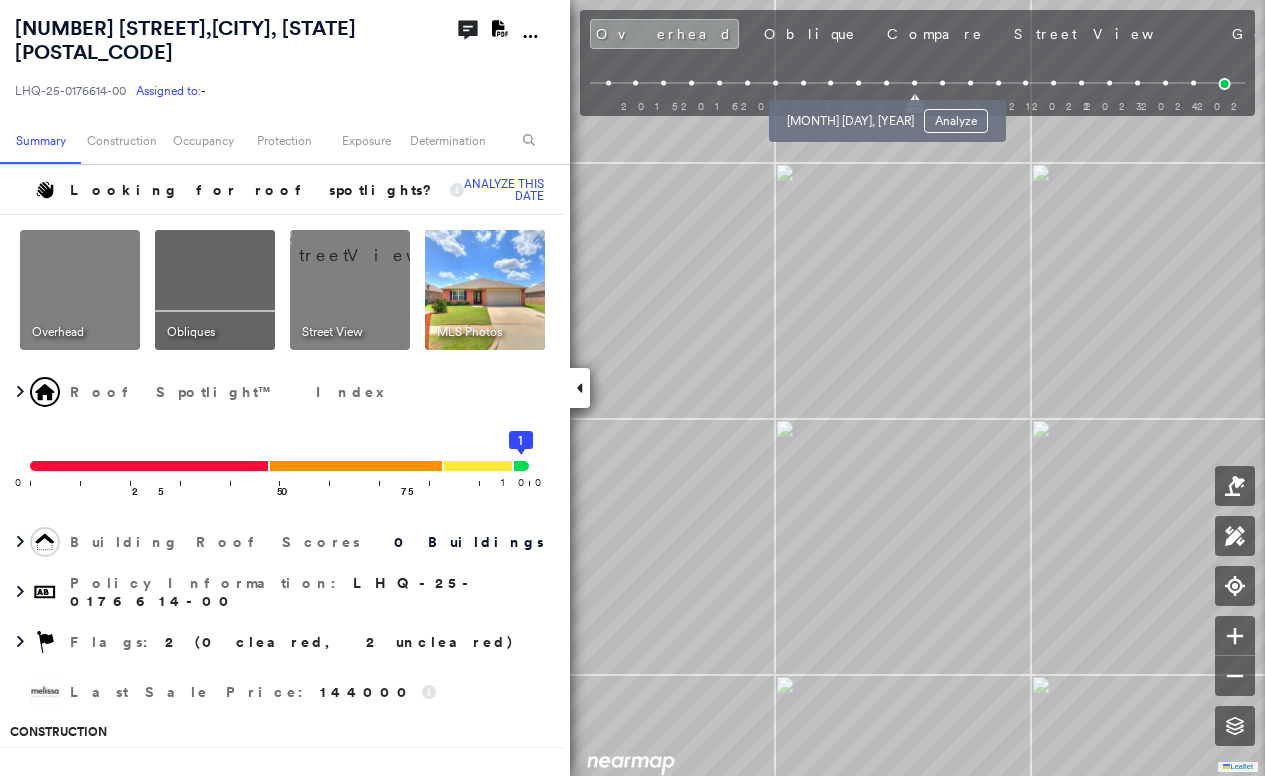 click at bounding box center (858, 83) 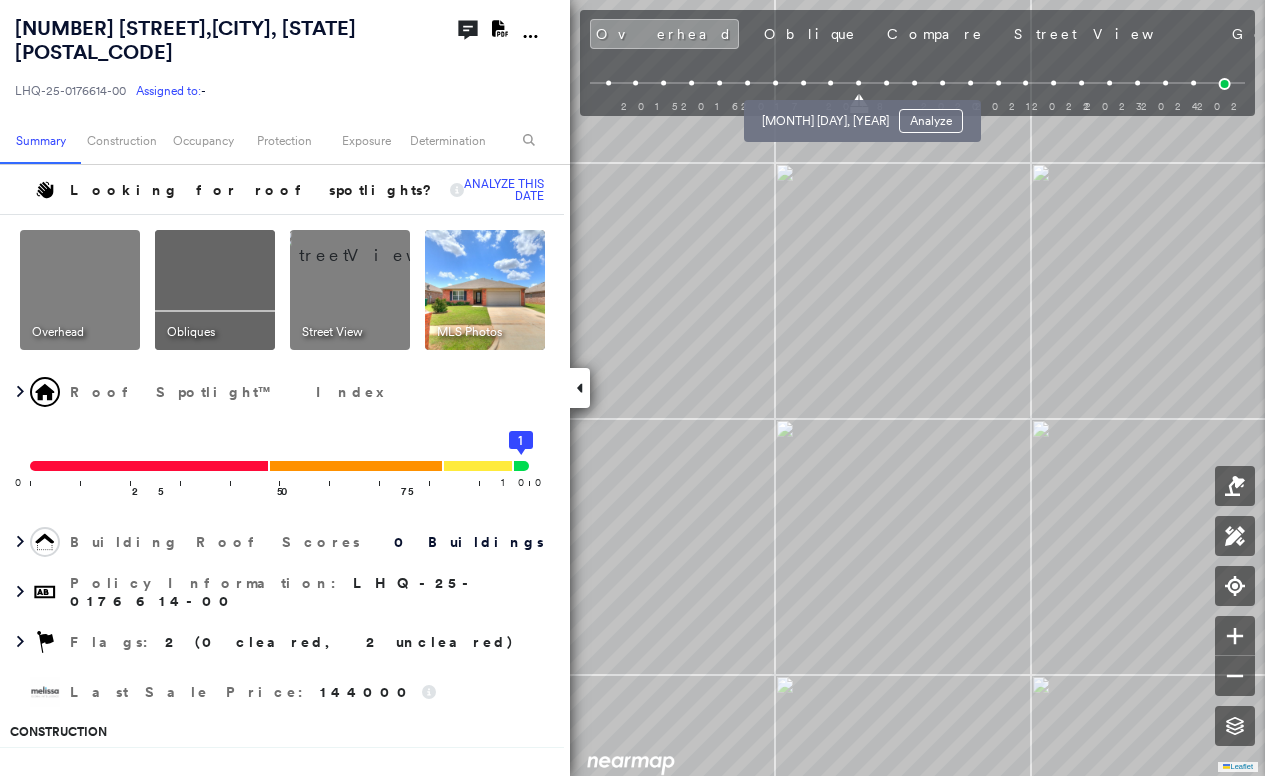 click at bounding box center (831, 83) 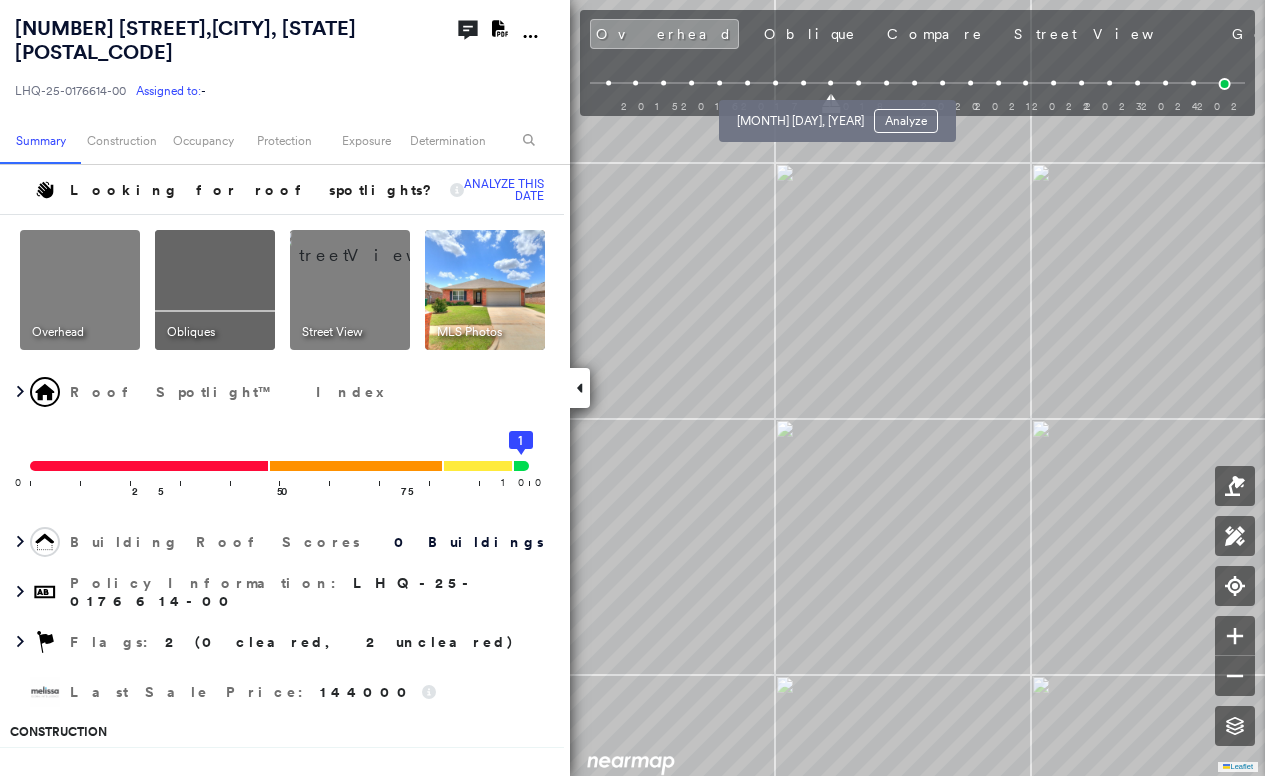 click at bounding box center (803, 83) 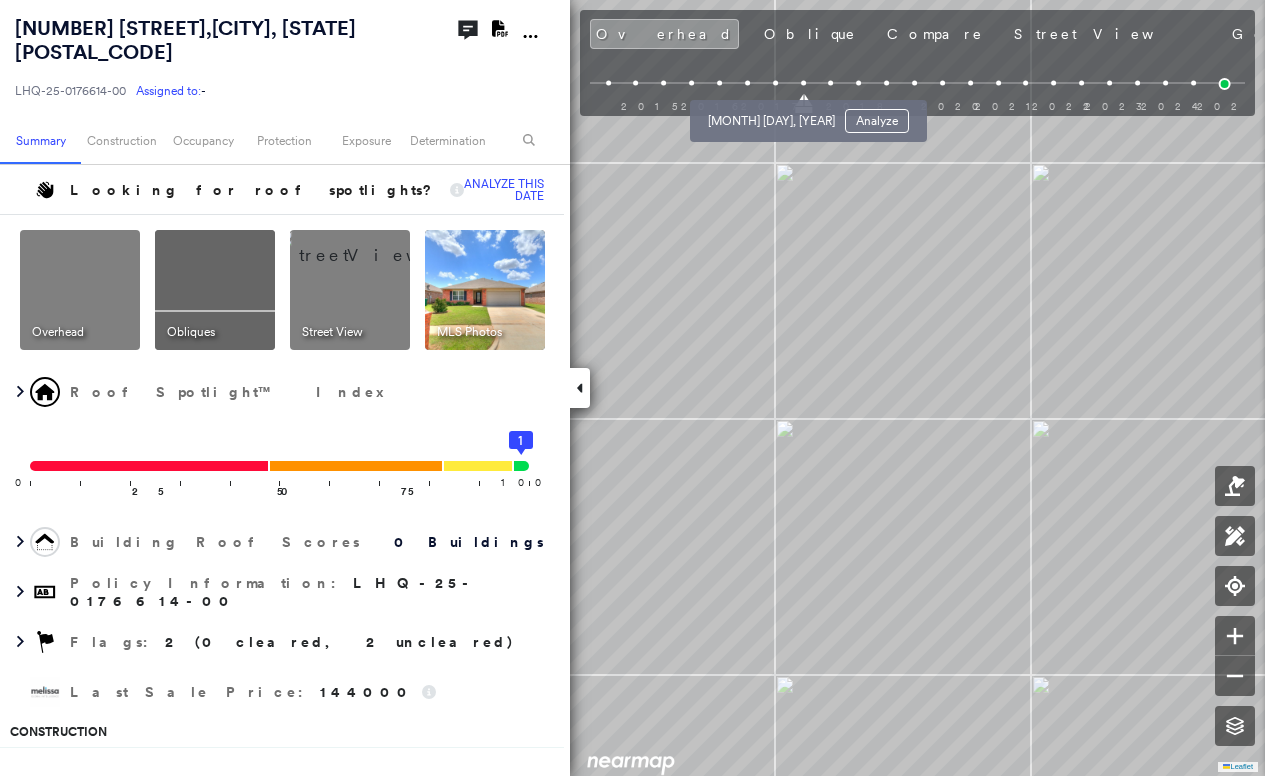 click at bounding box center (775, 83) 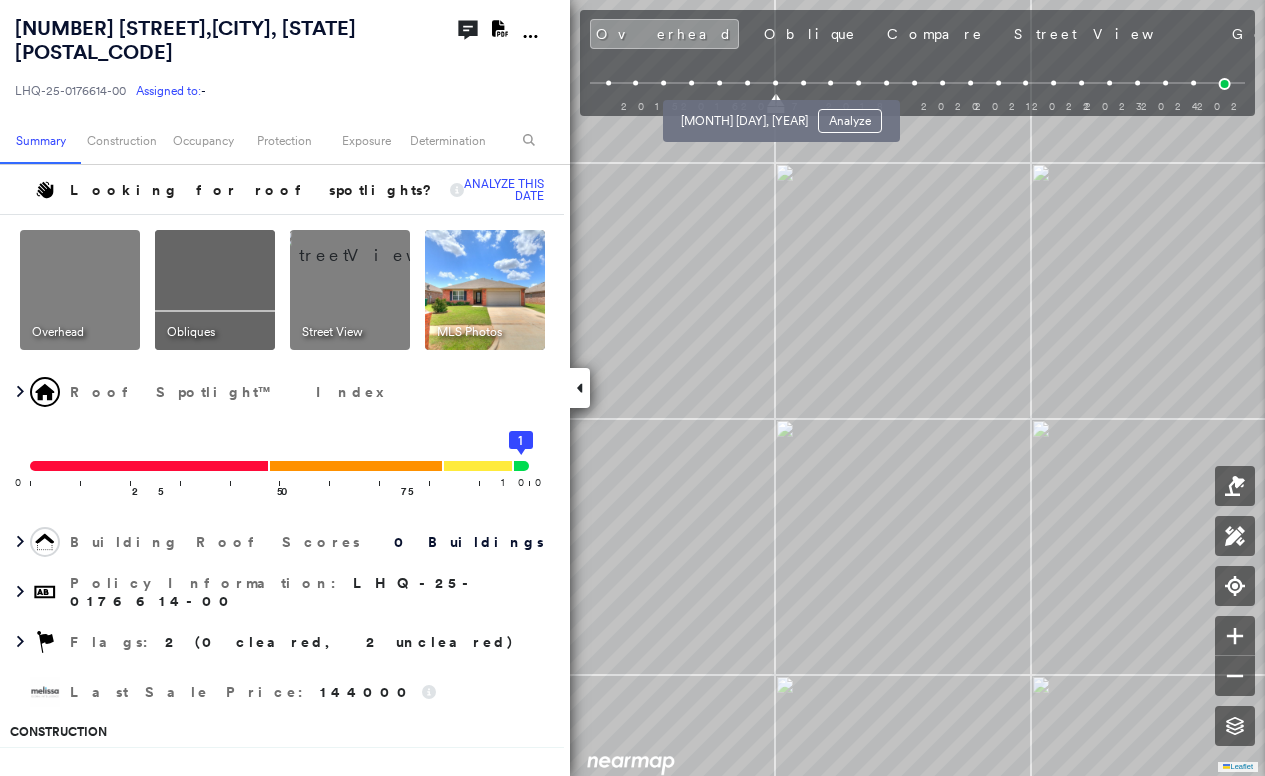 click at bounding box center (747, 83) 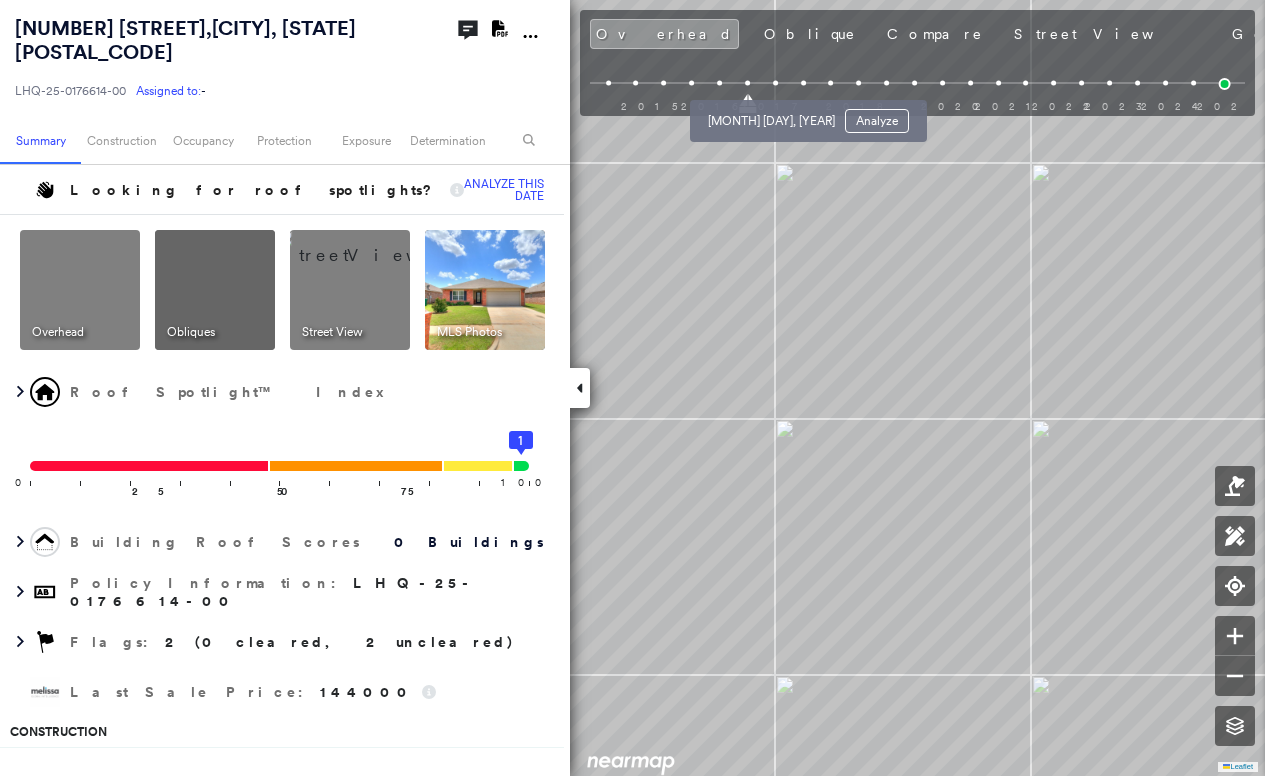 click at bounding box center [775, 83] 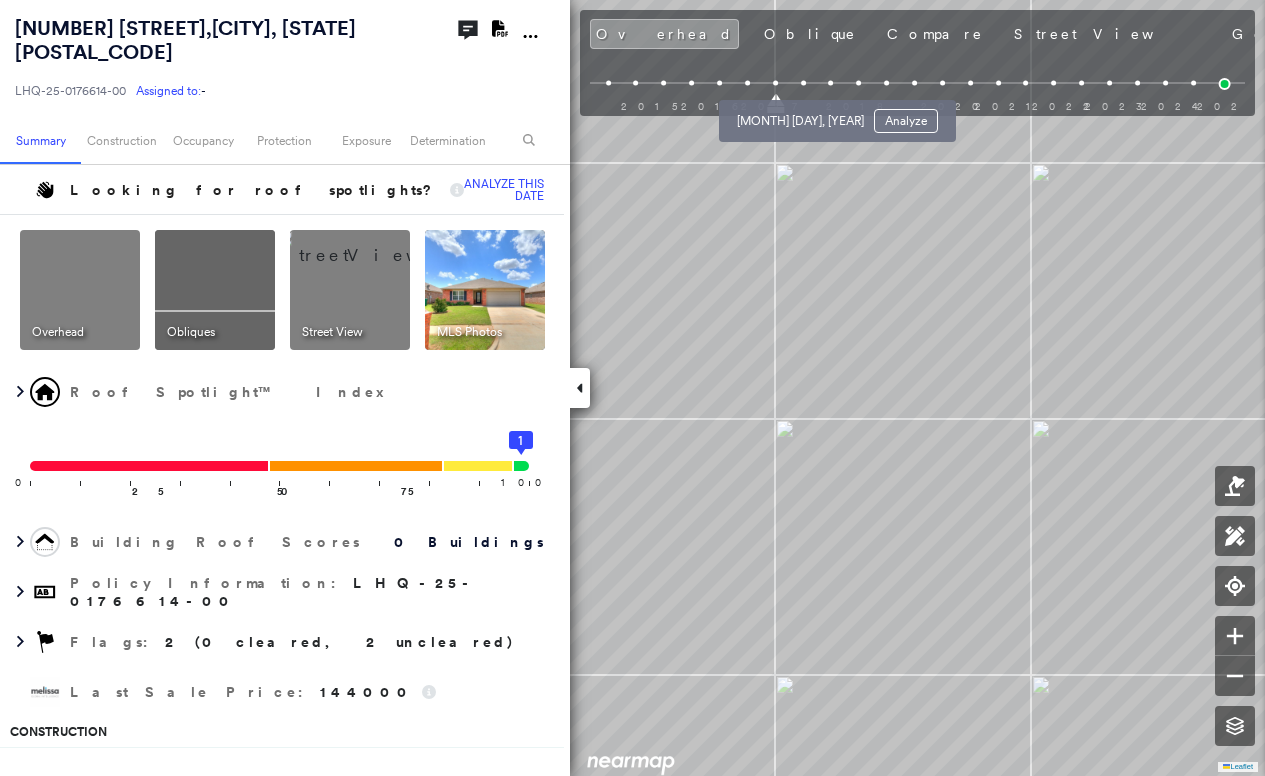 click at bounding box center [803, 83] 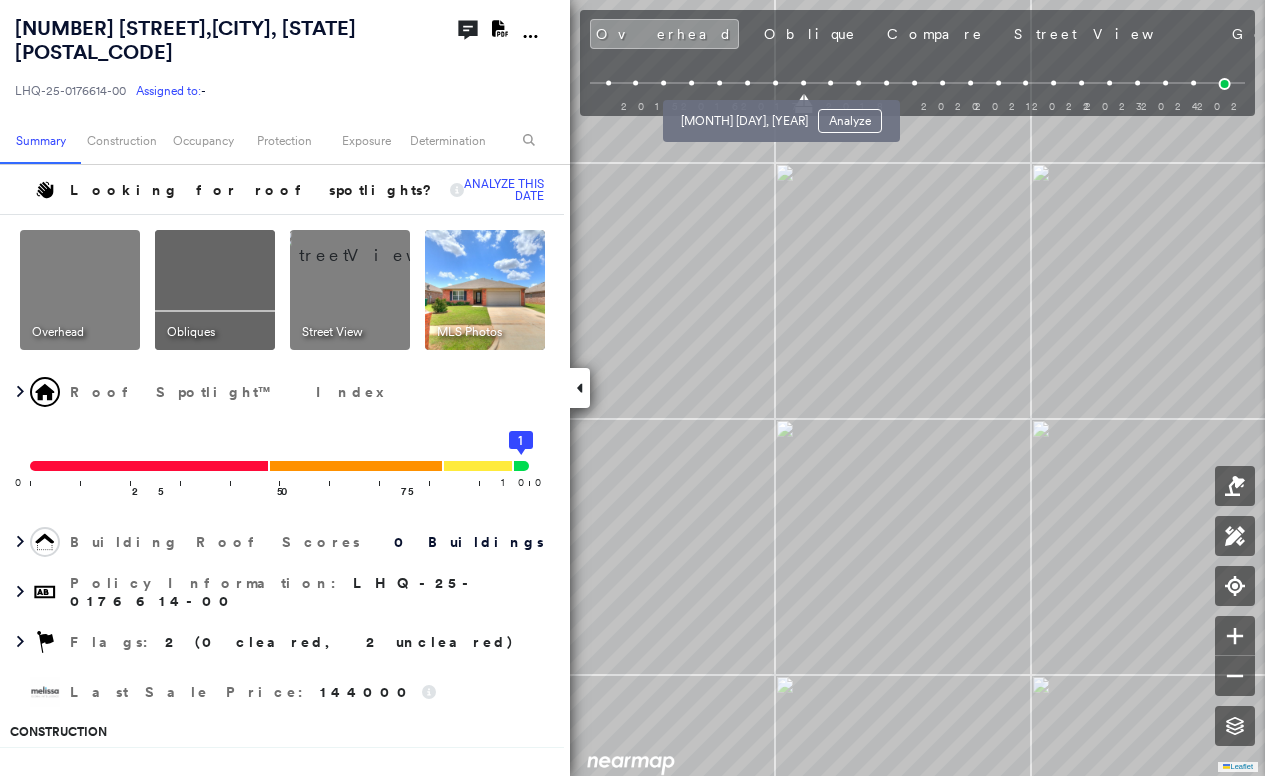click at bounding box center [747, 83] 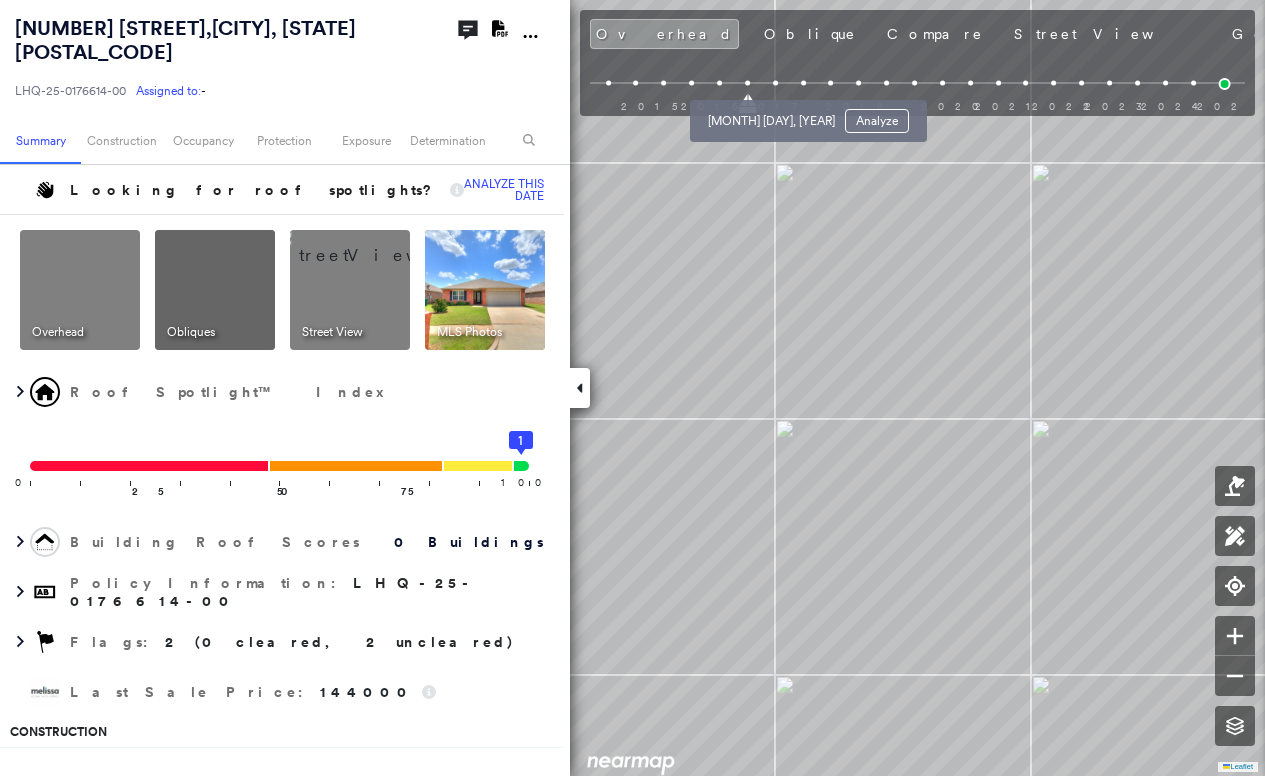 click at bounding box center (775, 83) 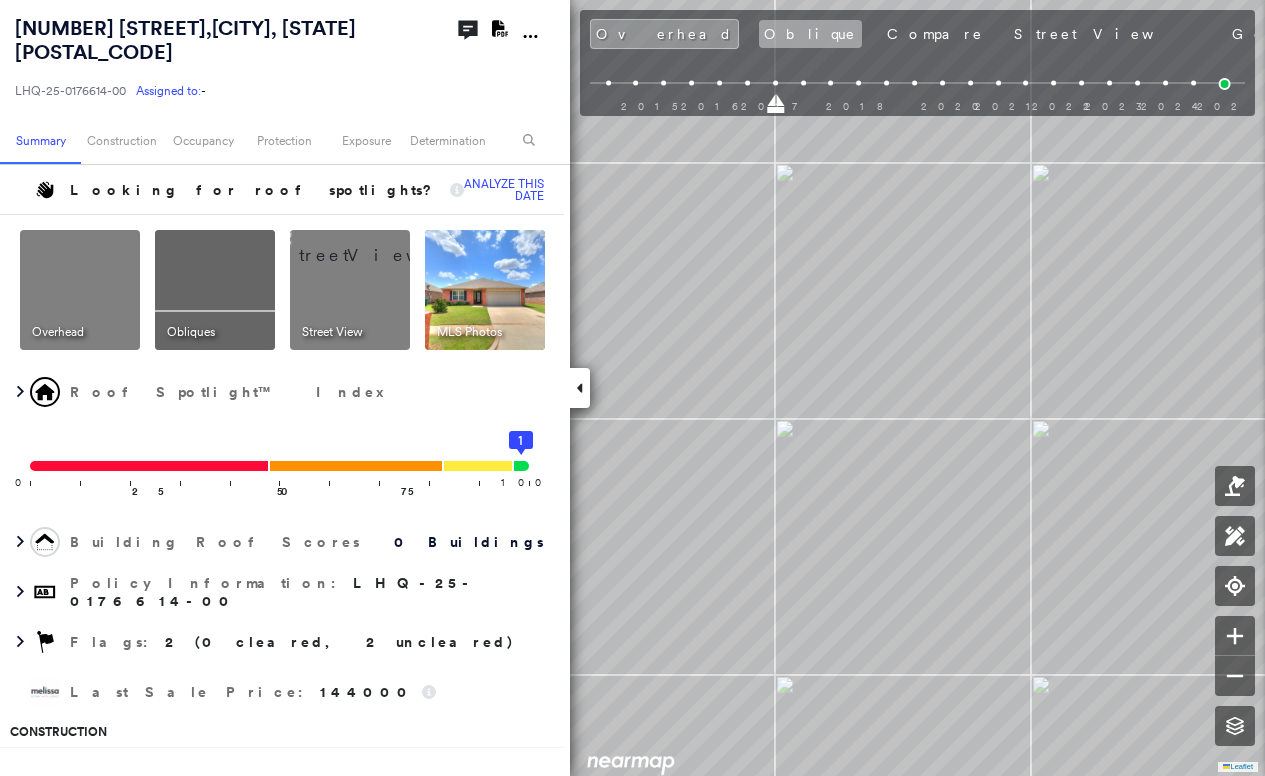 click on "Oblique" at bounding box center [810, 34] 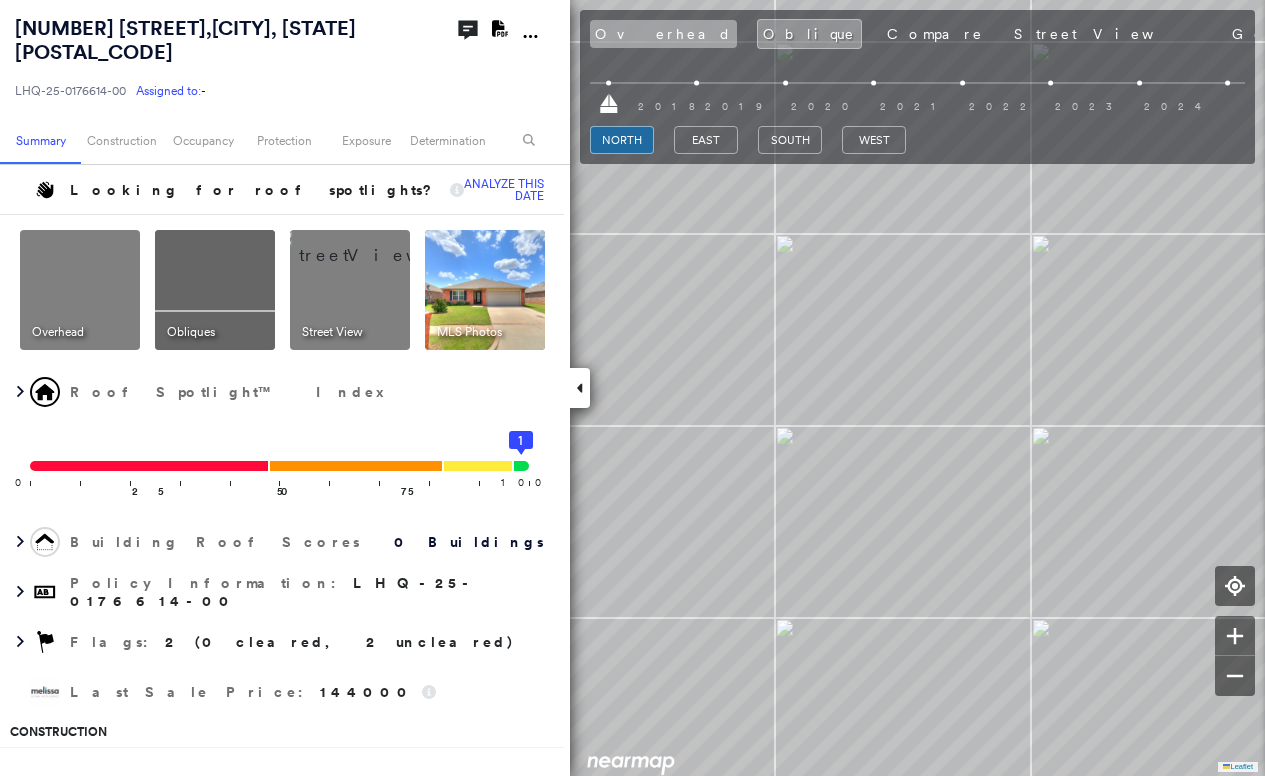 click on "Overhead" at bounding box center (663, 34) 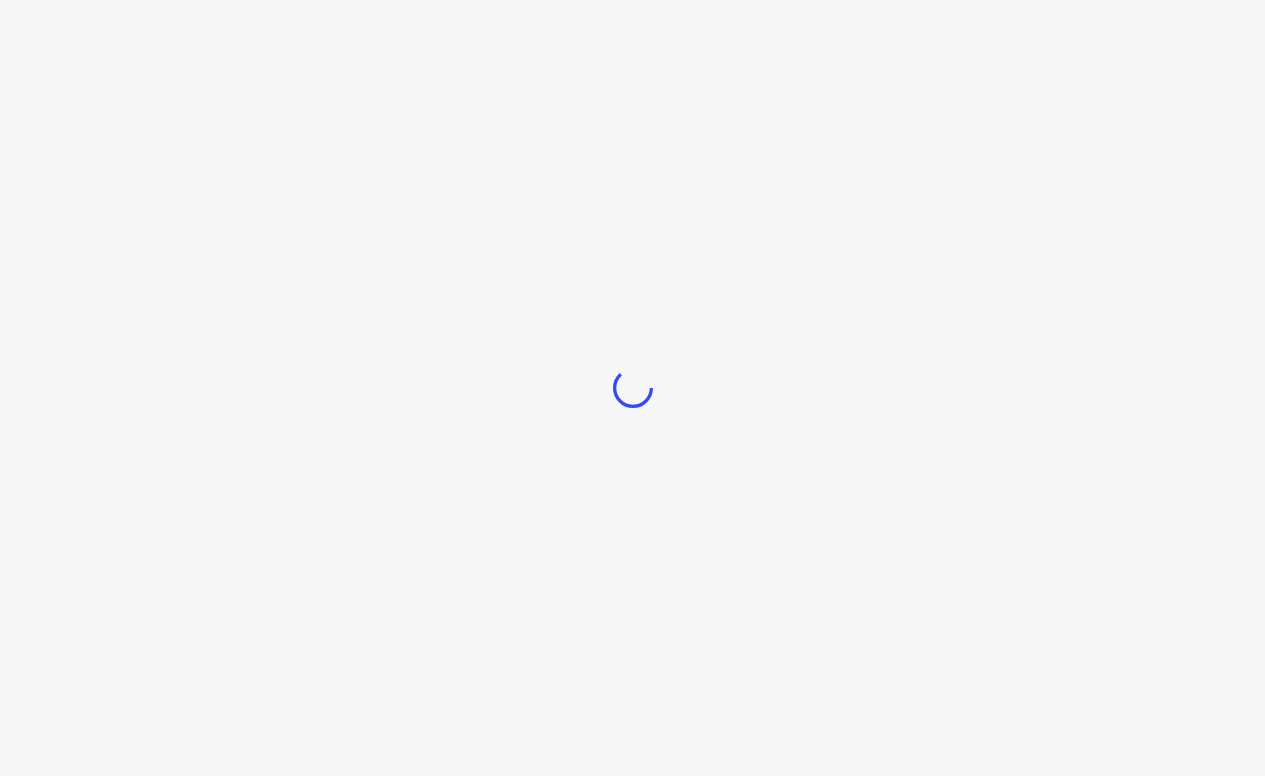scroll, scrollTop: 0, scrollLeft: 0, axis: both 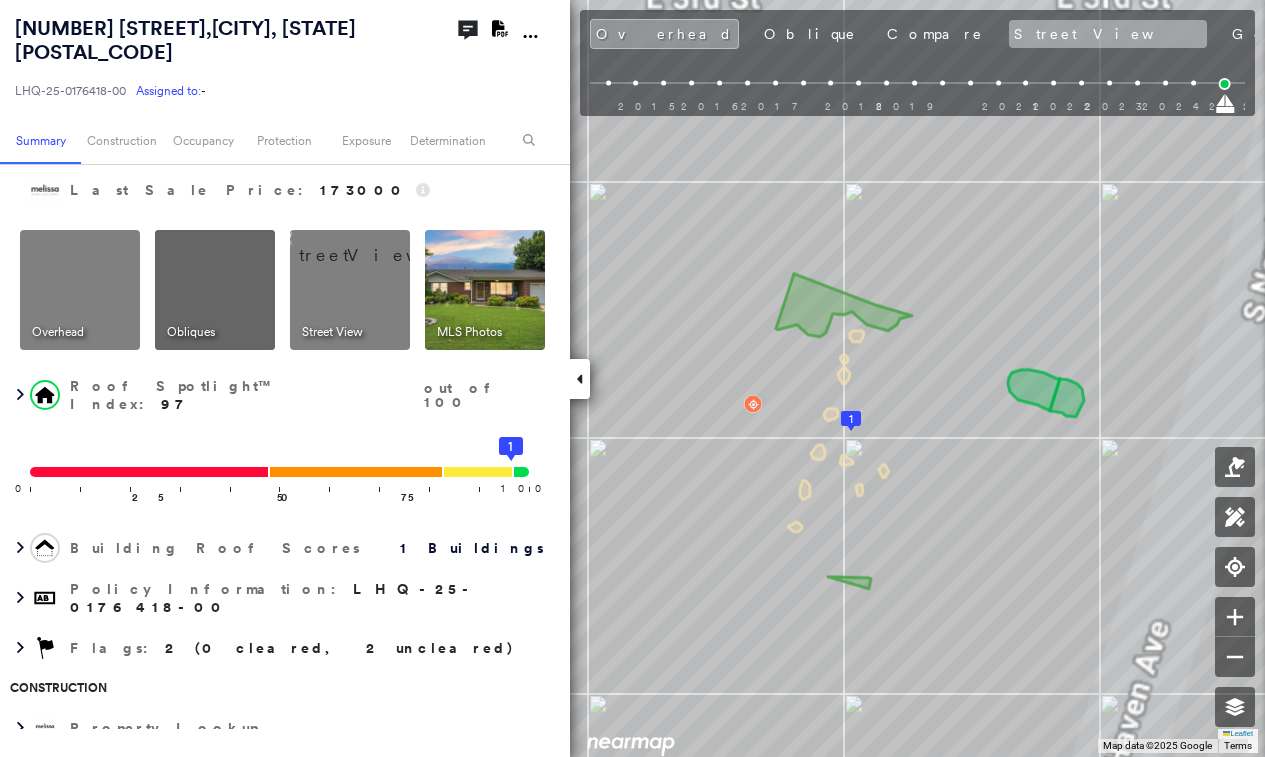 click on "Street View" at bounding box center [1108, 34] 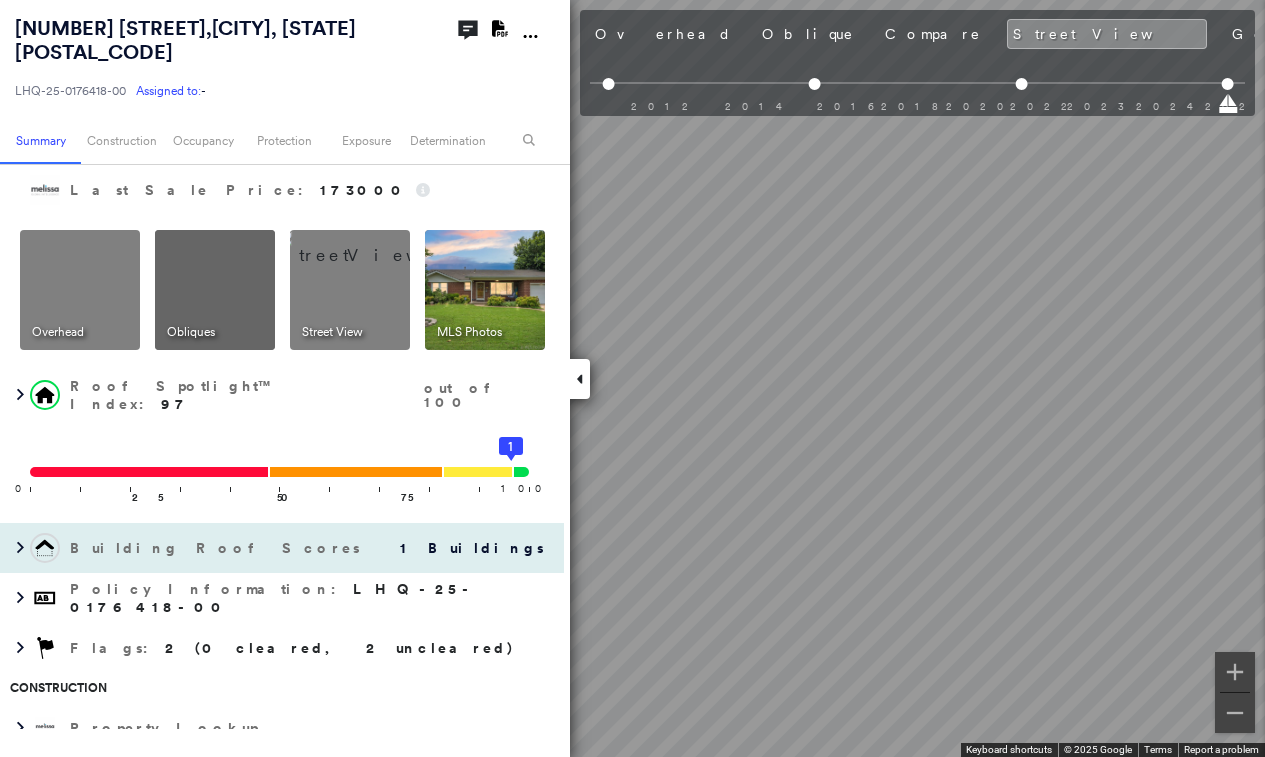 click on "[NUMBER] [STREET] ,  [CITY], [STATE] [POSTAL_CODE] [ALPHANUMERIC] Assigned to:  - Assigned to:  - [ALPHANUMERIC] Assigned to:  - Open Comments Download PDF Report Summary Construction Occupancy Protection Exposure Determination Last Sale Price :  173000 Overhead Obliques Street View MLS Photos Roof Spotlight™ Index :  97 out of 100 0 100 25 50 75 1 Building Roof Scores 1 Buildings Policy Information :  [ALPHANUMERIC] Flags :  2 (0 cleared, 2 uncleared) Construction Property Lookup BuildZoom - Building Permit Data and Analysis Roof Spotlights :  Overhang, Vent Property Features :  Car Roof Age :  11+ years old. 1 Building 1 :  11+ years Roof Size & Shape :  1 building  - Gable | Asphalt Shingle Assessor and MLS Details Occupancy Smarty Streets - Surrounding Properties Ownership Place Detail Protection Protection Exposure HazardHub Risks MLS Photos FEMA Risk Index Flood Regional Hazard: 2   out of  5 Crime Regional Hazard: 3   out of  5 Additional Perils Guidewire HazardHub Determination Flags :" at bounding box center (632, 378) 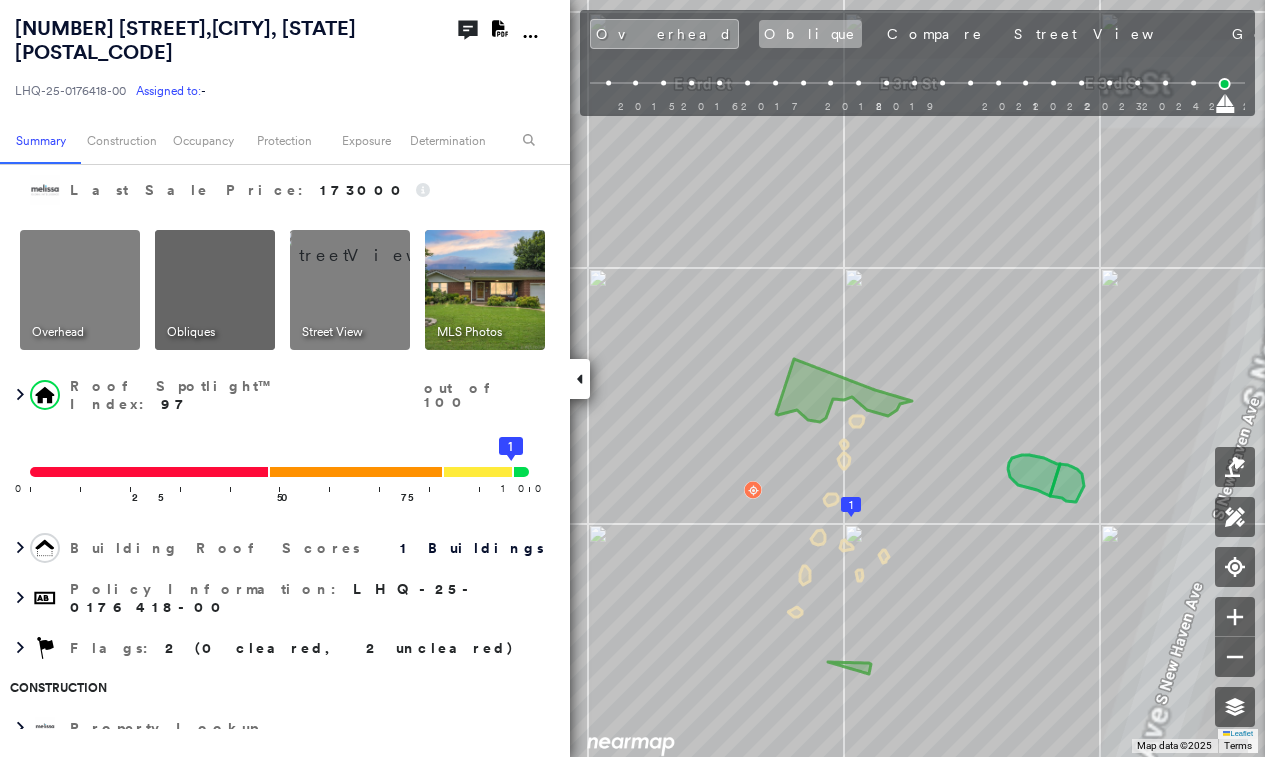 click on "Oblique" at bounding box center [810, 34] 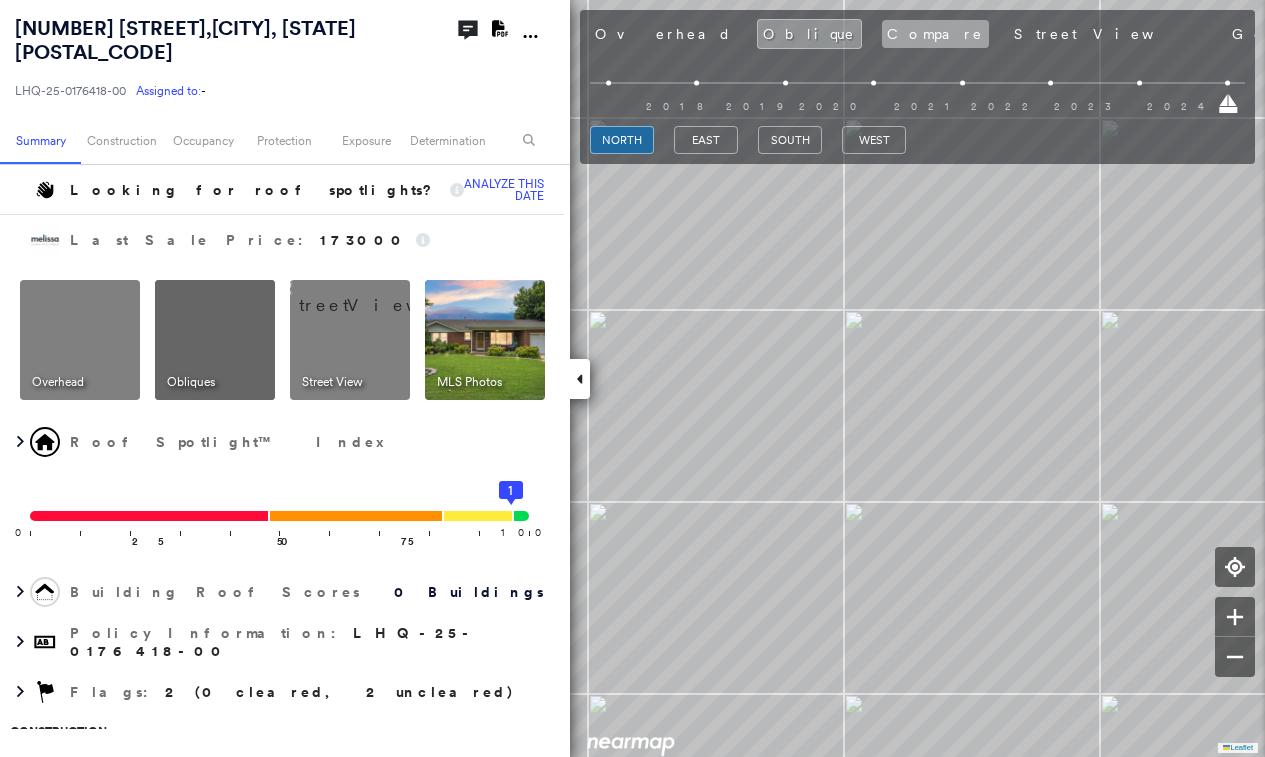 click on "Compare" at bounding box center [935, 34] 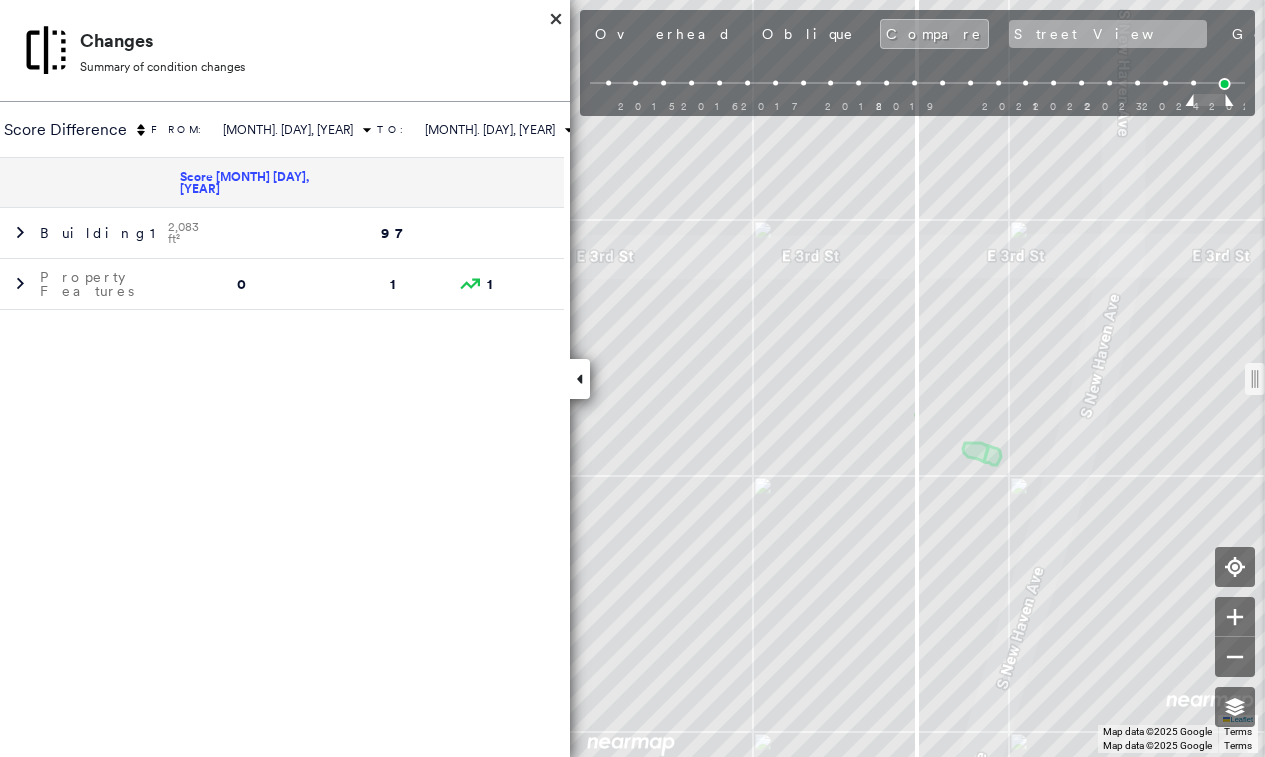 click on "Street View" at bounding box center [1108, 34] 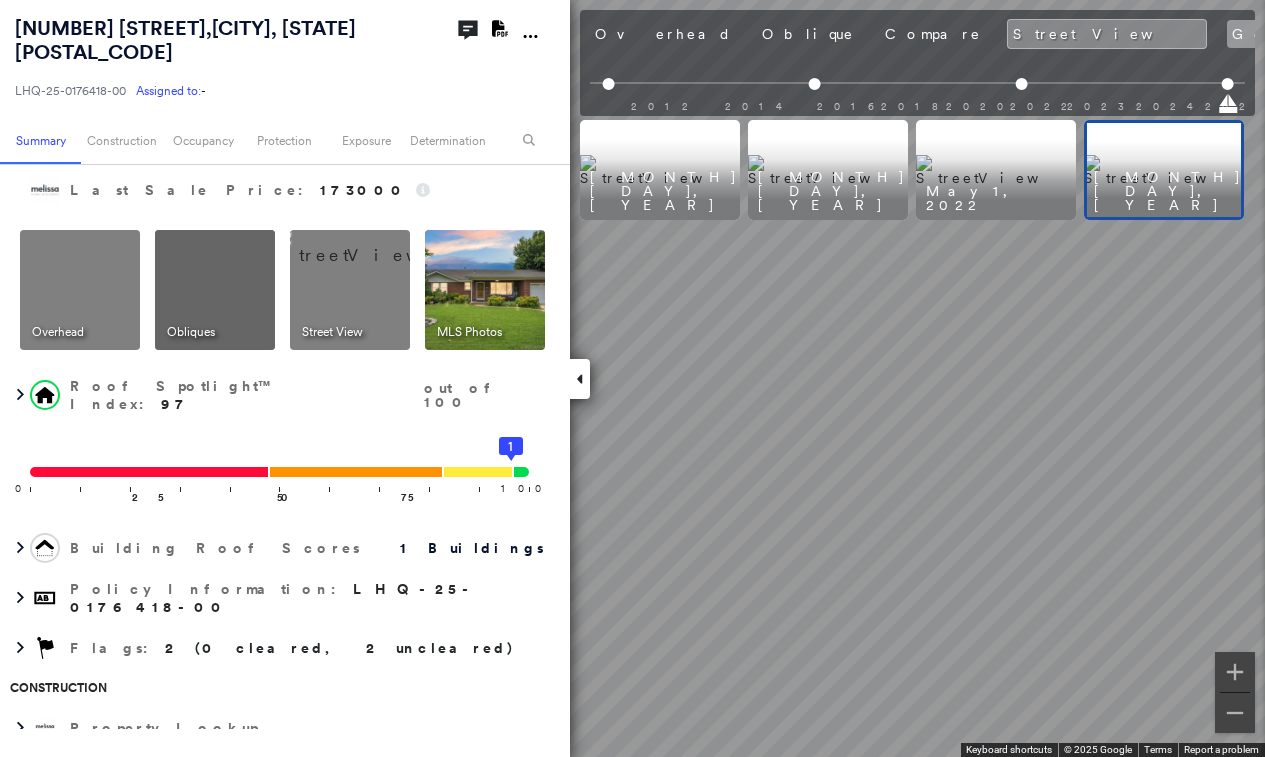 click on "Google" at bounding box center [1273, 34] 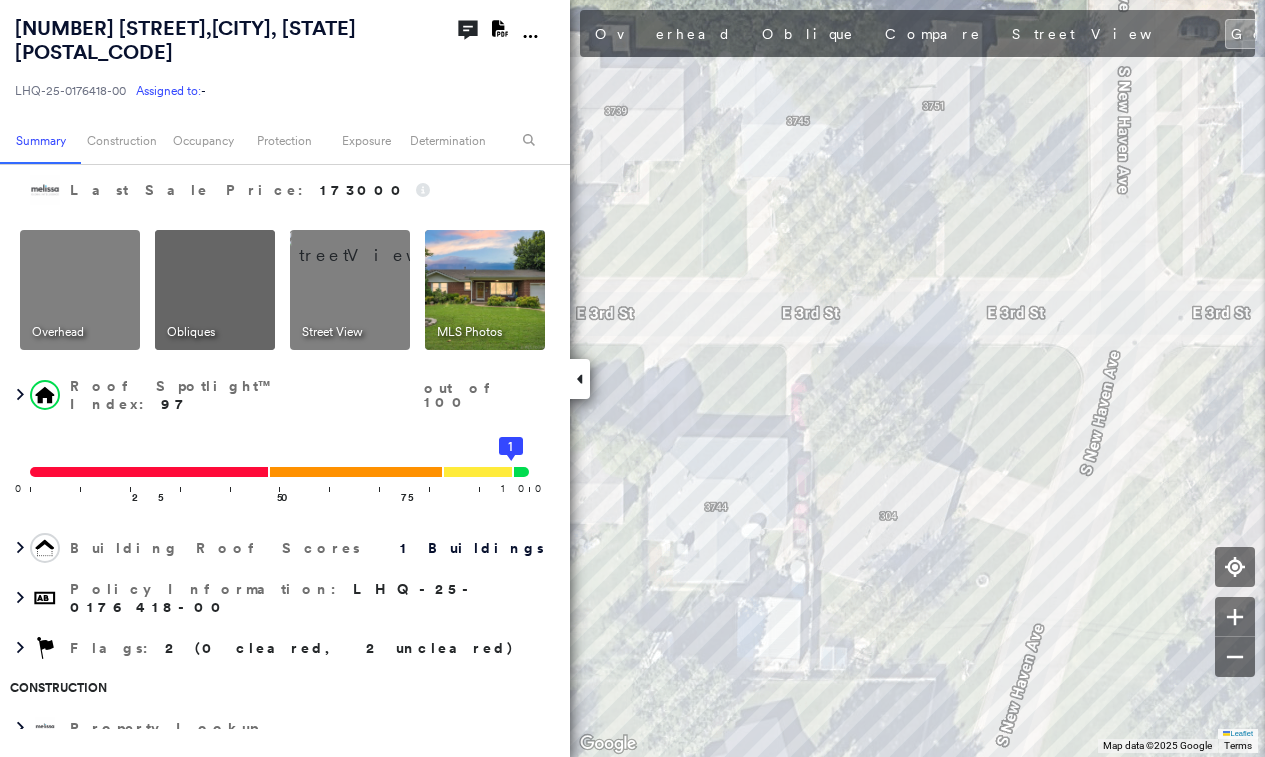 click on "Photos" at bounding box center [1380, 34] 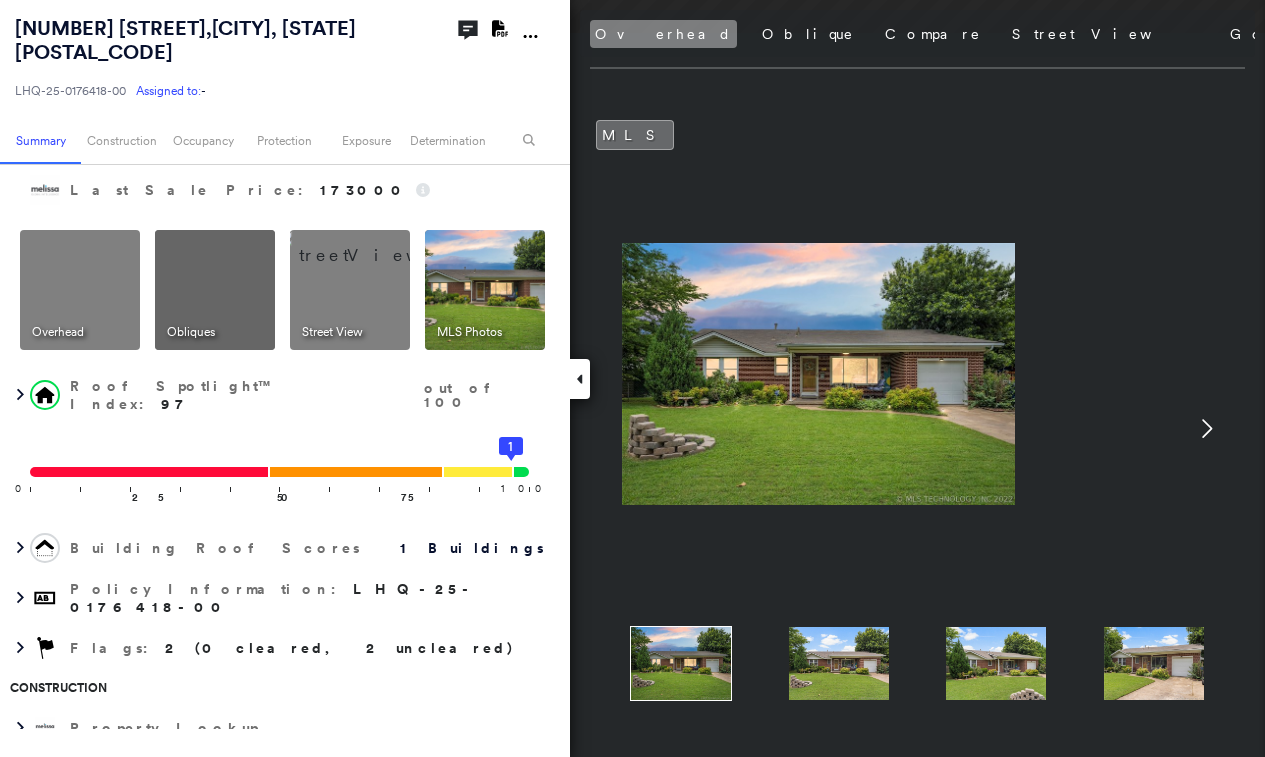 click on "Overhead" at bounding box center (663, 34) 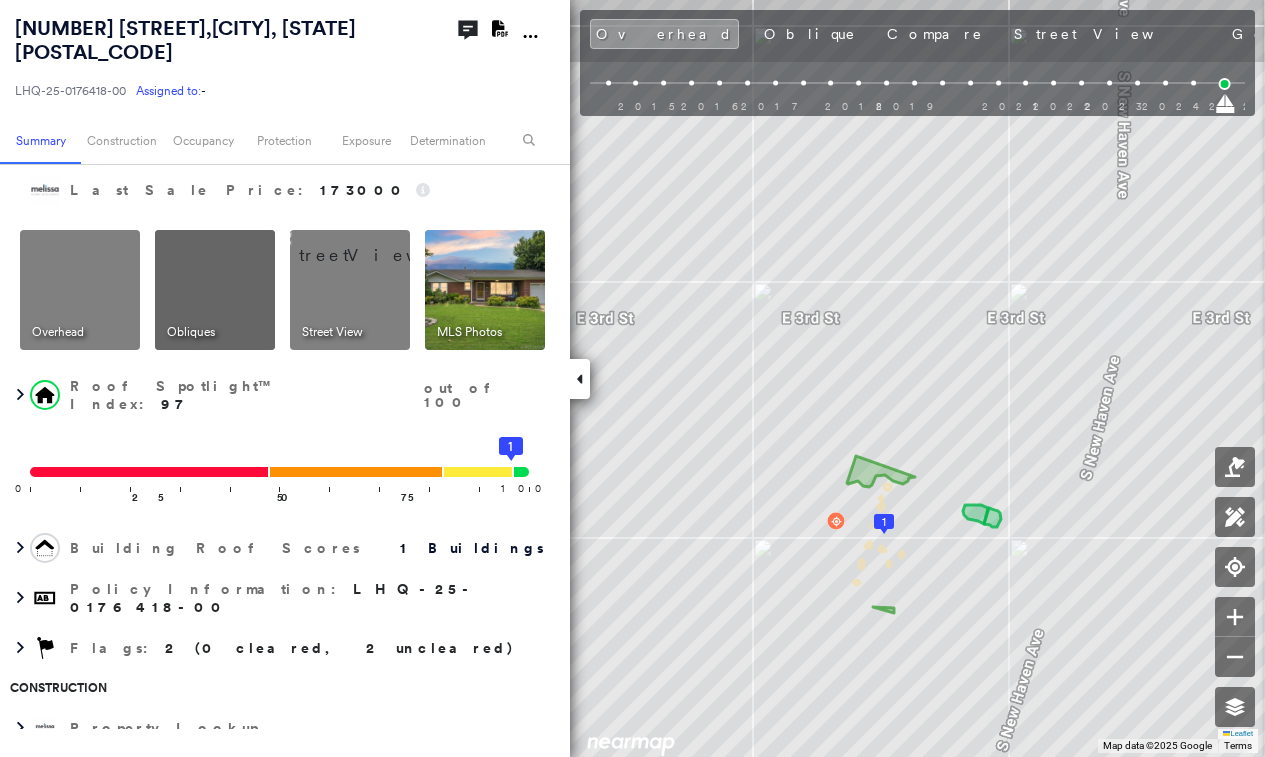 drag, startPoint x: 883, startPoint y: 21, endPoint x: 870, endPoint y: 71, distance: 51.662365 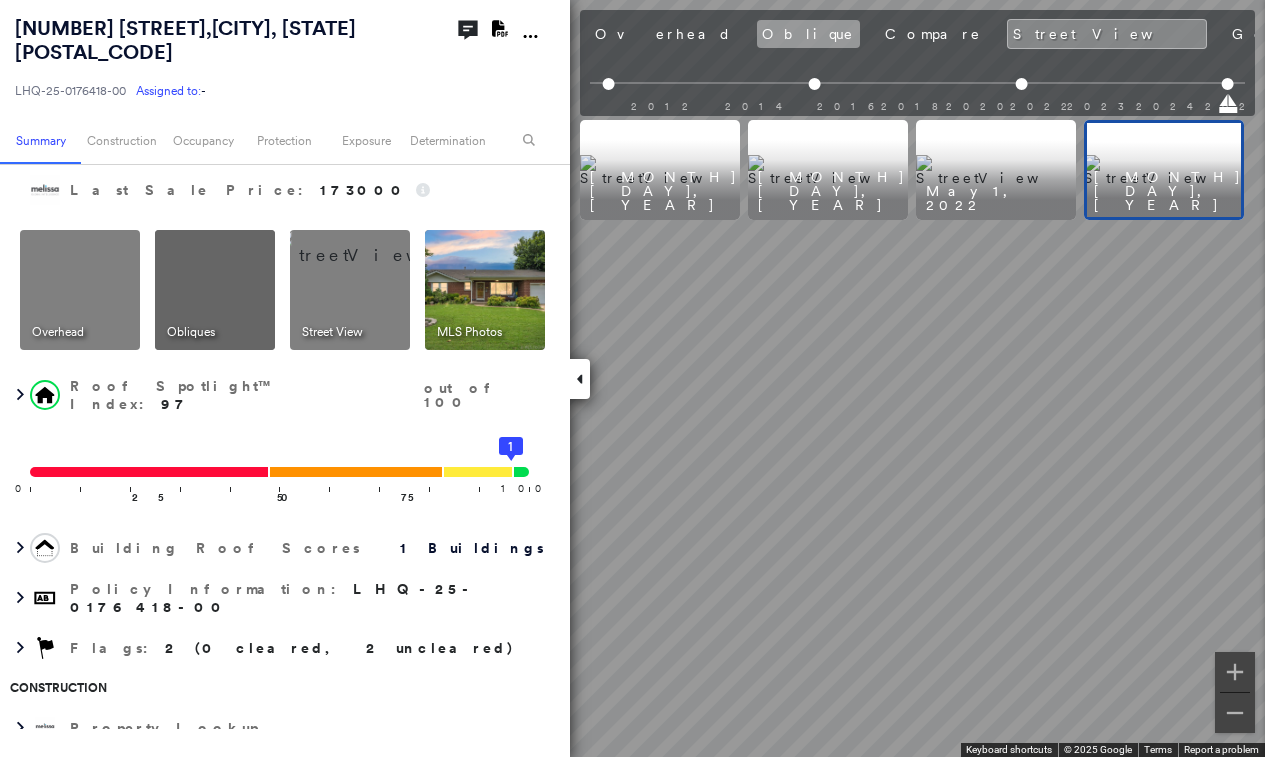 click on "Oblique" at bounding box center [808, 34] 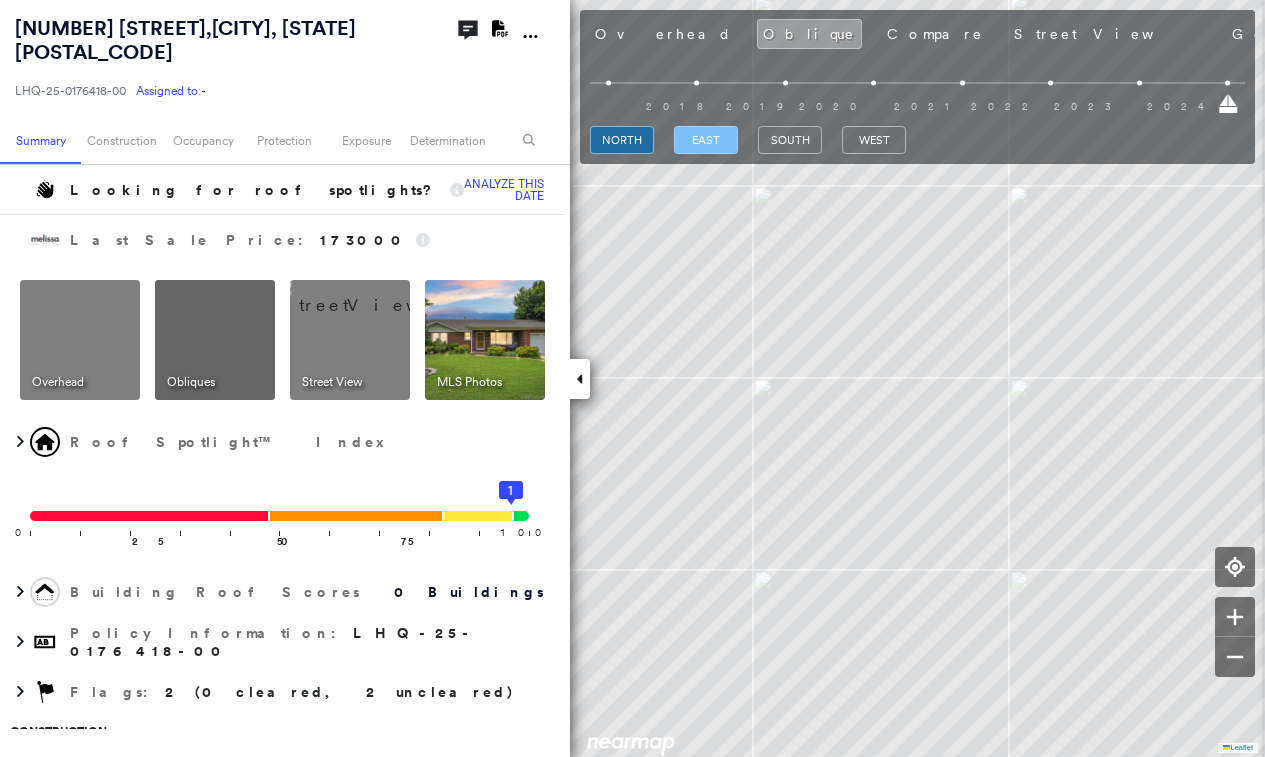 click on "east" at bounding box center (706, 140) 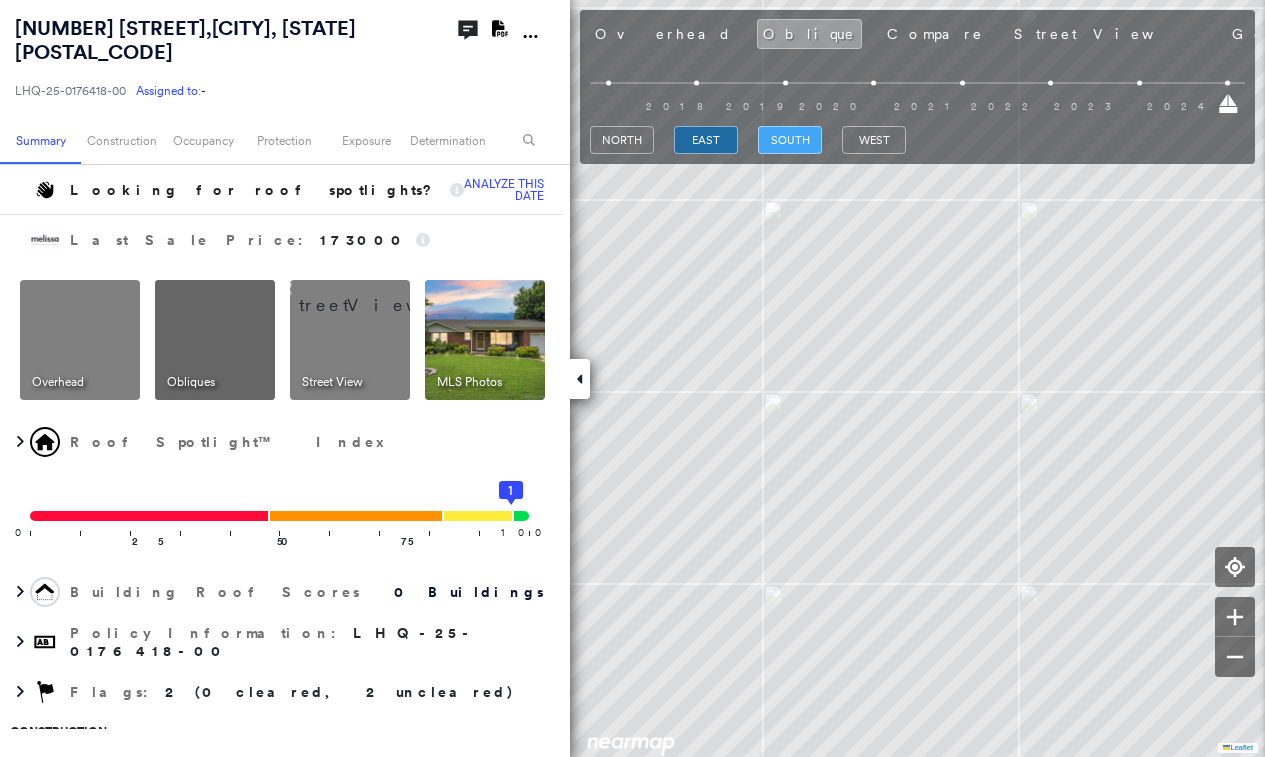 click on "south" at bounding box center [790, 140] 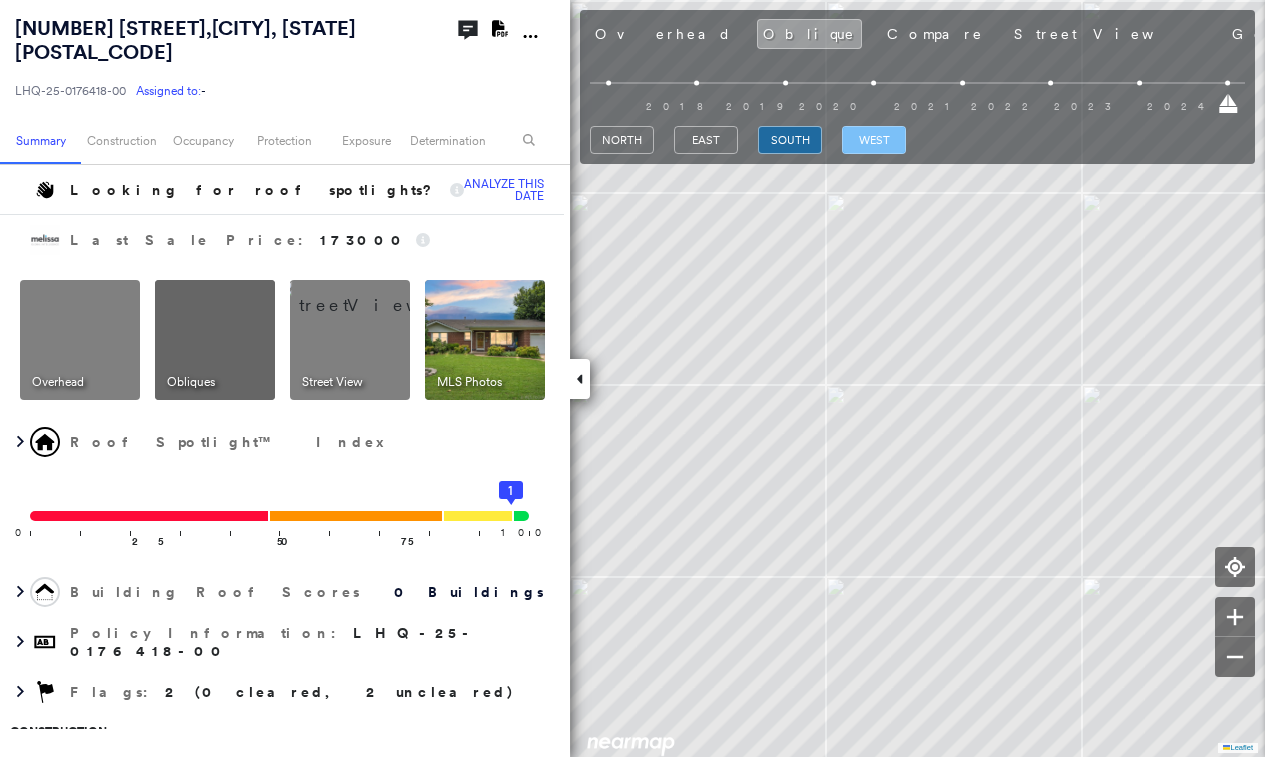 click on "west" at bounding box center (874, 140) 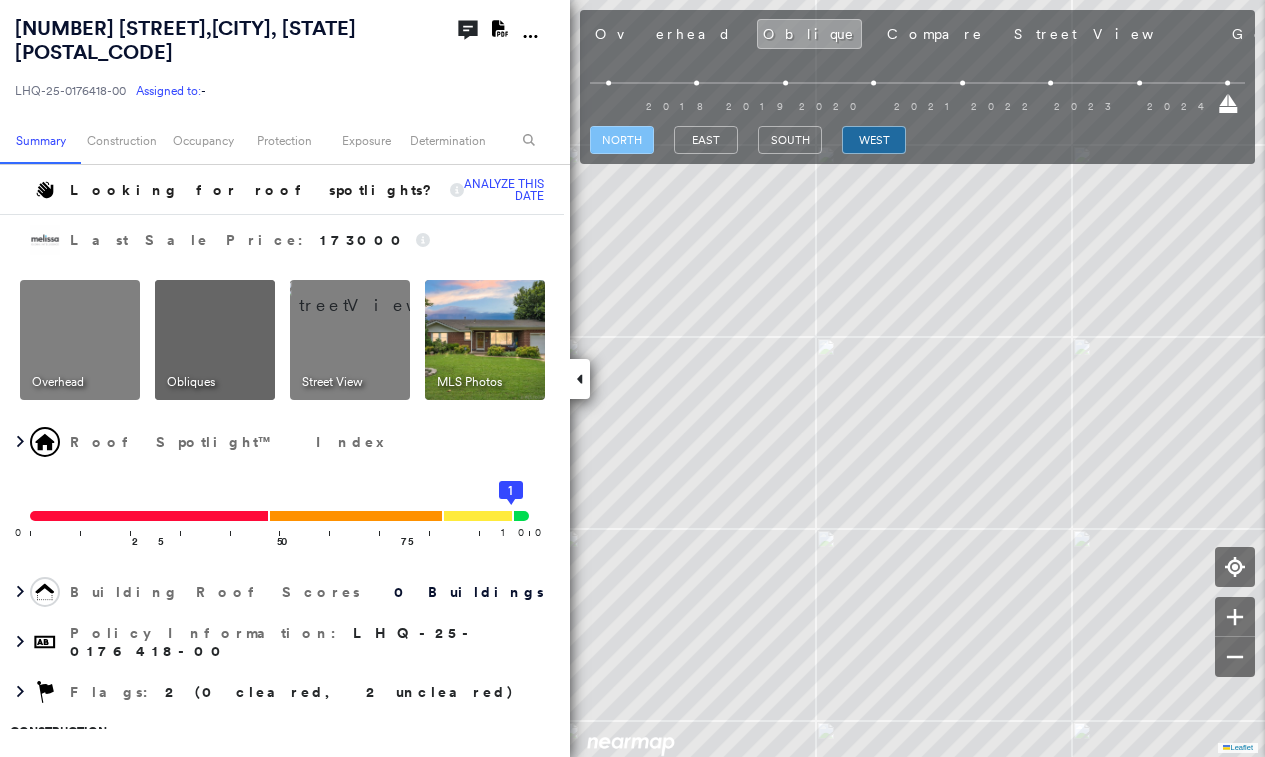 click on "north" at bounding box center (622, 140) 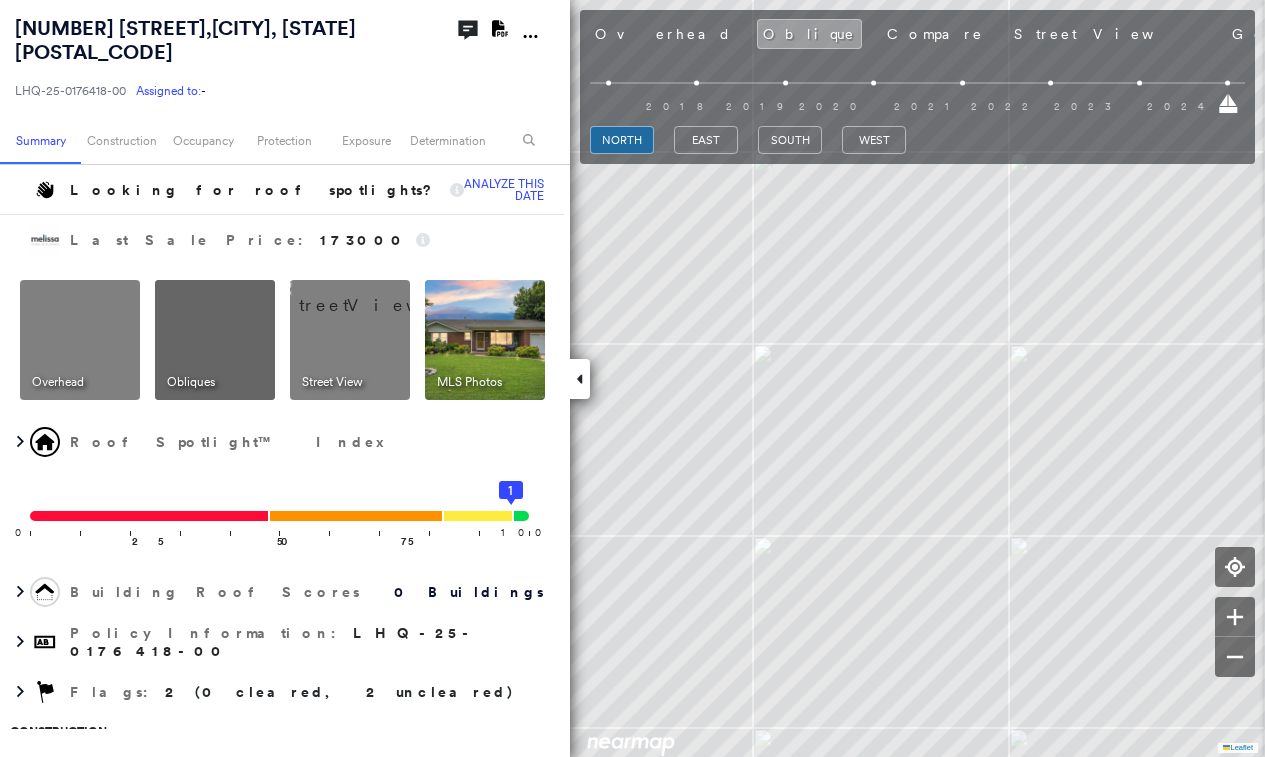 click on "Photos" at bounding box center (1380, 34) 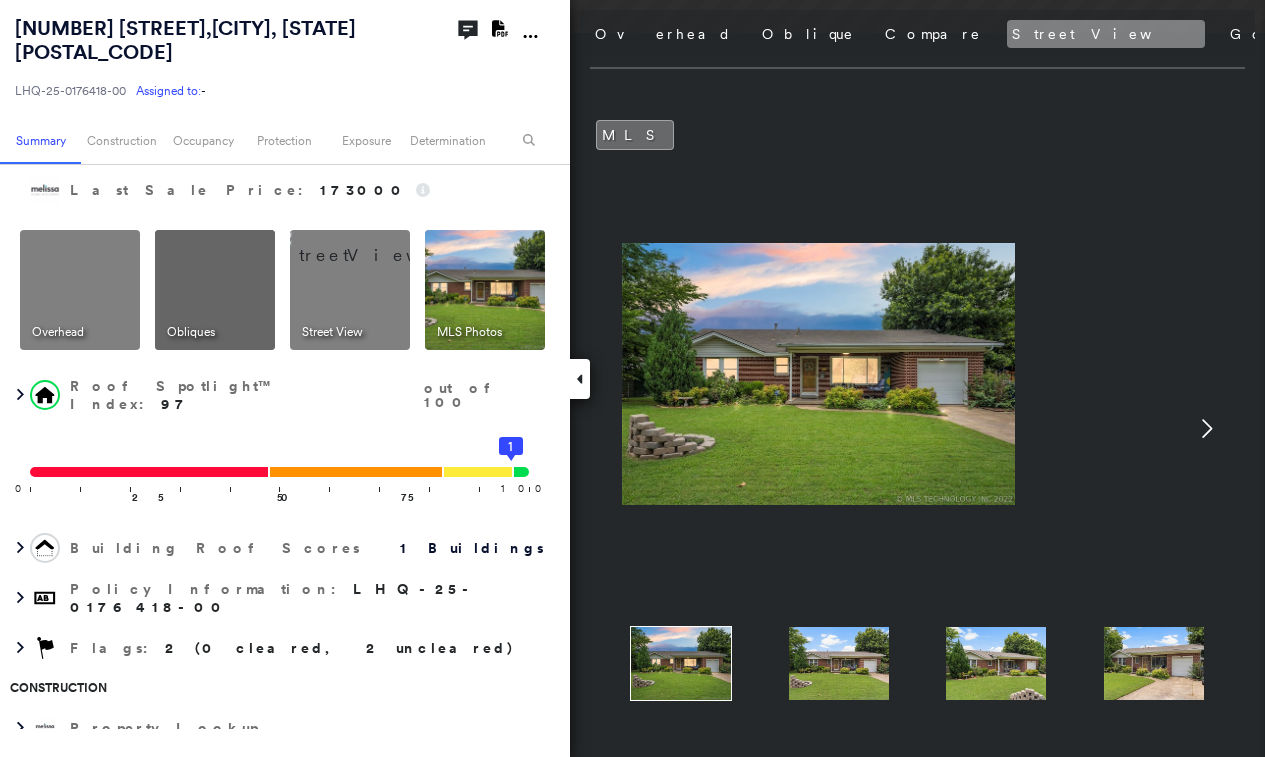 click on "Street View" at bounding box center (1106, 34) 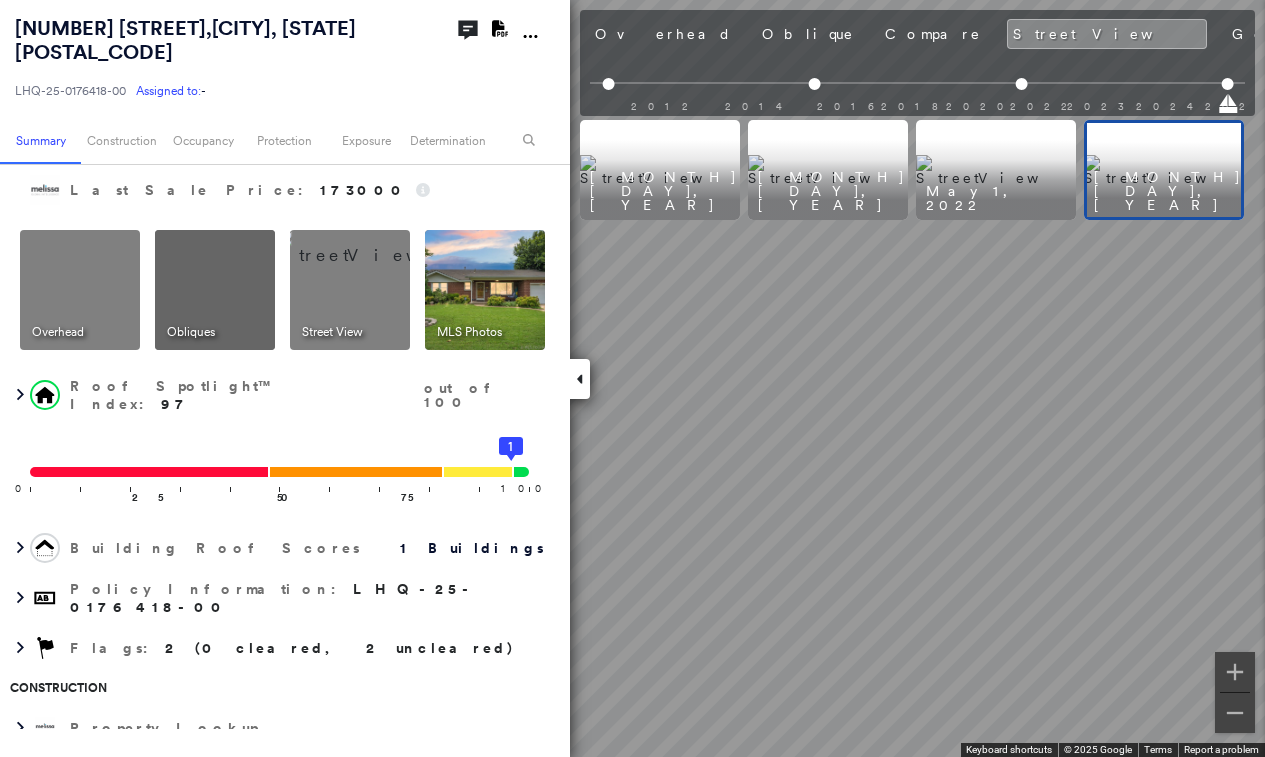 click on "Photos" at bounding box center [1380, 34] 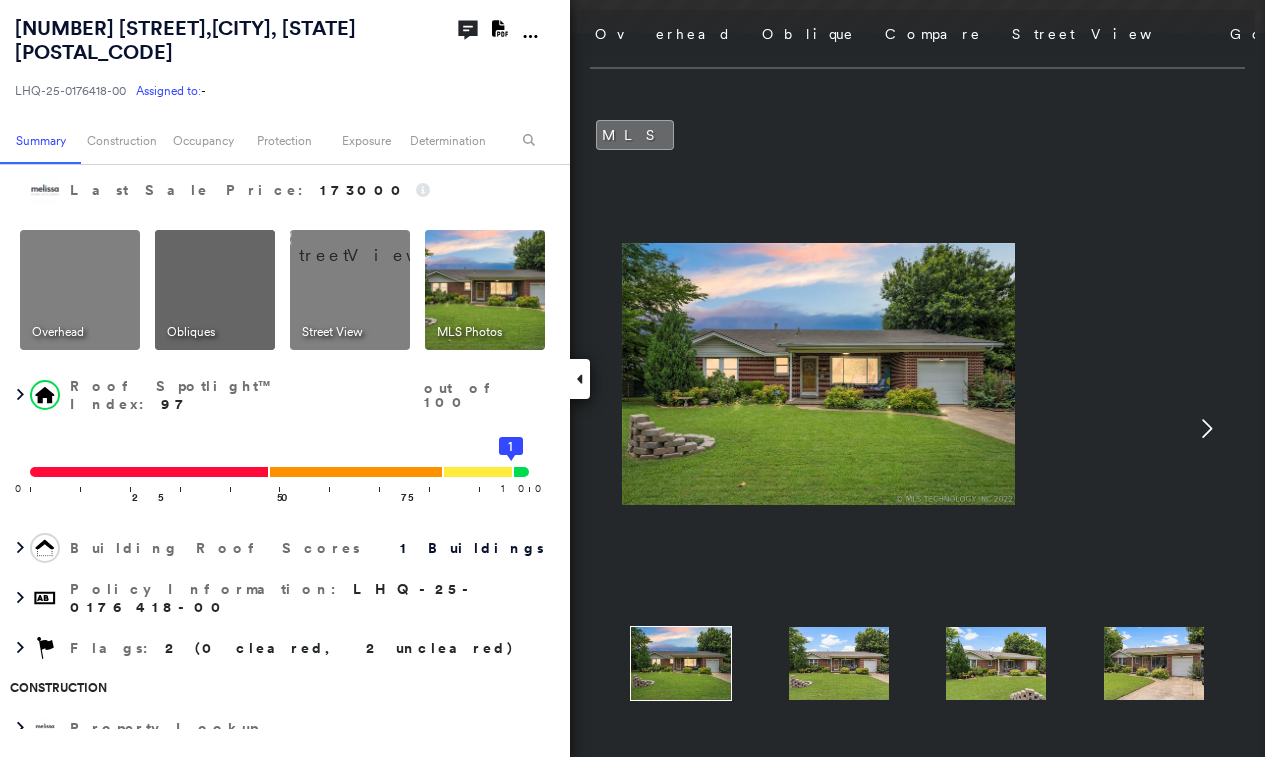click 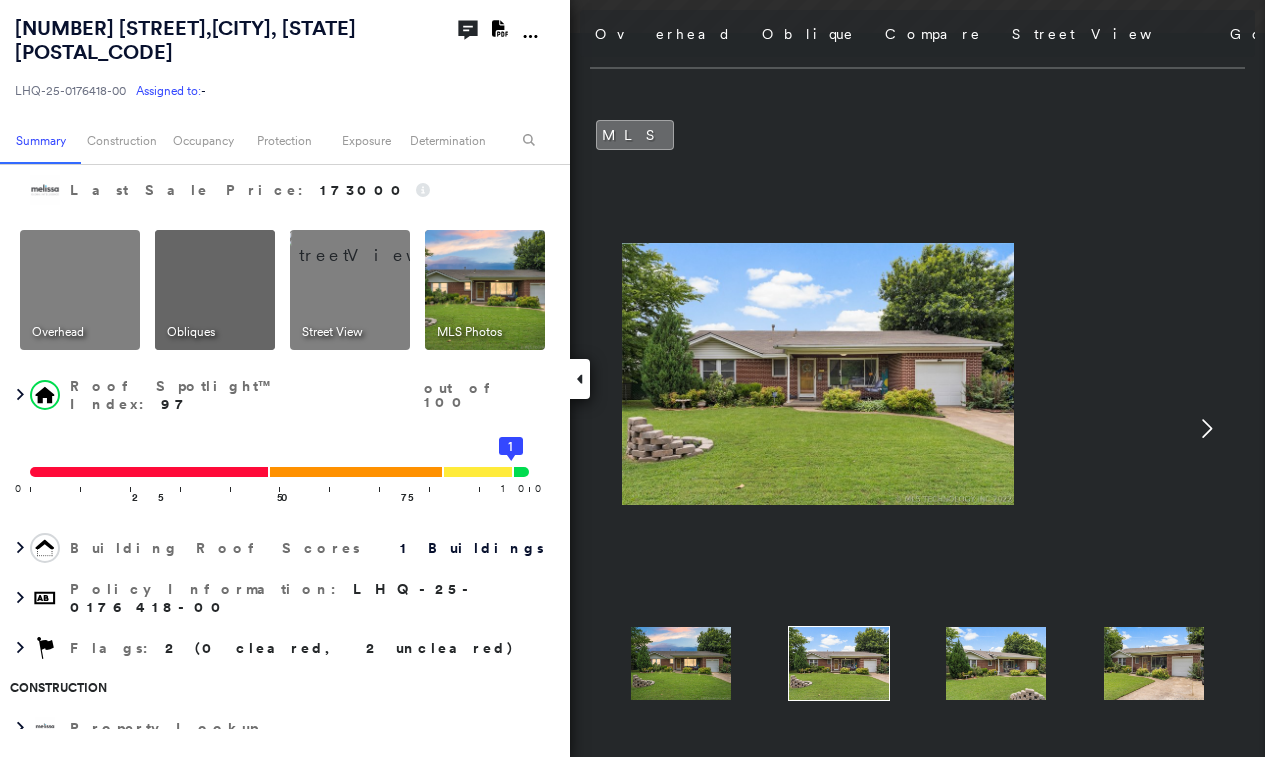 click 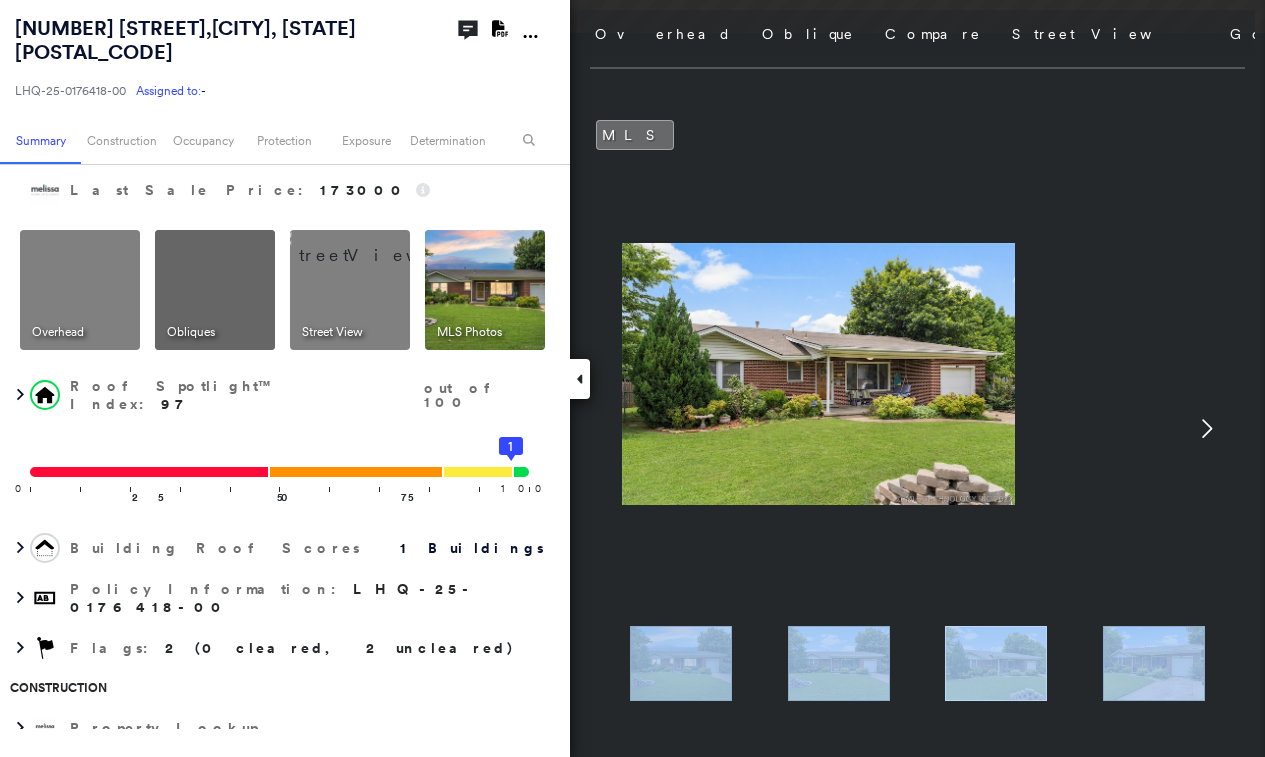 click 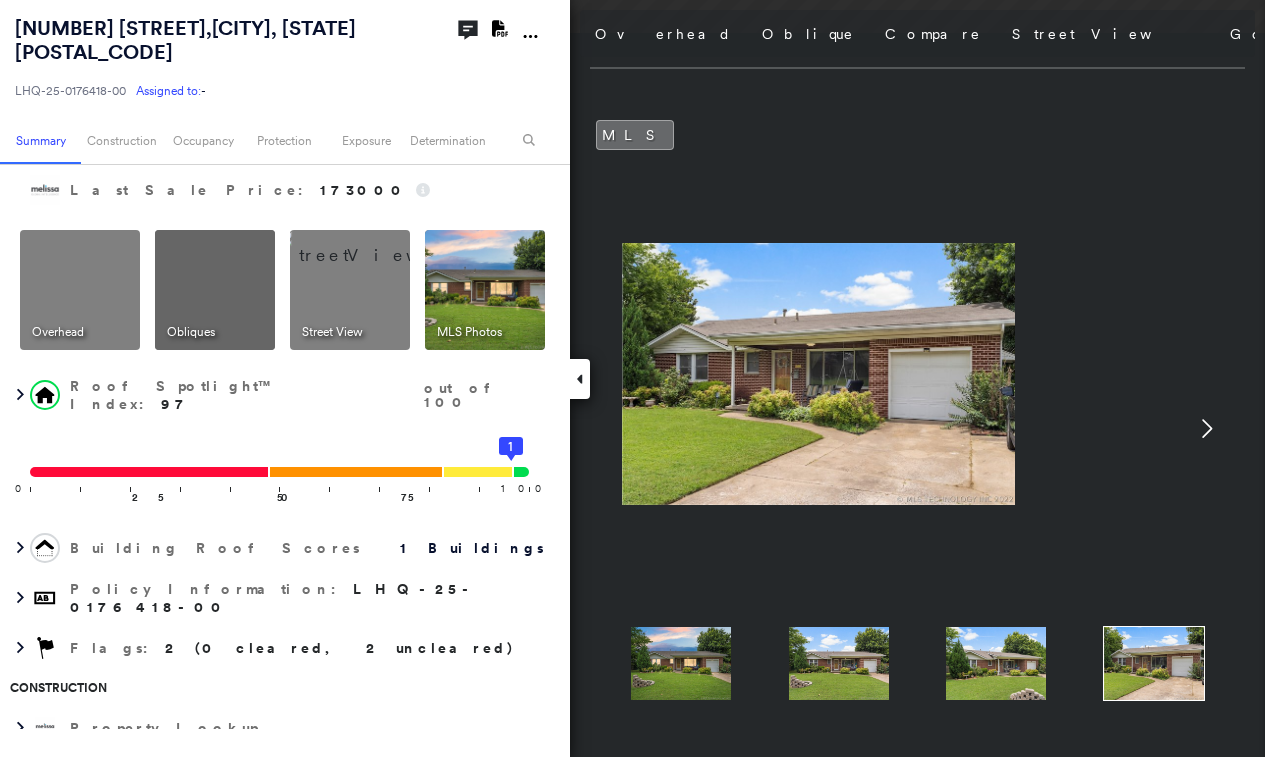 click 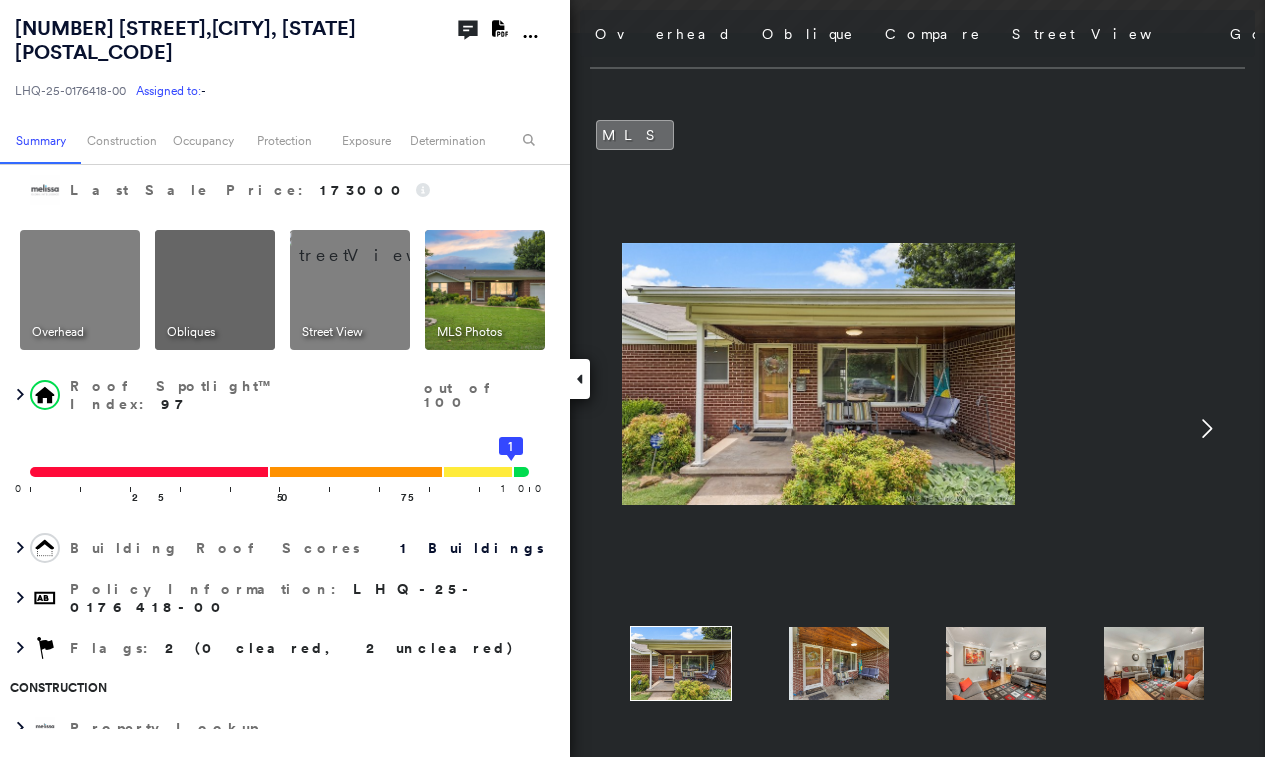click 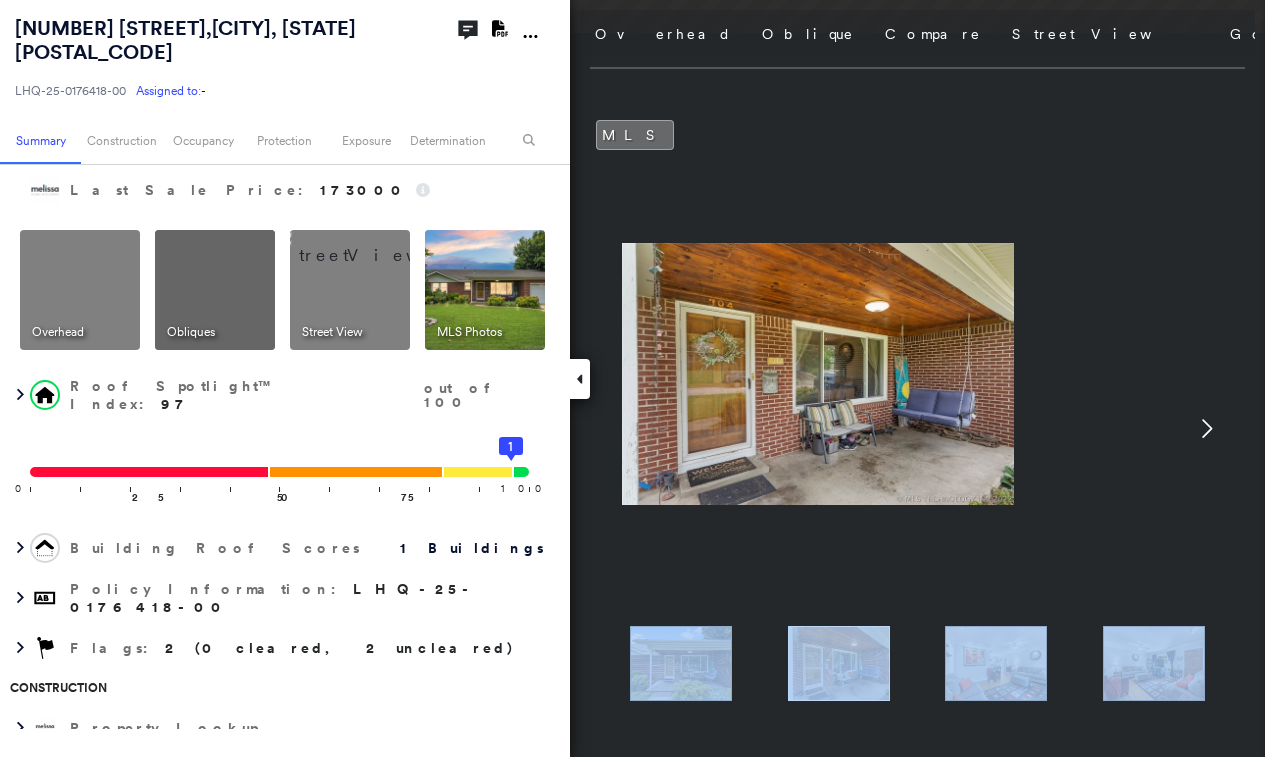 click 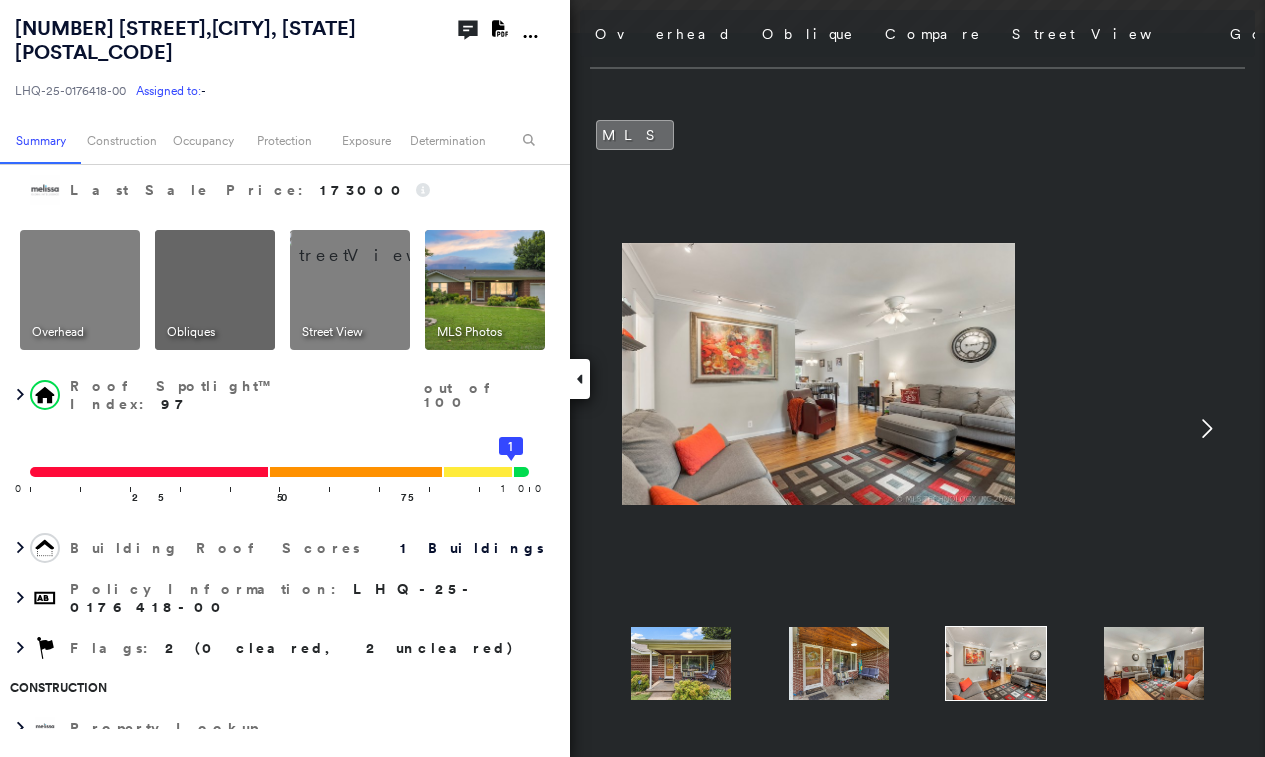 click 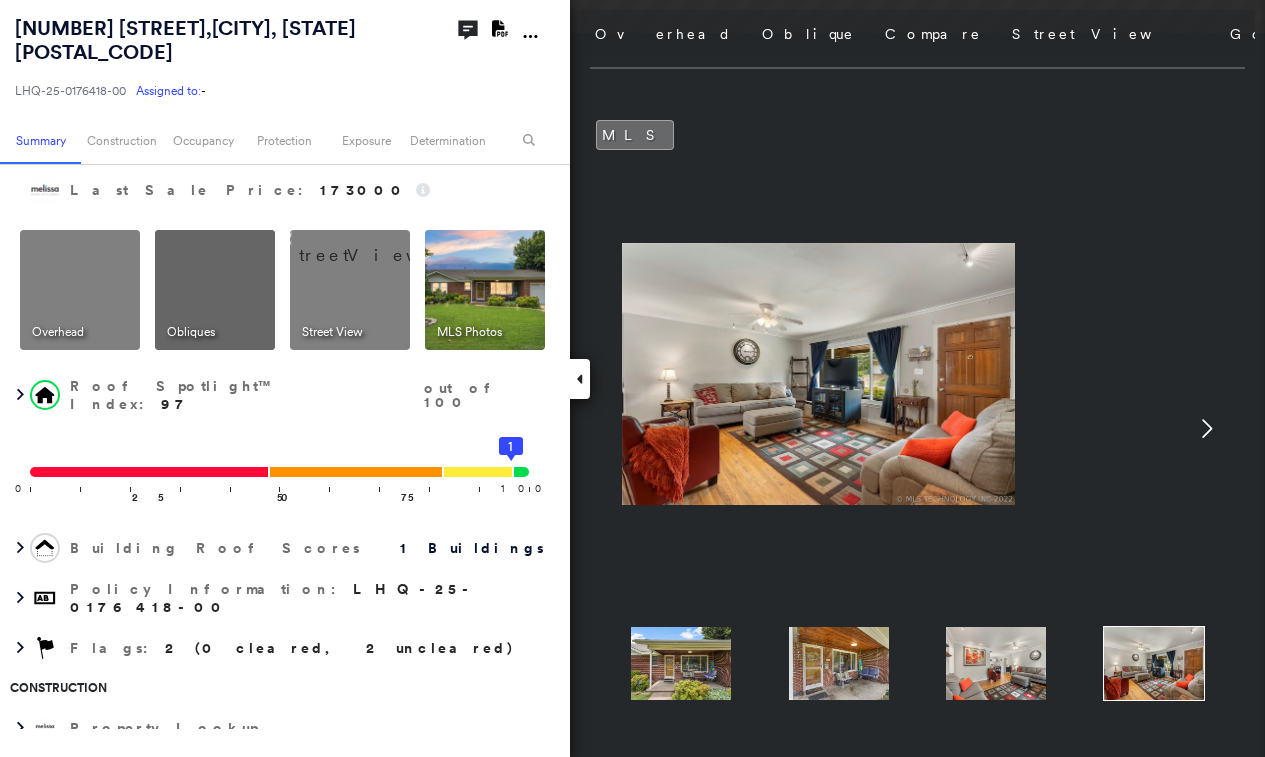 click 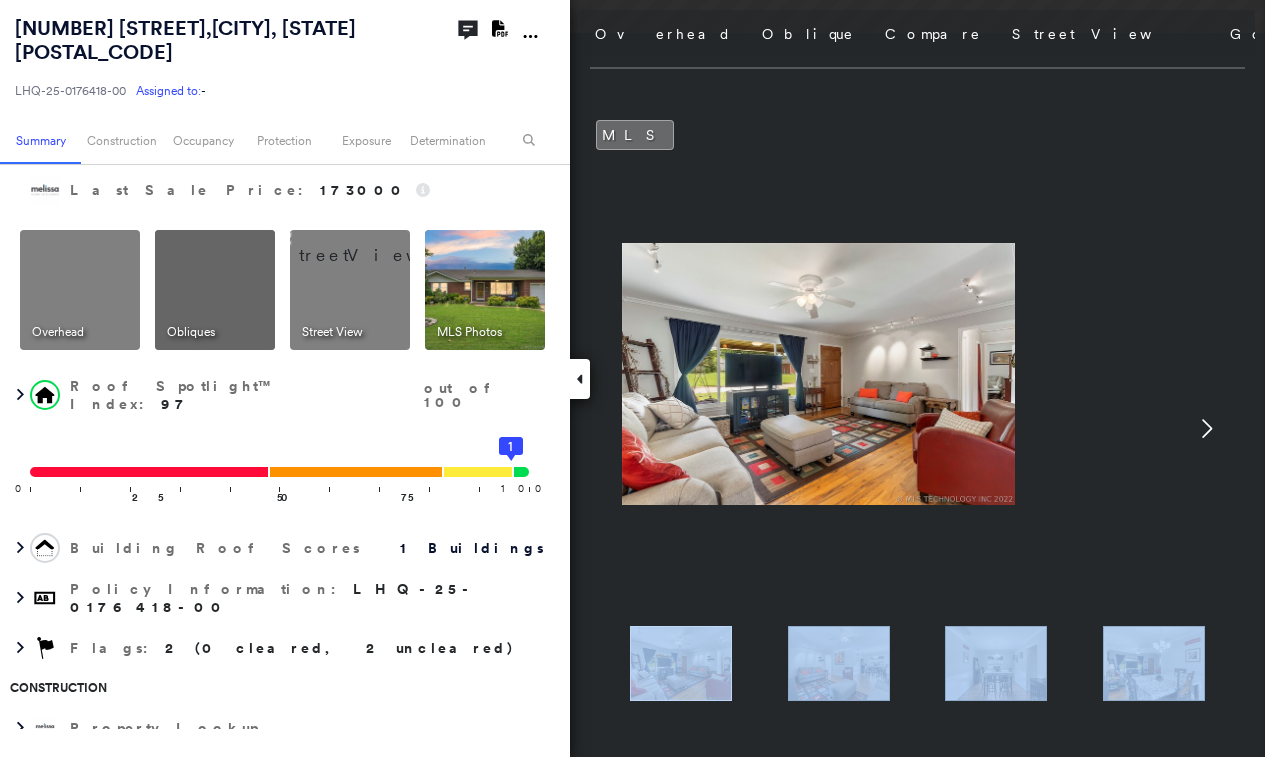 click 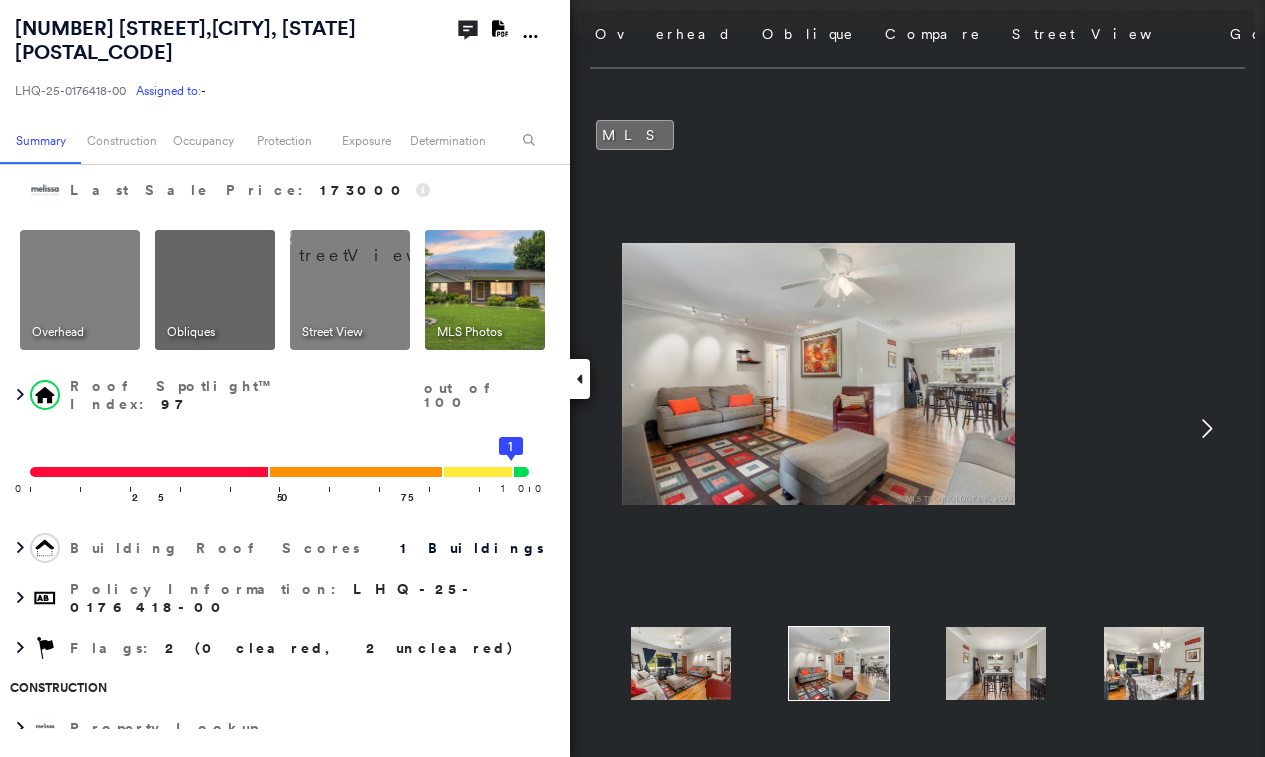 click 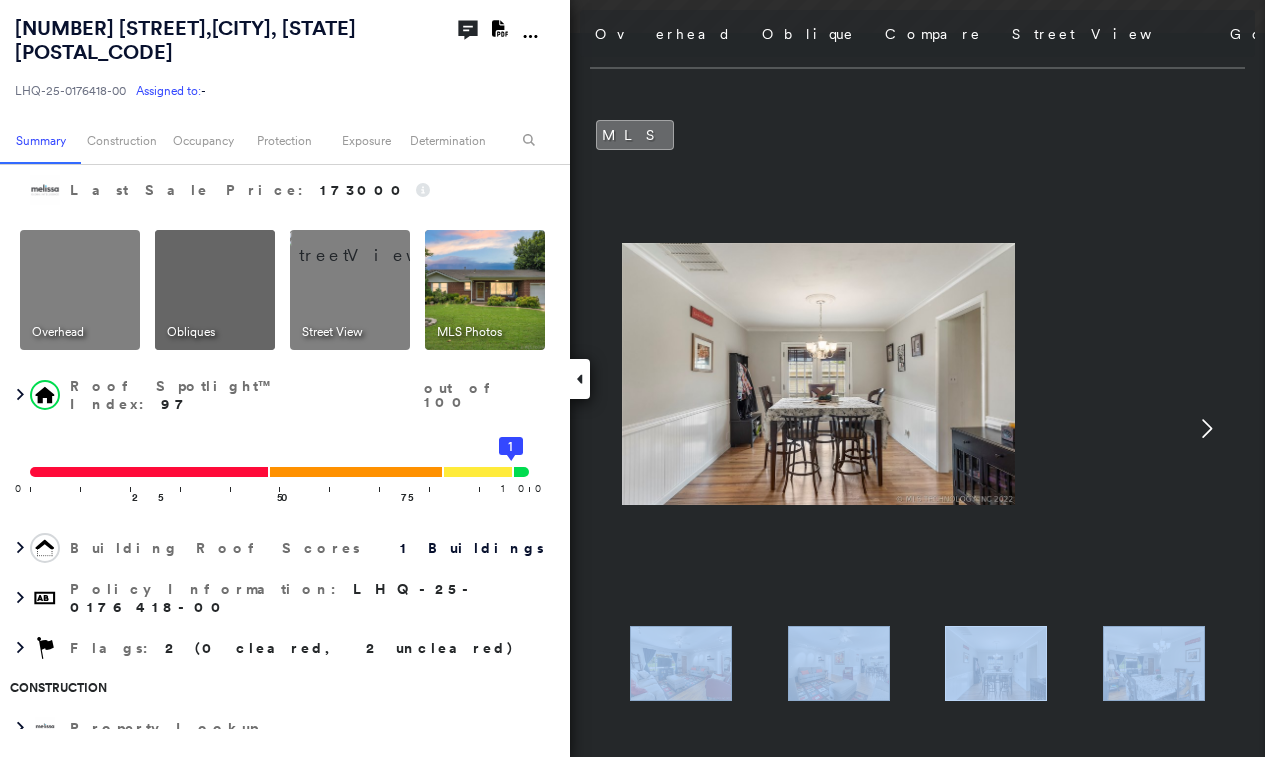 click 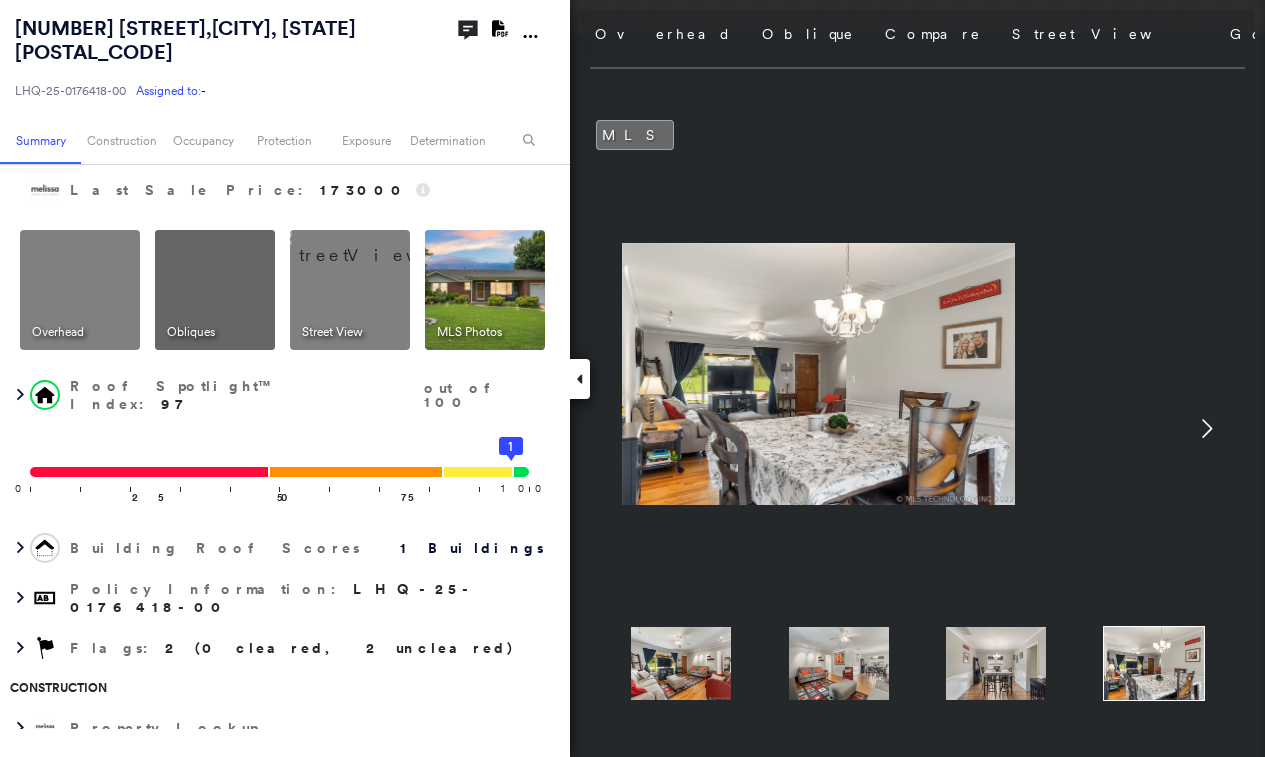 click 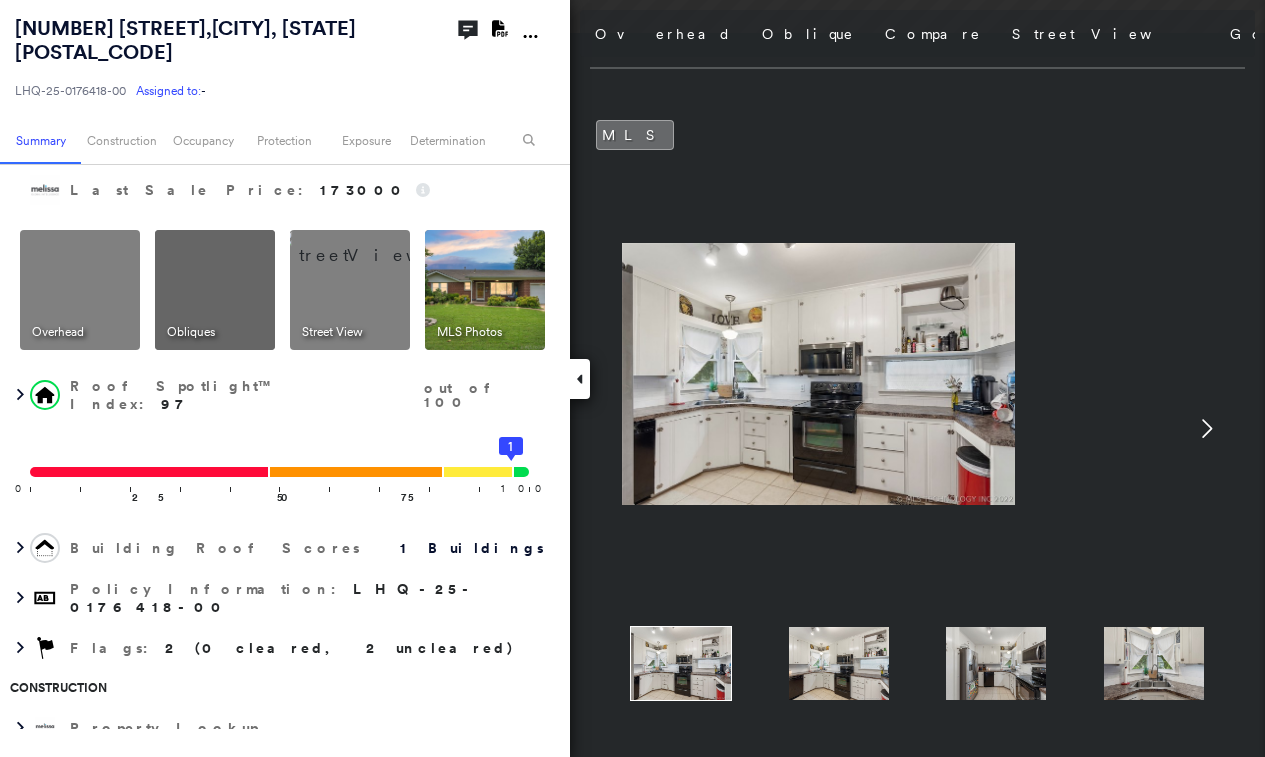 click 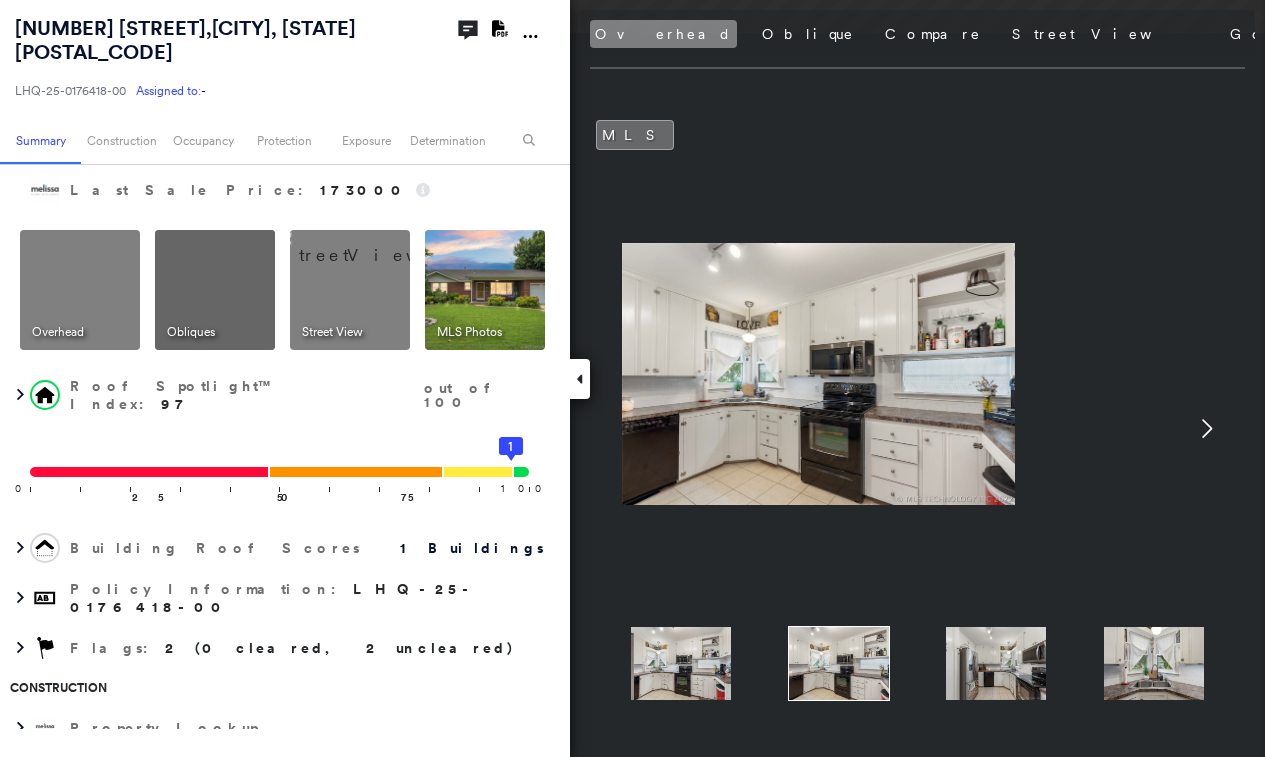 click on "Overhead" at bounding box center [663, 34] 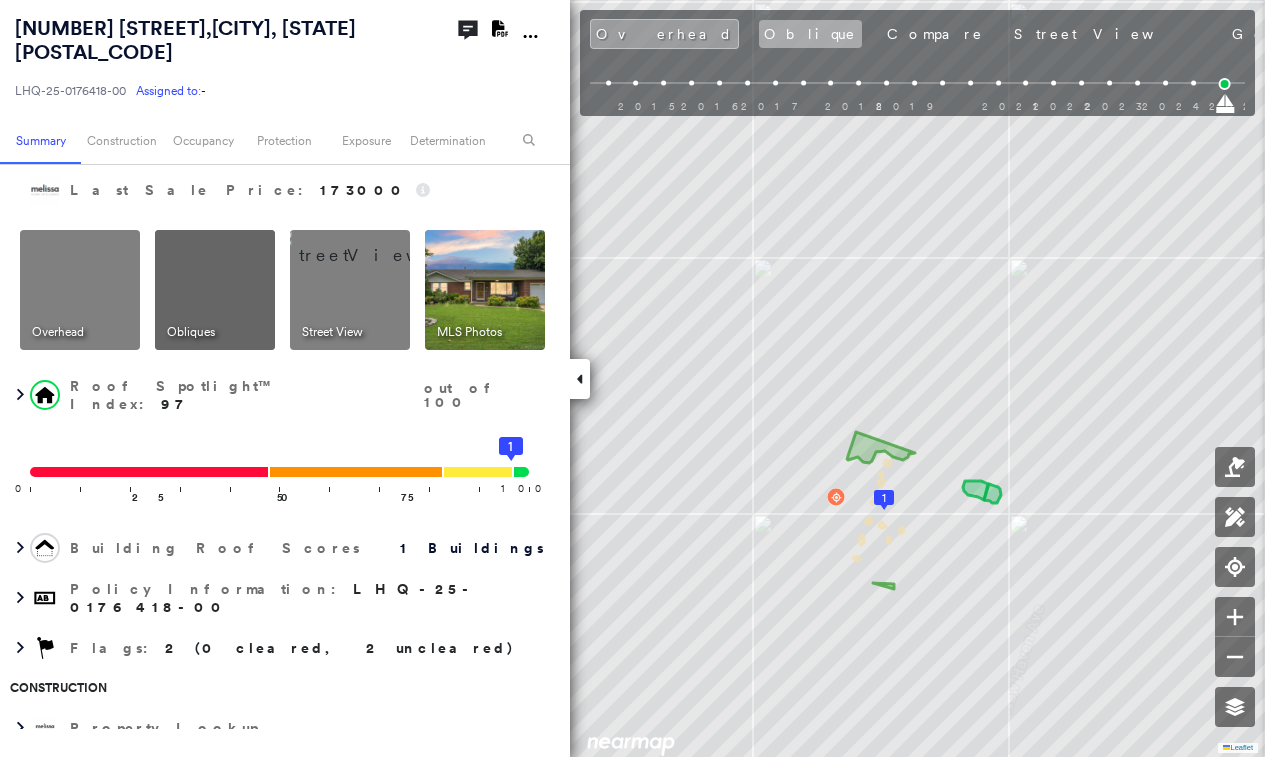 click on "Oblique" at bounding box center (810, 34) 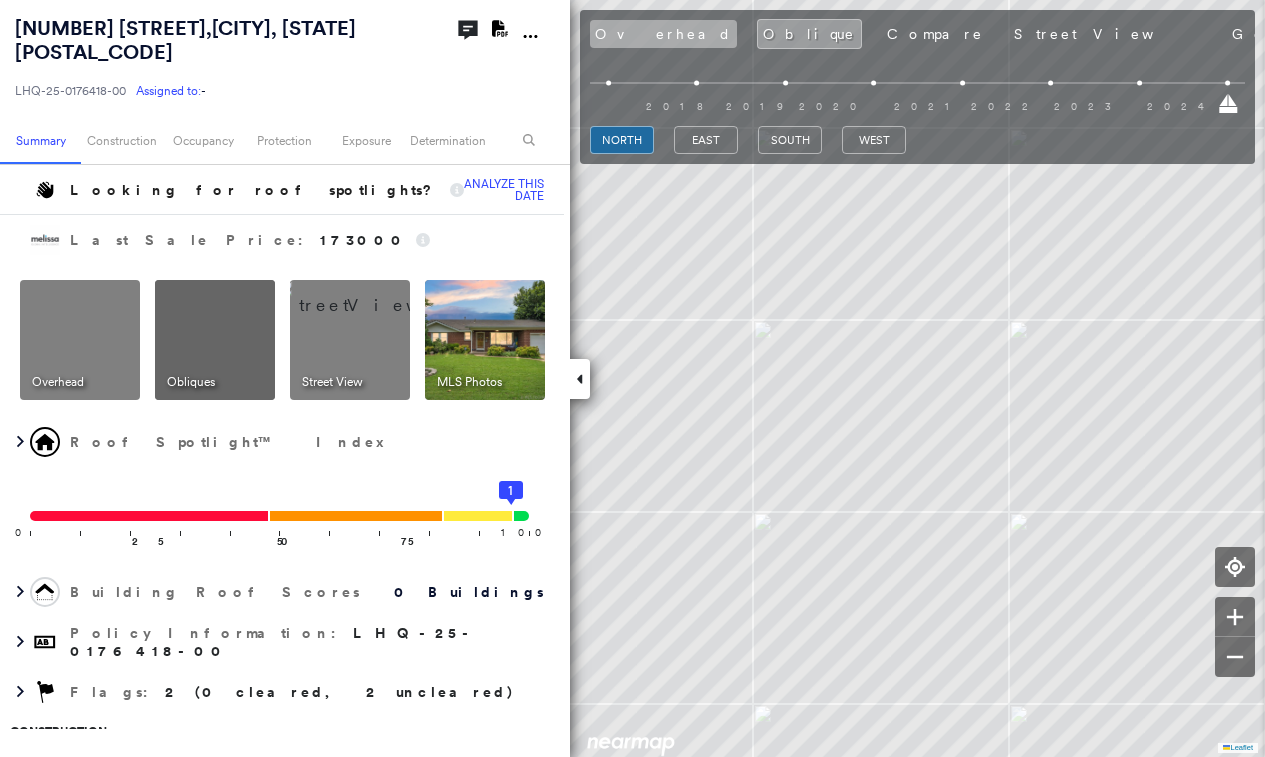 click on "Overhead" at bounding box center (663, 34) 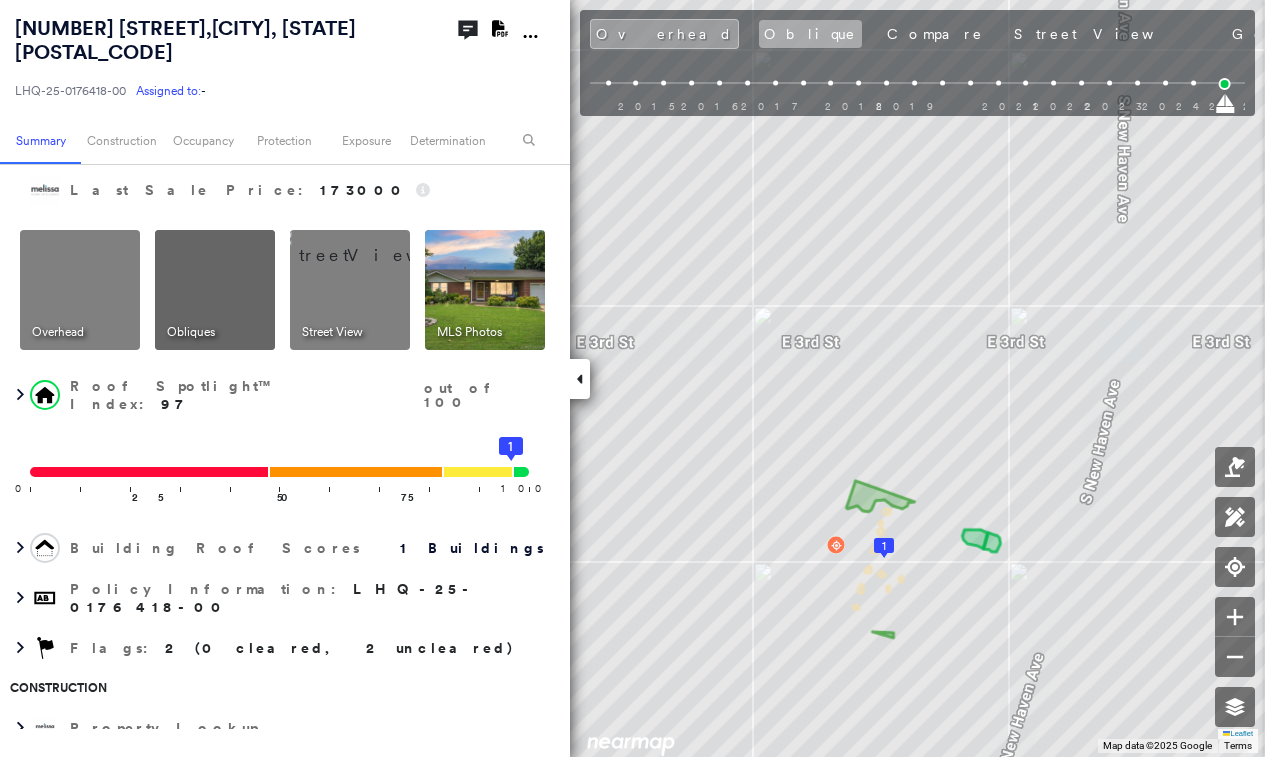 click on "Oblique" at bounding box center [810, 34] 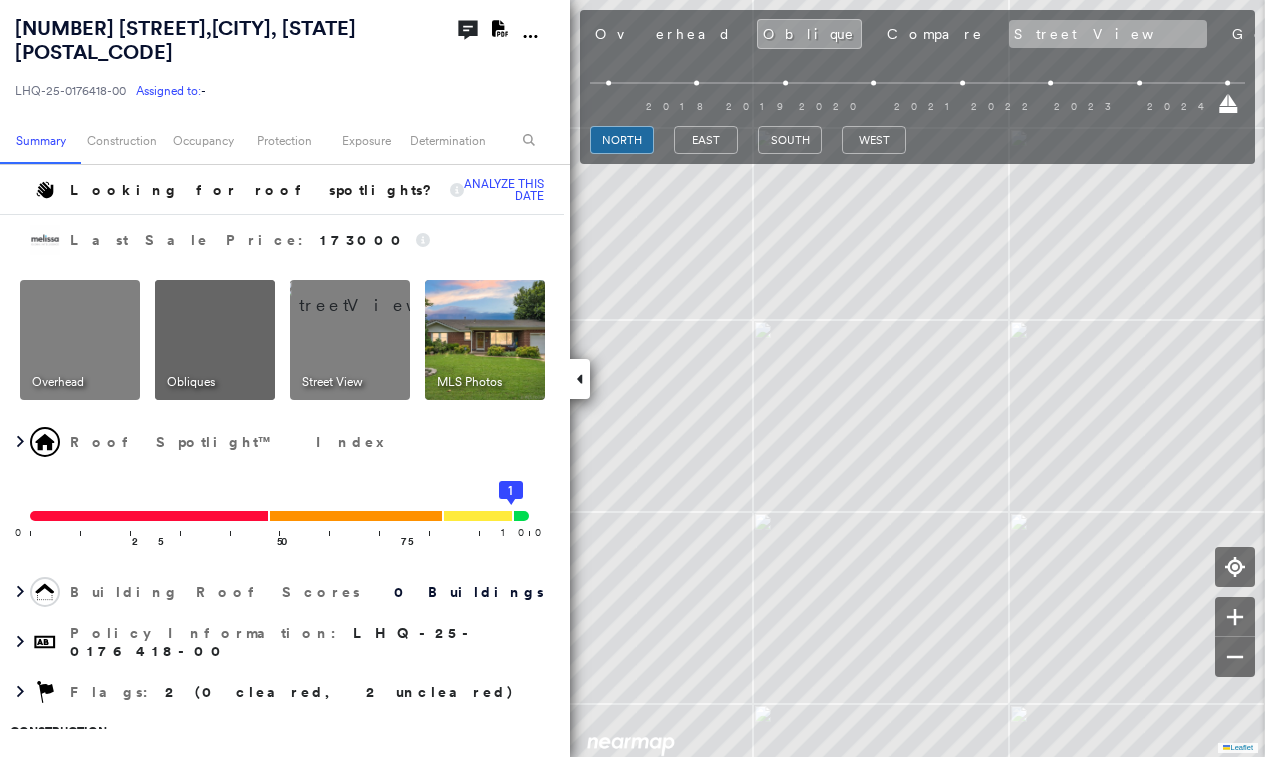 click on "Street View" at bounding box center (1108, 34) 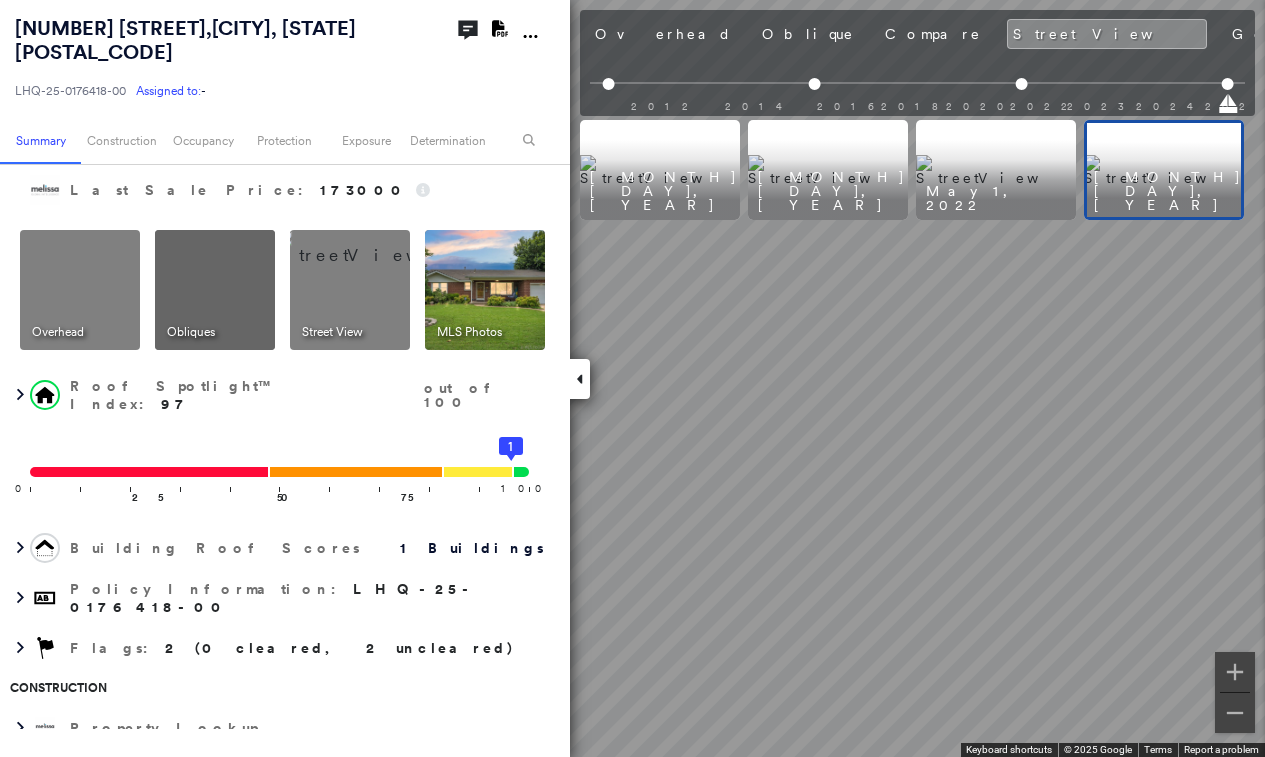 drag, startPoint x: 621, startPoint y: 23, endPoint x: 603, endPoint y: 72, distance: 52.201534 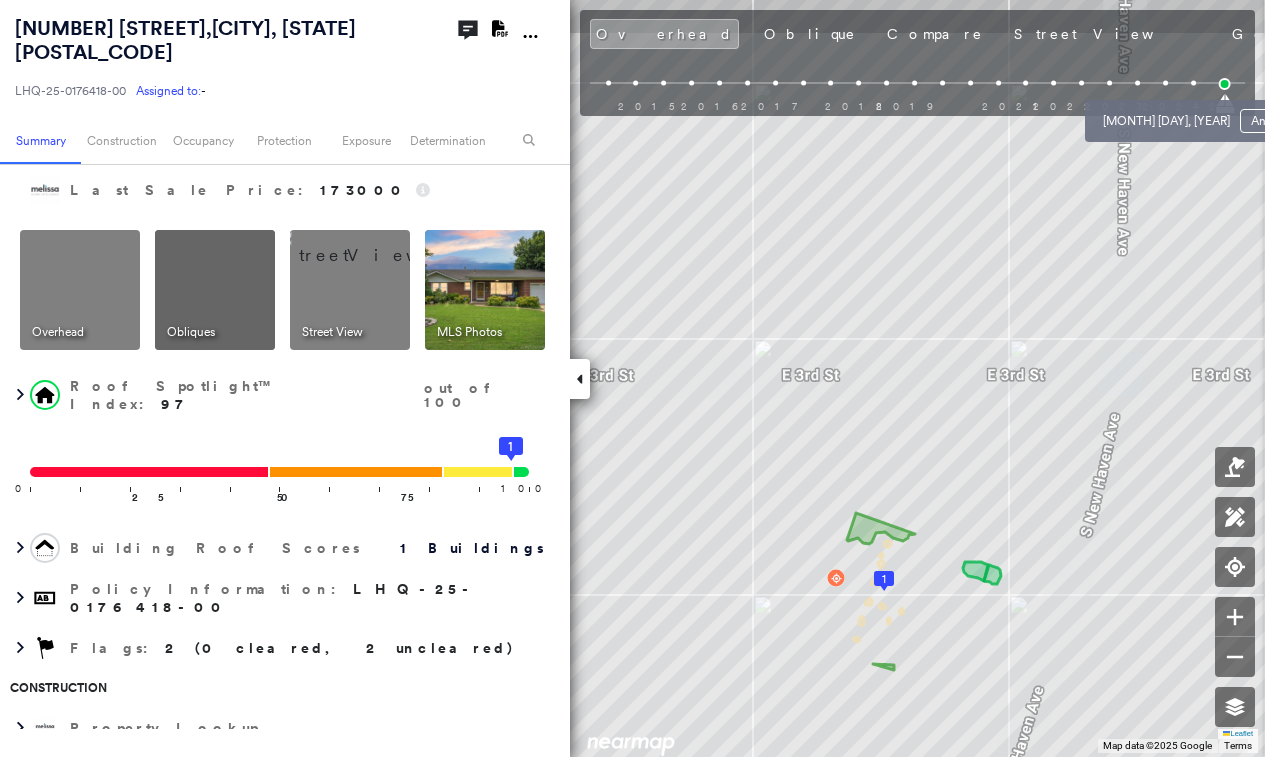 click at bounding box center [1193, 83] 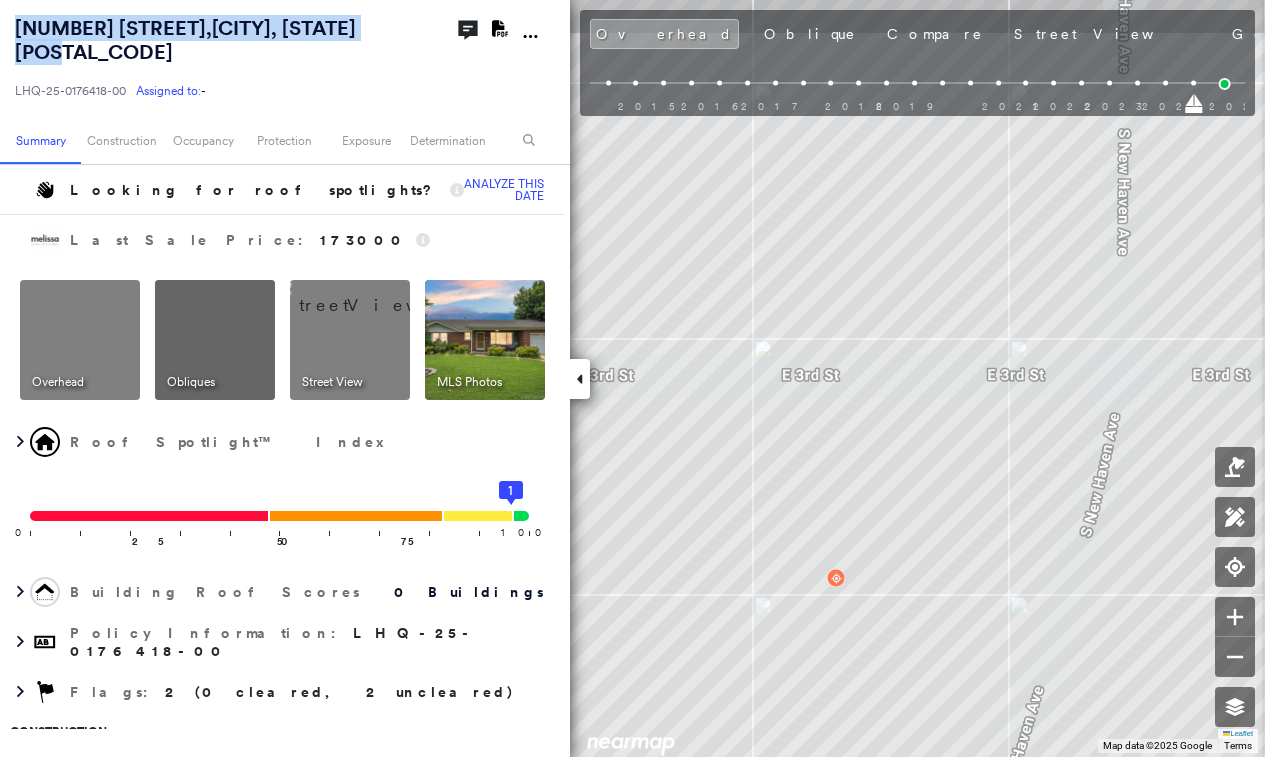 drag, startPoint x: 117, startPoint y: 53, endPoint x: -6, endPoint y: 12, distance: 129.65338 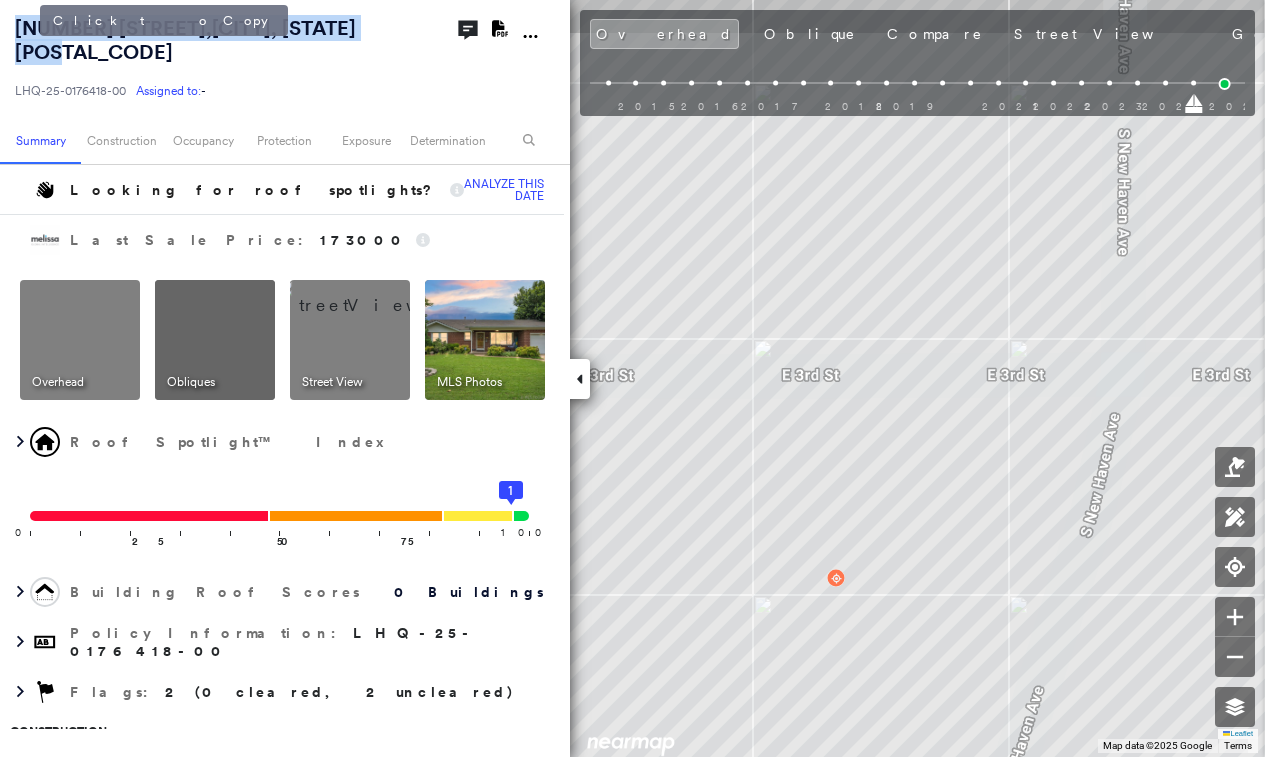 copy on "[NUMBER] [STREET] ,  [CITY], [STATE] [POSTAL_CODE]" 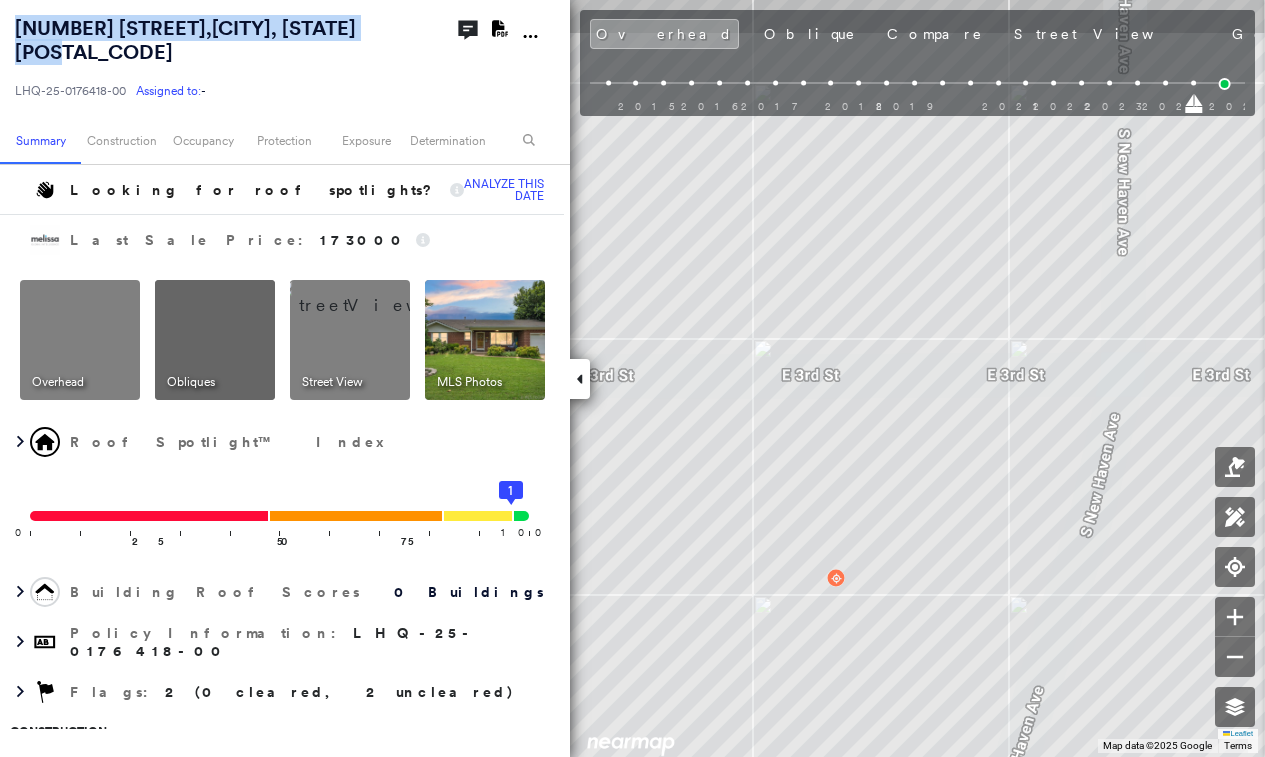 click on "Street View" at bounding box center (1108, 34) 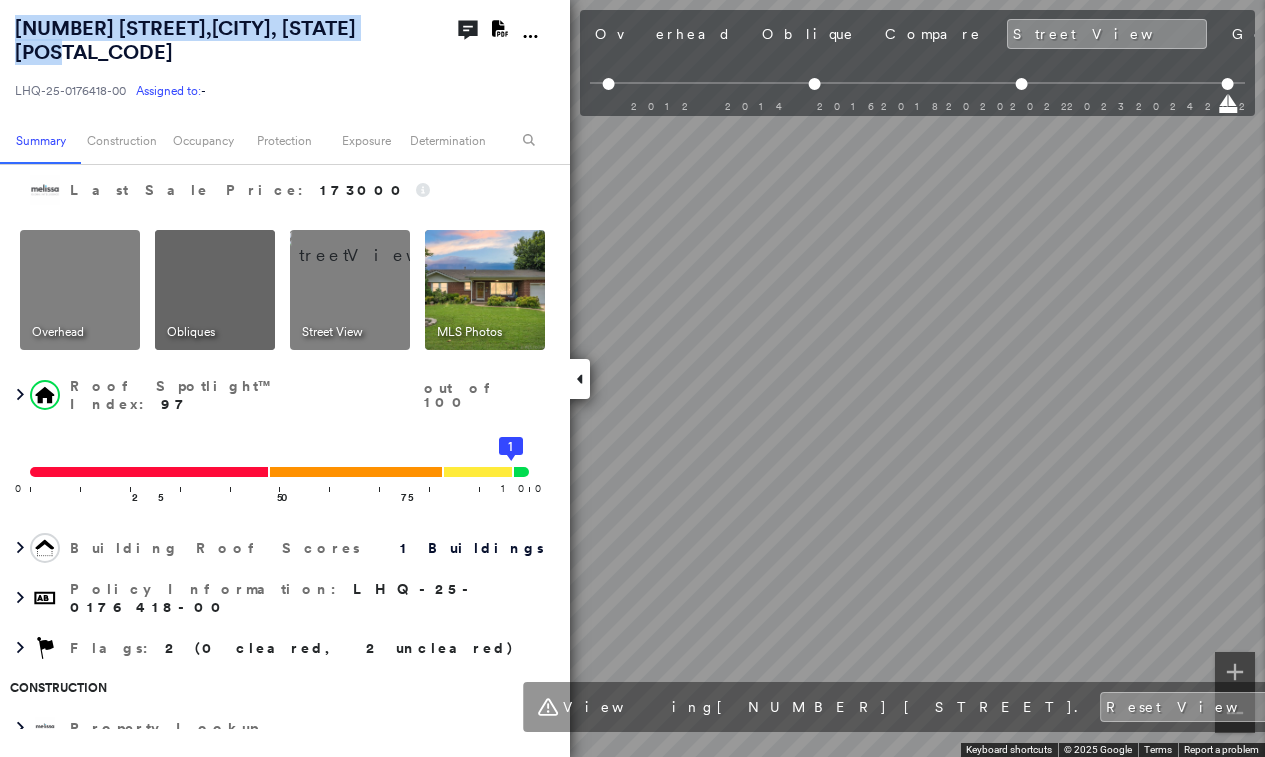 click on "[NUMBER] [STREET] ,  [CITY], [STATE] [POSTAL_CODE] [ALPHANUMERIC] Assigned to:  - Assigned to:  - [ALPHANUMERIC] Assigned to:  - Open Comments Download PDF Report Summary Construction Occupancy Protection Exposure Determination Last Sale Price :  173000 Overhead Obliques Street View MLS Photos Roof Spotlight™ Index :  97 out of 100 0 100 25 50 75 1 Building Roof Scores 1 Buildings Policy Information :  [ALPHANUMERIC] Flags :  2 (0 cleared, 2 uncleared) Construction Property Lookup BuildZoom - Building Permit Data and Analysis Roof Spotlights :  Overhang, Vent Property Features :  Car Roof Age :  11+ years old. 1 Building 1 :  11+ years Roof Size & Shape :  1 building  - Gable | Asphalt Shingle Assessor and MLS Details Occupancy Smarty Streets - Surrounding Properties Ownership Place Detail Protection Protection Exposure HazardHub Risks MLS Photos FEMA Risk Index Flood Regional Hazard: 2   out of  5 Crime Regional Hazard: 3   out of  5 Additional Perils Guidewire HazardHub Determination Flags :" at bounding box center (632, 378) 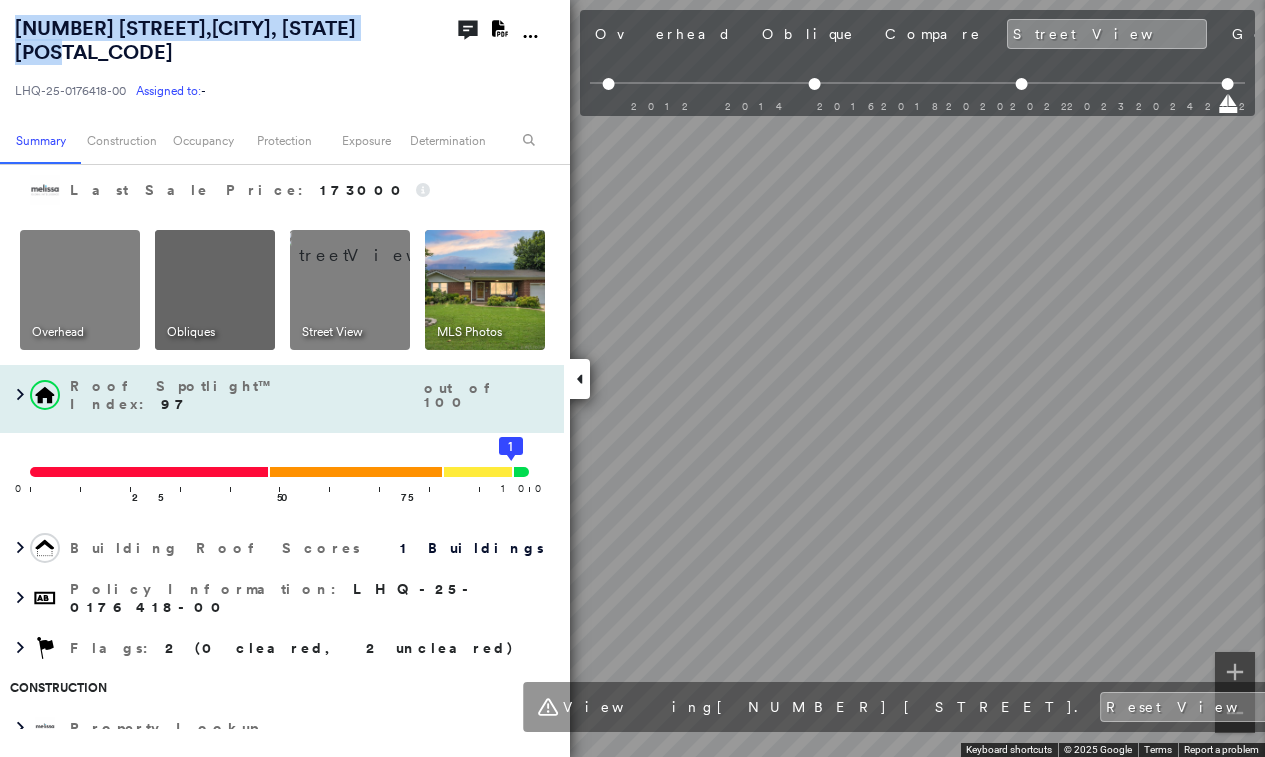 click on "[NUMBER] [STREET] ,  [CITY], [STATE] [POSTAL_CODE] [ALPHANUMERIC] Assigned to:  - Assigned to:  - [ALPHANUMERIC] Assigned to:  - Open Comments Download PDF Report Summary Construction Occupancy Protection Exposure Determination Last Sale Price :  173000 Overhead Obliques Street View MLS Photos Roof Spotlight™ Index :  97 out of 100 0 100 25 50 75 1 Building Roof Scores 1 Buildings Policy Information :  [ALPHANUMERIC] Flags :  2 (0 cleared, 2 uncleared) Construction Property Lookup BuildZoom - Building Permit Data and Analysis Roof Spotlights :  Overhang, Vent Property Features :  Car Roof Age :  11+ years old. 1 Building 1 :  11+ years Roof Size & Shape :  1 building  - Gable | Asphalt Shingle Assessor and MLS Details Occupancy Smarty Streets - Surrounding Properties Ownership Place Detail Protection Protection Exposure HazardHub Risks MLS Photos FEMA Risk Index Flood Regional Hazard: 2   out of  5 Crime Regional Hazard: 3   out of  5 Additional Perils Guidewire HazardHub Determination Flags :" at bounding box center [632, 378] 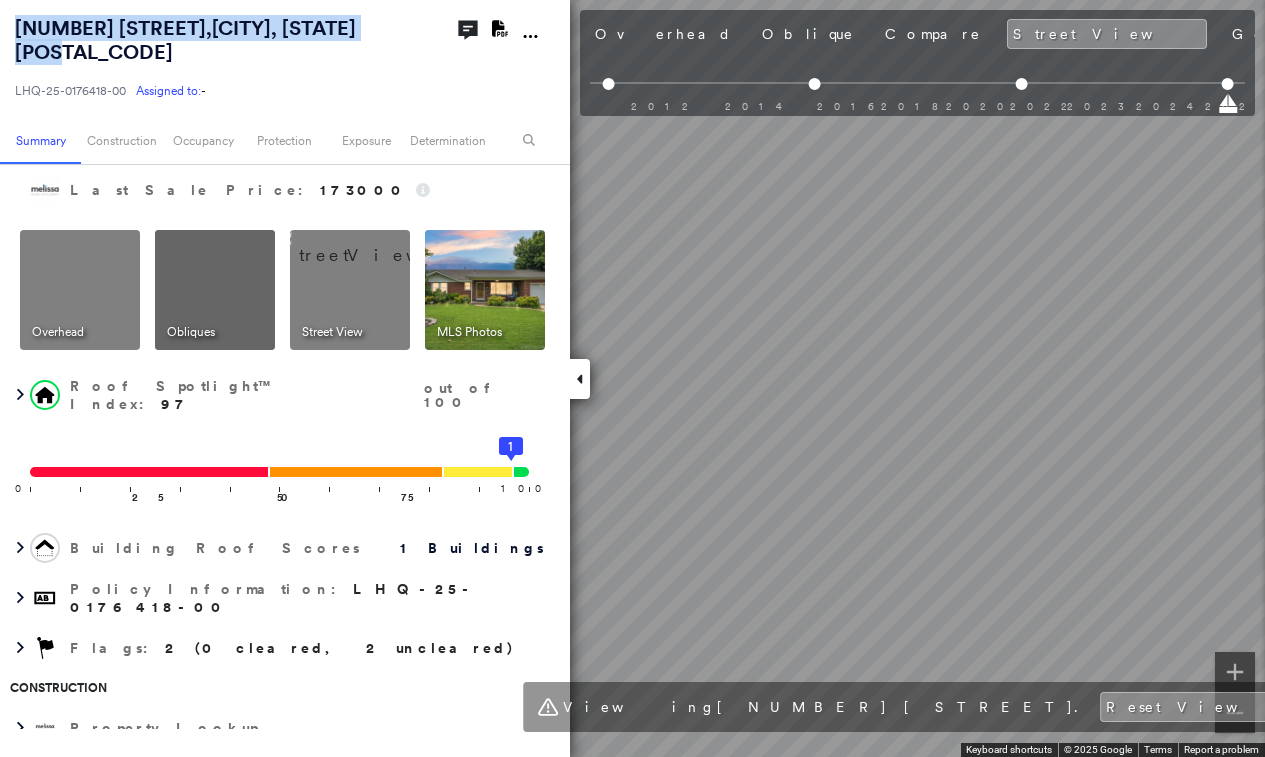 click on "[NUMBER] [STREET] ,  [CITY], [STATE] [POSTAL_CODE] [ALPHANUMERIC] Assigned to:  - Assigned to:  - [ALPHANUMERIC] Assigned to:  - Open Comments Download PDF Report Summary Construction Occupancy Protection Exposure Determination Last Sale Price :  173000 Overhead Obliques Street View MLS Photos Roof Spotlight™ Index :  97 out of 100 0 100 25 50 75 1 Building Roof Scores 1 Buildings Policy Information :  [ALPHANUMERIC] Flags :  2 (0 cleared, 2 uncleared) Construction Property Lookup BuildZoom - Building Permit Data and Analysis Roof Spotlights :  Overhang, Vent Property Features :  Car Roof Age :  11+ years old. 1 Building 1 :  11+ years Roof Size & Shape :  1 building  - Gable | Asphalt Shingle Assessor and MLS Details Occupancy Smarty Streets - Surrounding Properties Ownership Place Detail Protection Protection Exposure HazardHub Risks MLS Photos FEMA Risk Index Flood Regional Hazard: 2   out of  5 Crime Regional Hazard: 3   out of  5 Additional Perils Guidewire HazardHub Determination Flags :" at bounding box center (632, 378) 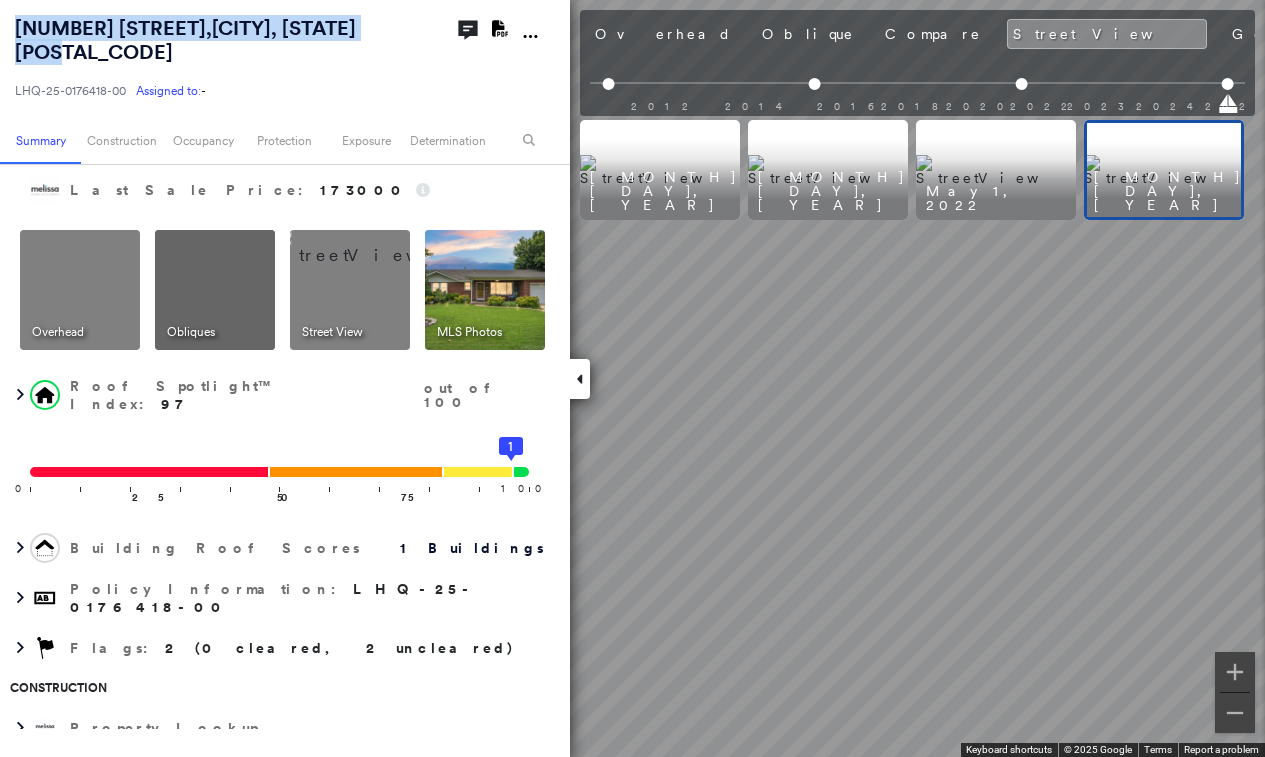 click on "[NUMBER] [STREET] ,  [CITY], [STATE] [POSTAL_CODE] [ALPHANUMERIC] Assigned to:  - Assigned to:  - [ALPHANUMERIC] Assigned to:  - Open Comments Download PDF Report Summary Construction Occupancy Protection Exposure Determination Last Sale Price :  173000 Overhead Obliques Street View MLS Photos Roof Spotlight™ Index :  97 out of 100 0 100 25 50 75 1 Building Roof Scores 1 Buildings Policy Information :  [ALPHANUMERIC] Flags :  2 (0 cleared, 2 uncleared) Construction Property Lookup BuildZoom - Building Permit Data and Analysis Roof Spotlights :  Overhang, Vent Property Features :  Car Roof Age :  11+ years old. 1 Building 1 :  11+ years Roof Size & Shape :  1 building  - Gable | Asphalt Shingle Assessor and MLS Details Occupancy Smarty Streets - Surrounding Properties Ownership Place Detail Protection Protection Exposure HazardHub Risks MLS Photos FEMA Risk Index Flood Regional Hazard: 2   out of  5 Crime Regional Hazard: 3   out of  5 Additional Perils Guidewire HazardHub Determination Flags :" at bounding box center [632, 378] 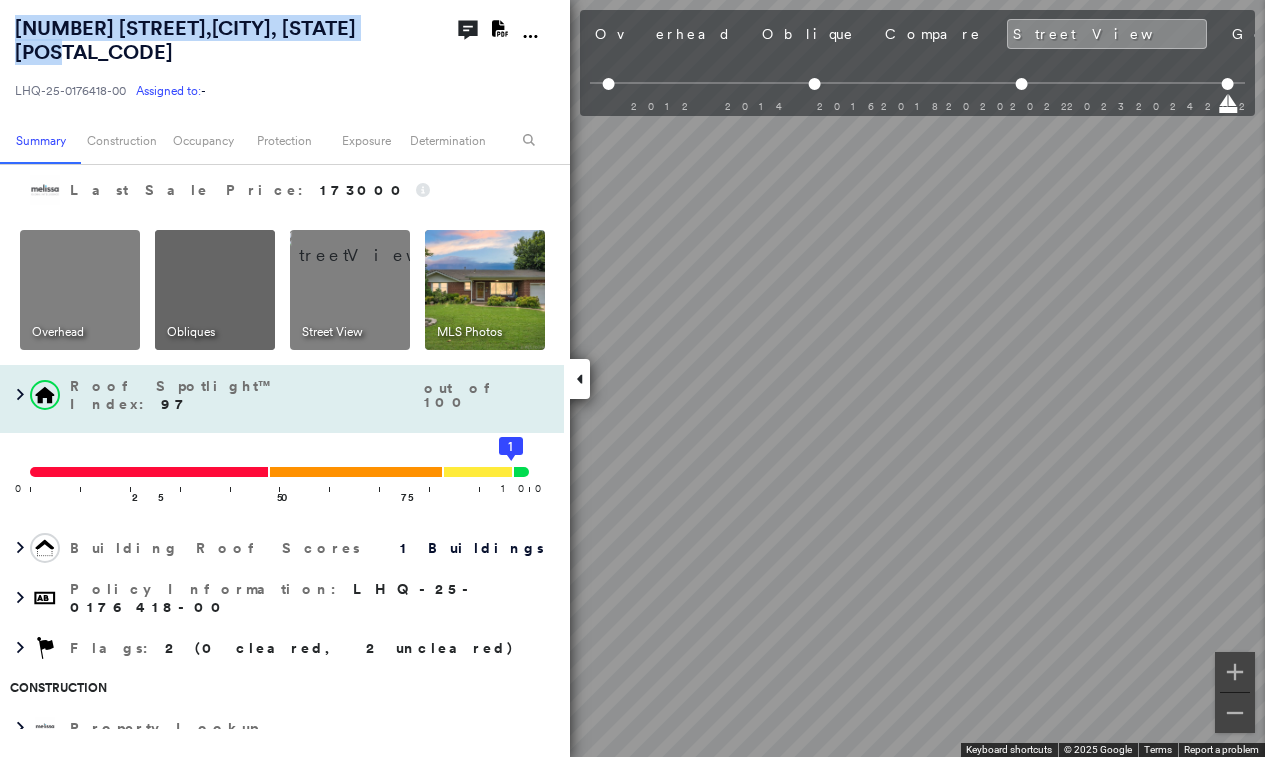 click on "[NUMBER] [STREET] ,  [CITY], [STATE] [POSTAL_CODE] [ALPHANUMERIC] Assigned to:  - Assigned to:  - [ALPHANUMERIC] Assigned to:  - Open Comments Download PDF Report Summary Construction Occupancy Protection Exposure Determination Last Sale Price :  173000 Overhead Obliques Street View MLS Photos Roof Spotlight™ Index :  97 out of 100 0 100 25 50 75 1 Building Roof Scores 1 Buildings Policy Information :  [ALPHANUMERIC] Flags :  2 (0 cleared, 2 uncleared) Construction Property Lookup BuildZoom - Building Permit Data and Analysis Roof Spotlights :  Overhang, Vent Property Features :  Car Roof Age :  11+ years old. 1 Building 1 :  11+ years Roof Size & Shape :  1 building  - Gable | Asphalt Shingle Assessor and MLS Details Occupancy Smarty Streets - Surrounding Properties Ownership Place Detail Protection Protection Exposure HazardHub Risks MLS Photos FEMA Risk Index Flood Regional Hazard: 2   out of  5 Crime Regional Hazard: 3   out of  5 Additional Perils Guidewire HazardHub Determination Flags :" at bounding box center (632, 378) 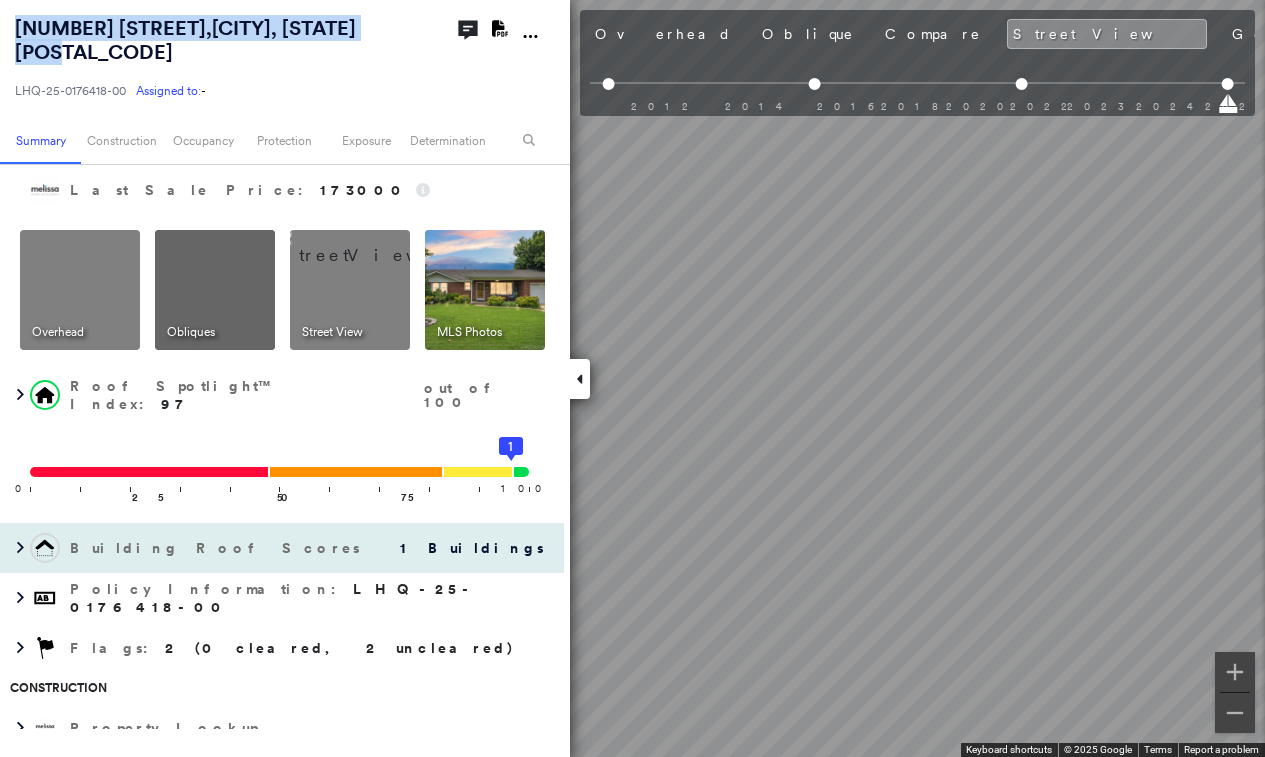 click on "[NUMBER] [STREET] ,  [CITY], [STATE] [POSTAL_CODE] [ALPHANUMERIC] Assigned to:  - Assigned to:  - [ALPHANUMERIC] Assigned to:  - Open Comments Download PDF Report Summary Construction Occupancy Protection Exposure Determination Last Sale Price :  173000 Overhead Obliques Street View MLS Photos Roof Spotlight™ Index :  97 out of 100 0 100 25 50 75 1 Building Roof Scores 1 Buildings Policy Information :  [ALPHANUMERIC] Flags :  2 (0 cleared, 2 uncleared) Construction Property Lookup BuildZoom - Building Permit Data and Analysis Roof Spotlights :  Overhang, Vent Property Features :  Car Roof Age :  11+ years old. 1 Building 1 :  11+ years Roof Size & Shape :  1 building  - Gable | Asphalt Shingle Assessor and MLS Details Occupancy Smarty Streets - Surrounding Properties Ownership Place Detail Protection Protection Exposure HazardHub Risks MLS Photos FEMA Risk Index Flood Regional Hazard: 2   out of  5 Crime Regional Hazard: 3   out of  5 Additional Perils Guidewire HazardHub Determination Flags :" at bounding box center [632, 378] 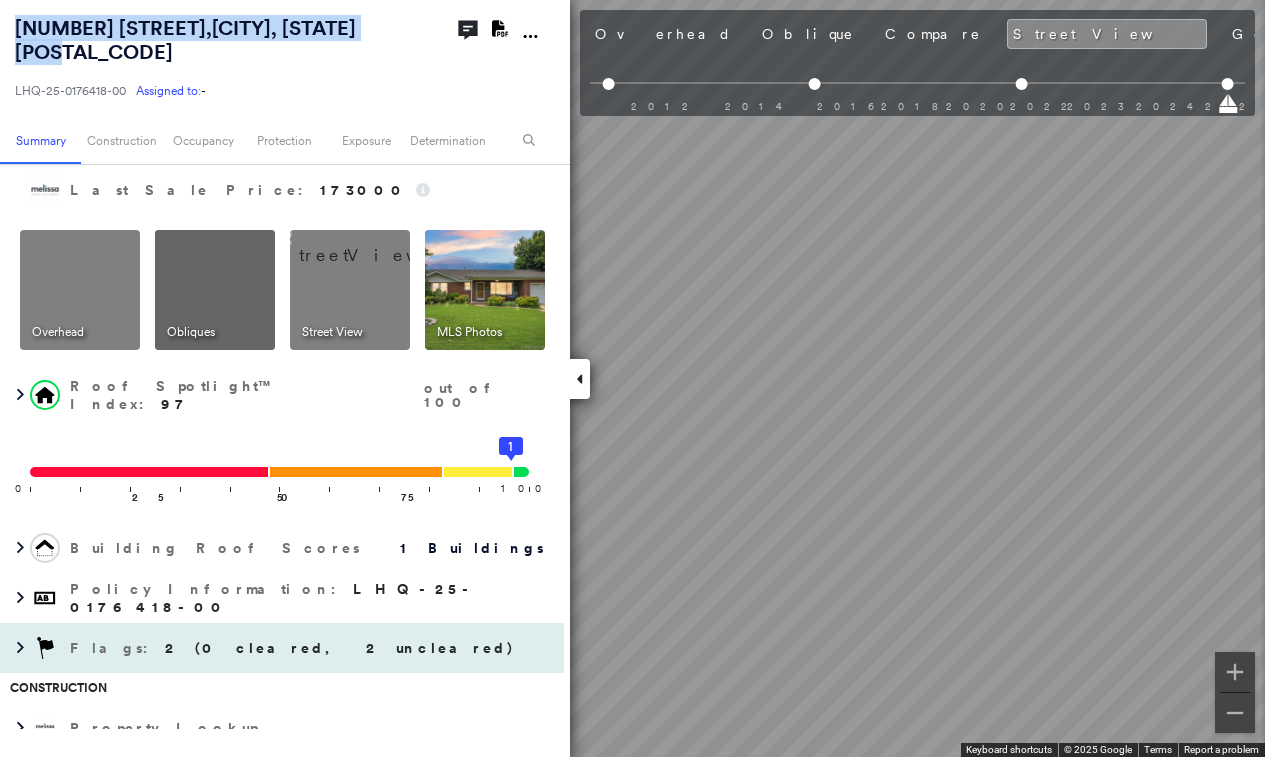 click on "[NUMBER] [STREET] ,  [CITY], [STATE] [POSTAL_CODE] [ALPHANUMERIC] Assigned to:  - Assigned to:  - [ALPHANUMERIC] Assigned to:  - Open Comments Download PDF Report Summary Construction Occupancy Protection Exposure Determination Last Sale Price :  173000 Overhead Obliques Street View MLS Photos Roof Spotlight™ Index :  97 out of 100 0 100 25 50 75 1 Building Roof Scores 1 Buildings Policy Information :  [ALPHANUMERIC] Flags :  2 (0 cleared, 2 uncleared) Construction Property Lookup BuildZoom - Building Permit Data and Analysis Roof Spotlights :  Overhang, Vent Property Features :  Car Roof Age :  11+ years old. 1 Building 1 :  11+ years Roof Size & Shape :  1 building  - Gable | Asphalt Shingle Assessor and MLS Details Occupancy Smarty Streets - Surrounding Properties Ownership Place Detail Protection Protection Exposure HazardHub Risks MLS Photos FEMA Risk Index Flood Regional Hazard: 2   out of  5 Crime Regional Hazard: 3   out of  5 Additional Perils Guidewire HazardHub Determination Flags :" at bounding box center [632, 378] 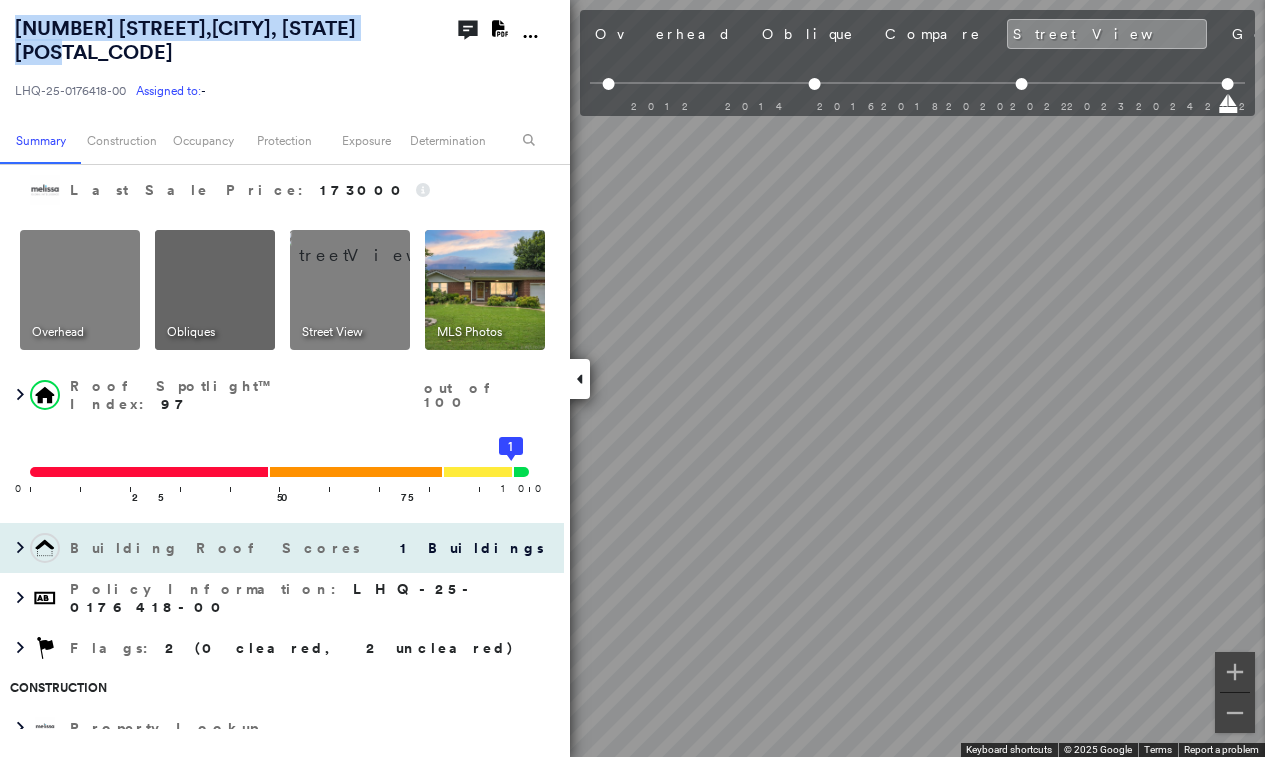 click on "[NUMBER] [STREET] ,  [CITY], [STATE] [POSTAL_CODE] [ALPHANUMERIC] Assigned to:  - Assigned to:  - [ALPHANUMERIC] Assigned to:  - Open Comments Download PDF Report Summary Construction Occupancy Protection Exposure Determination Last Sale Price :  173000 Overhead Obliques Street View MLS Photos Roof Spotlight™ Index :  97 out of 100 0 100 25 50 75 1 Building Roof Scores 1 Buildings Policy Information :  [ALPHANUMERIC] Flags :  2 (0 cleared, 2 uncleared) Construction Property Lookup BuildZoom - Building Permit Data and Analysis Roof Spotlights :  Overhang, Vent Property Features :  Car Roof Age :  11+ years old. 1 Building 1 :  11+ years Roof Size & Shape :  1 building  - Gable | Asphalt Shingle Assessor and MLS Details Occupancy Smarty Streets - Surrounding Properties Ownership Place Detail Protection Protection Exposure HazardHub Risks MLS Photos FEMA Risk Index Flood Regional Hazard: 2   out of  5 Crime Regional Hazard: 3   out of  5 Additional Perils Guidewire HazardHub Determination Flags :" at bounding box center (632, 378) 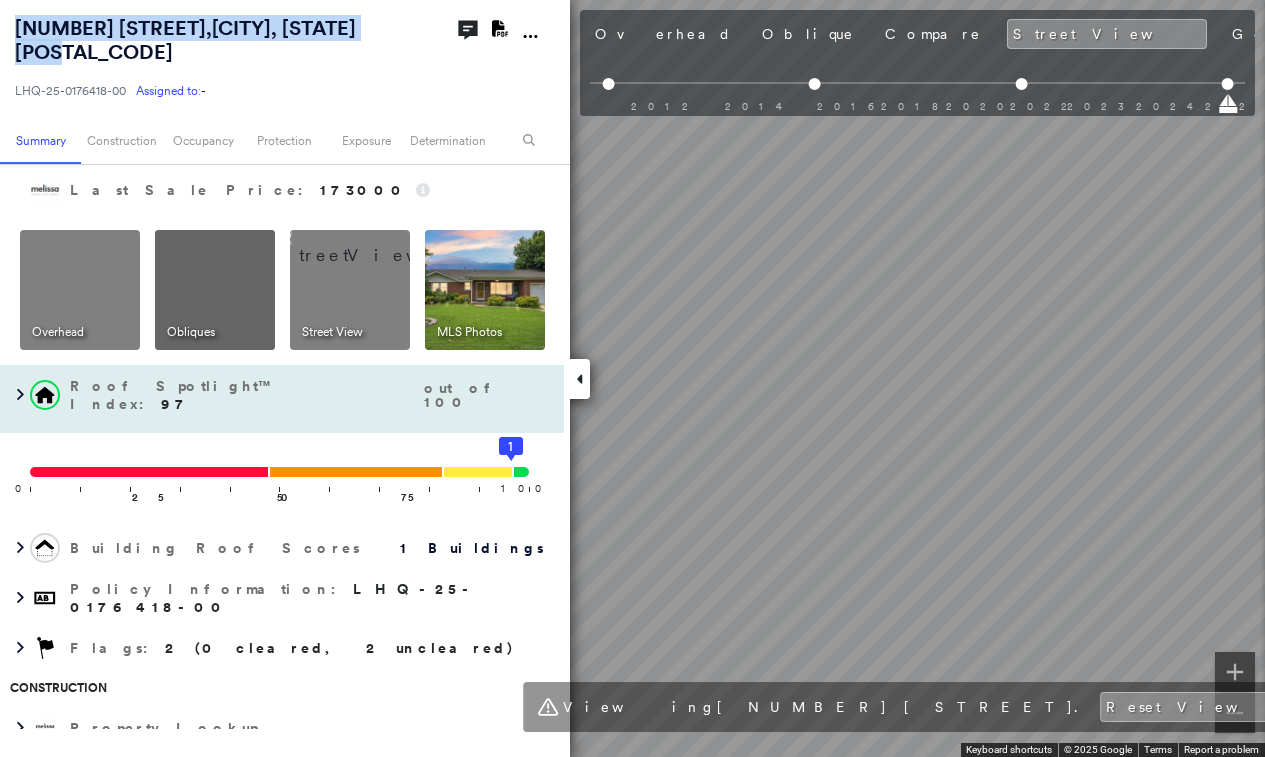 click on "[NUMBER] [STREET] ,  [CITY], [STATE] [POSTAL_CODE] [ALPHANUMERIC] Assigned to:  - Assigned to:  - [ALPHANUMERIC] Assigned to:  - Open Comments Download PDF Report Summary Construction Occupancy Protection Exposure Determination Last Sale Price :  173000 Overhead Obliques Street View MLS Photos Roof Spotlight™ Index :  97 out of 100 0 100 25 50 75 1 Building Roof Scores 1 Buildings Policy Information :  [ALPHANUMERIC] Flags :  2 (0 cleared, 2 uncleared) Construction Property Lookup BuildZoom - Building Permit Data and Analysis Roof Spotlights :  Overhang, Vent Property Features :  Car Roof Age :  11+ years old. 1 Building 1 :  11+ years Roof Size & Shape :  1 building  - Gable | Asphalt Shingle Assessor and MLS Details Occupancy Smarty Streets - Surrounding Properties Ownership Place Detail Protection Protection Exposure HazardHub Risks MLS Photos FEMA Risk Index Flood Regional Hazard: 2   out of  5 Crime Regional Hazard: 3   out of  5 Additional Perils Guidewire HazardHub Determination Flags :" at bounding box center [632, 378] 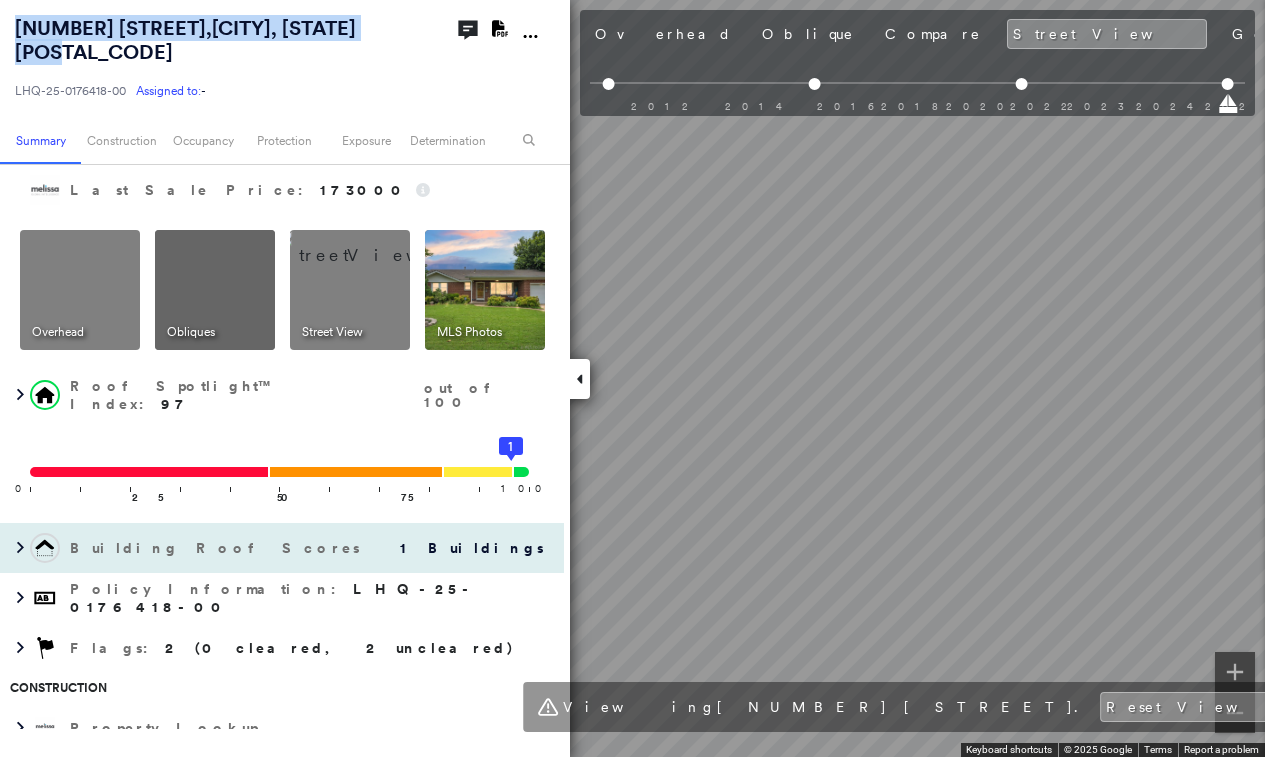 click on "[NUMBER] [STREET] ,  [CITY], [STATE] [POSTAL_CODE] [ALPHANUMERIC] Assigned to:  - Assigned to:  - [ALPHANUMERIC] Assigned to:  - Open Comments Download PDF Report Summary Construction Occupancy Protection Exposure Determination Last Sale Price :  173000 Overhead Obliques Street View MLS Photos Roof Spotlight™ Index :  97 out of 100 0 100 25 50 75 1 Building Roof Scores 1 Buildings Policy Information :  [ALPHANUMERIC] Flags :  2 (0 cleared, 2 uncleared) Construction Property Lookup BuildZoom - Building Permit Data and Analysis Roof Spotlights :  Overhang, Vent Property Features :  Car Roof Age :  11+ years old. 1 Building 1 :  11+ years Roof Size & Shape :  1 building  - Gable | Asphalt Shingle Assessor and MLS Details Occupancy Smarty Streets - Surrounding Properties Ownership Place Detail Protection Protection Exposure HazardHub Risks MLS Photos FEMA Risk Index Flood Regional Hazard: 2   out of  5 Crime Regional Hazard: 3   out of  5 Additional Perils Guidewire HazardHub Determination Flags :" at bounding box center [632, 378] 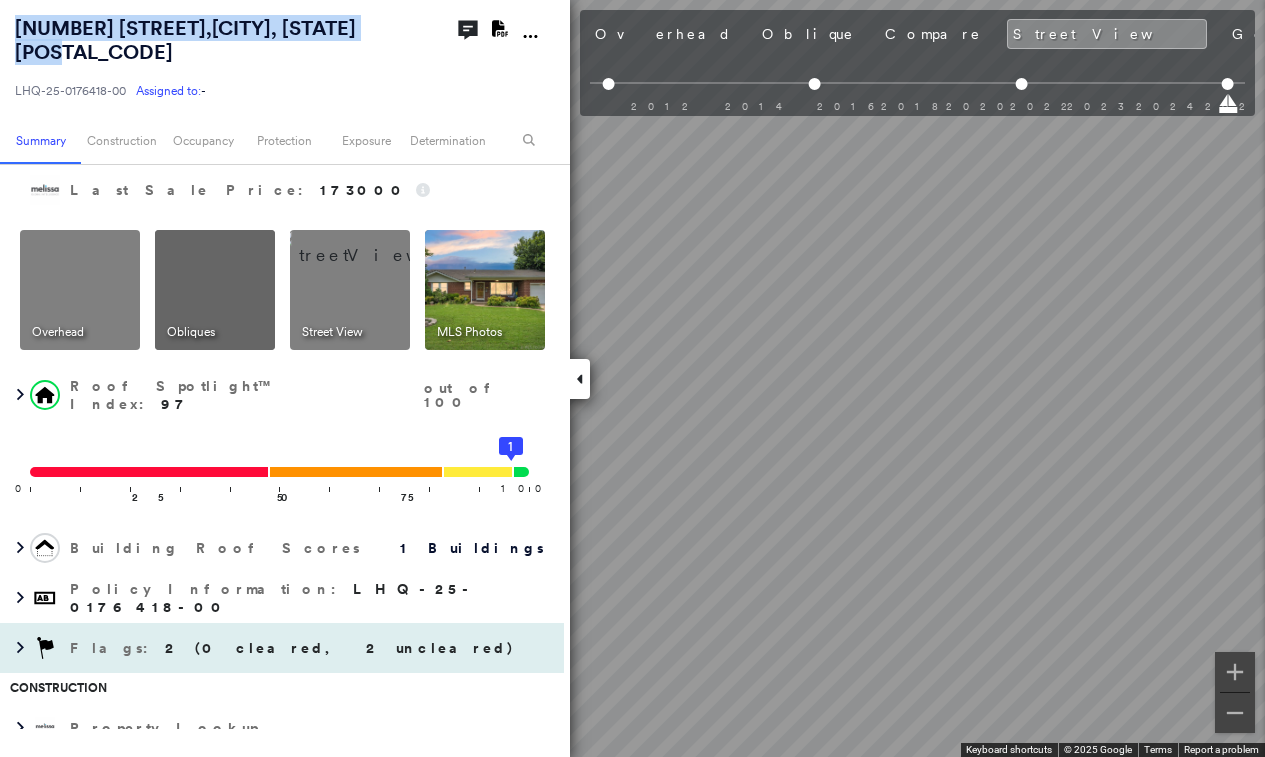 click on "[NUMBER] [STREET] ,  [CITY], [STATE] [POSTAL_CODE] [ALPHANUMERIC] Assigned to:  - Assigned to:  - [ALPHANUMERIC] Assigned to:  - Open Comments Download PDF Report Summary Construction Occupancy Protection Exposure Determination Last Sale Price :  173000 Overhead Obliques Street View MLS Photos Roof Spotlight™ Index :  97 out of 100 0 100 25 50 75 1 Building Roof Scores 1 Buildings Policy Information :  [ALPHANUMERIC] Flags :  2 (0 cleared, 2 uncleared) Construction Property Lookup BuildZoom - Building Permit Data and Analysis Roof Spotlights :  Overhang, Vent Property Features :  Car Roof Age :  11+ years old. 1 Building 1 :  11+ years Roof Size & Shape :  1 building  - Gable | Asphalt Shingle Assessor and MLS Details Occupancy Smarty Streets - Surrounding Properties Ownership Place Detail Protection Protection Exposure HazardHub Risks MLS Photos FEMA Risk Index Flood Regional Hazard: 2   out of  5 Crime Regional Hazard: 3   out of  5 Additional Perils Guidewire HazardHub Determination Flags :" at bounding box center [632, 378] 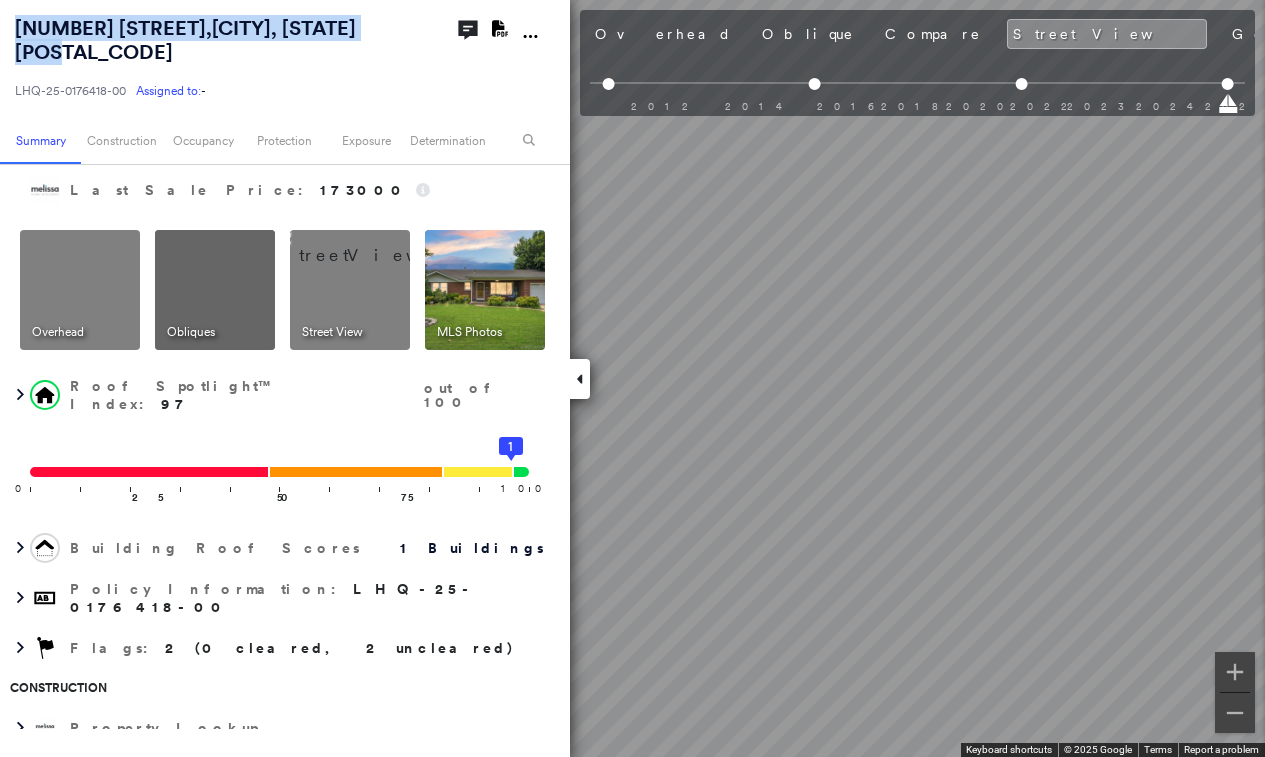 click on "[NUMBER] [STREET] ,  [CITY], [STATE] [POSTAL_CODE] [ALPHANUMERIC] Assigned to:  - Assigned to:  - [ALPHANUMERIC] Assigned to:  - Open Comments Download PDF Report Summary Construction Occupancy Protection Exposure Determination Last Sale Price :  173000 Overhead Obliques Street View MLS Photos Roof Spotlight™ Index :  97 out of 100 0 100 25 50 75 1 Building Roof Scores 1 Buildings Policy Information :  [ALPHANUMERIC] Flags :  2 (0 cleared, 2 uncleared) Construction Property Lookup BuildZoom - Building Permit Data and Analysis Roof Spotlights :  Overhang, Vent Property Features :  Car Roof Age :  11+ years old. 1 Building 1 :  11+ years Roof Size & Shape :  1 building  - Gable | Asphalt Shingle Assessor and MLS Details Occupancy Smarty Streets - Surrounding Properties Ownership Place Detail Protection Protection Exposure HazardHub Risks MLS Photos FEMA Risk Index Flood Regional Hazard: 2   out of  5 Crime Regional Hazard: 3   out of  5 Additional Perils Guidewire HazardHub Determination Flags :" at bounding box center [632, 378] 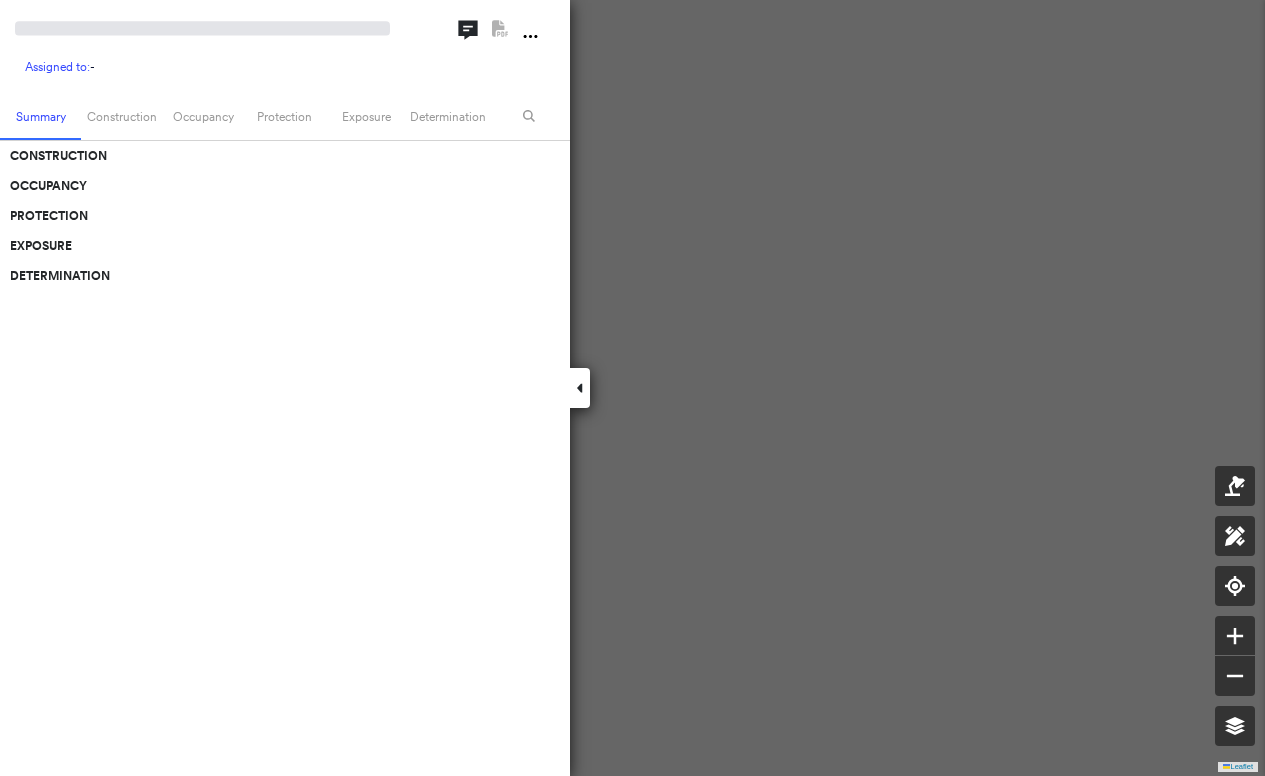scroll, scrollTop: 0, scrollLeft: 0, axis: both 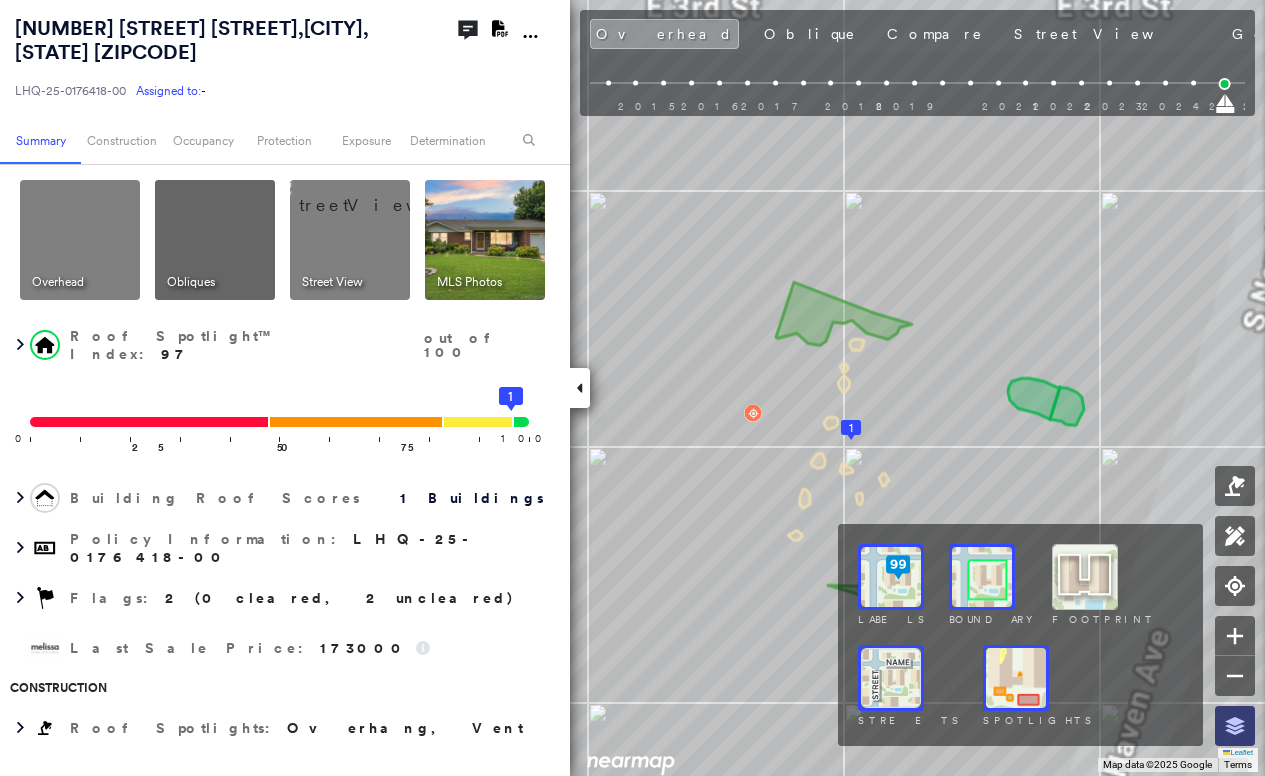 click at bounding box center [1235, 726] 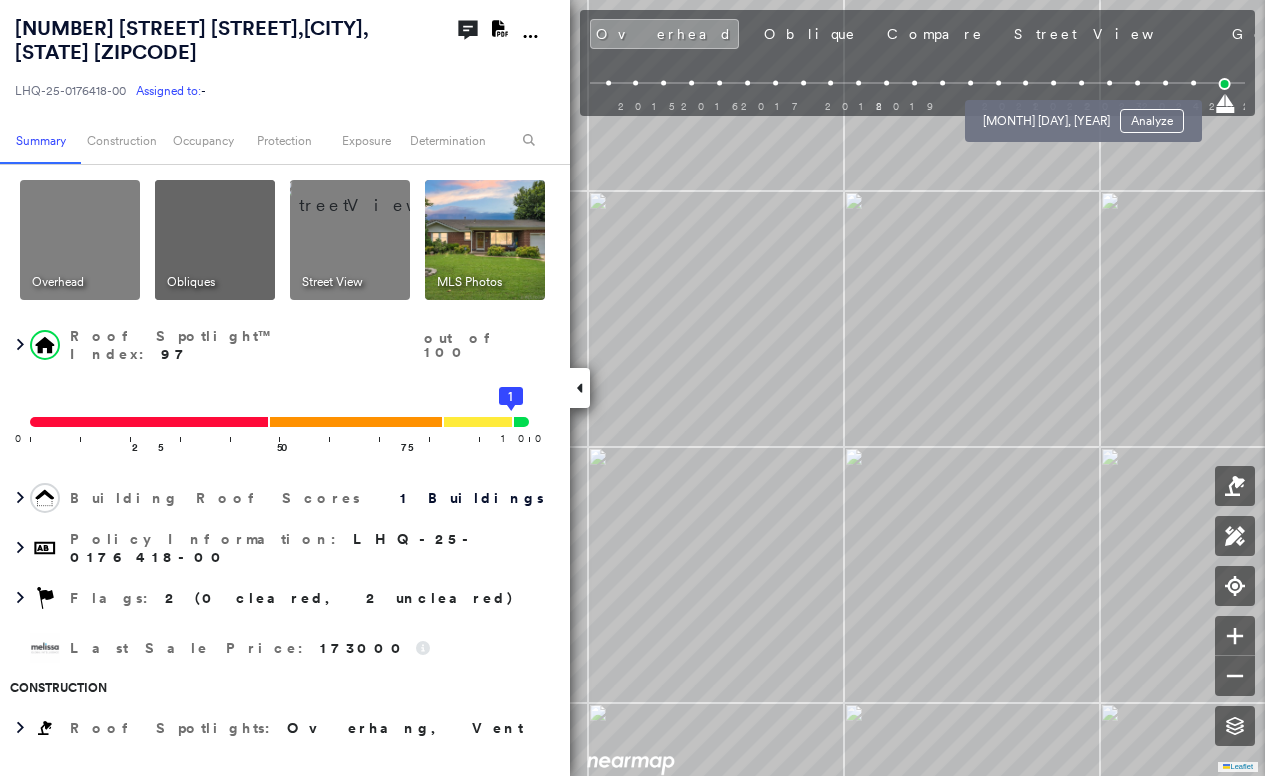 click at bounding box center [1053, 83] 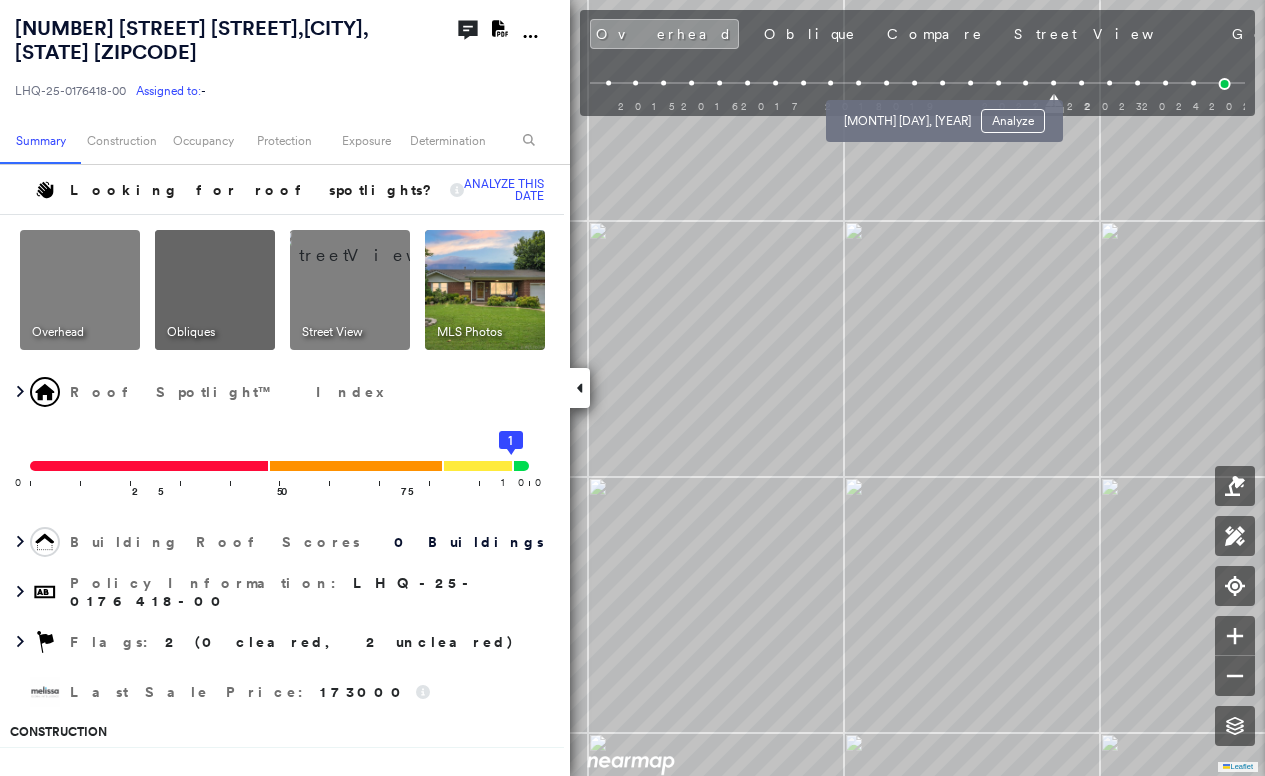click at bounding box center [914, 83] 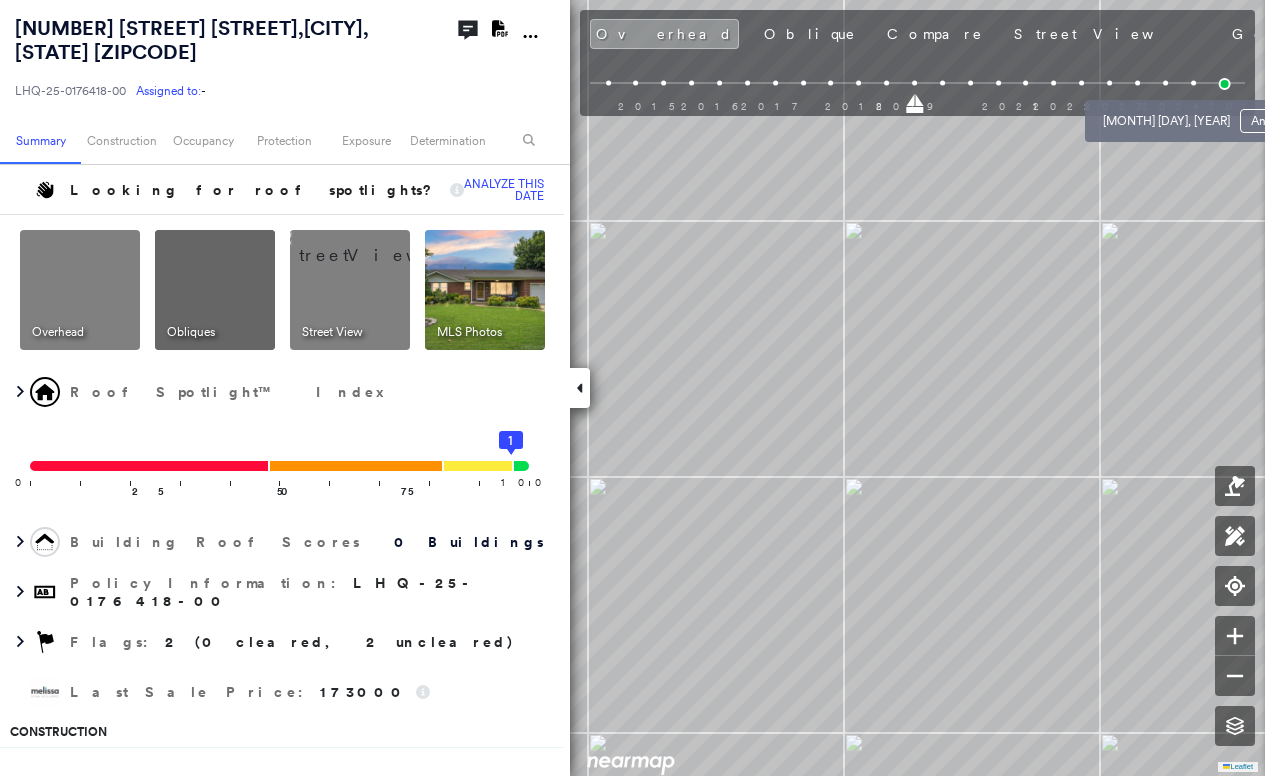 click at bounding box center [1193, 83] 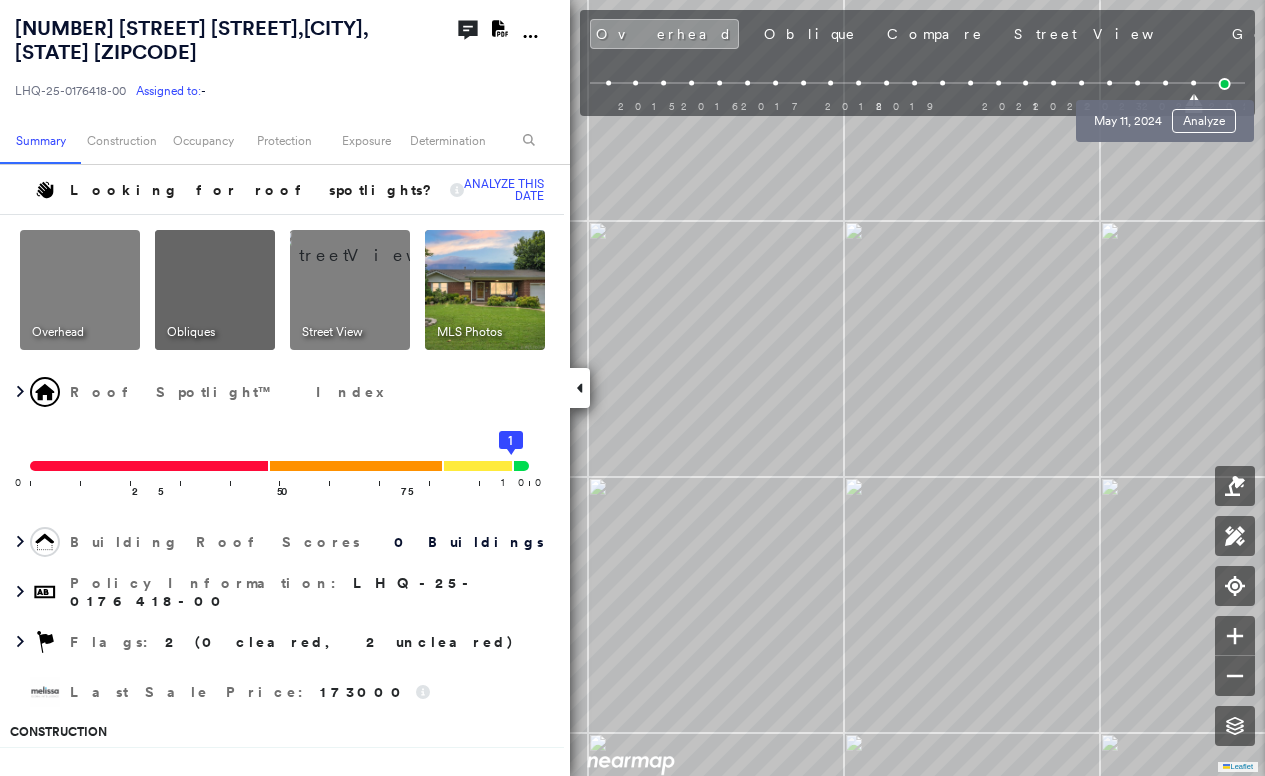 click at bounding box center [1165, 83] 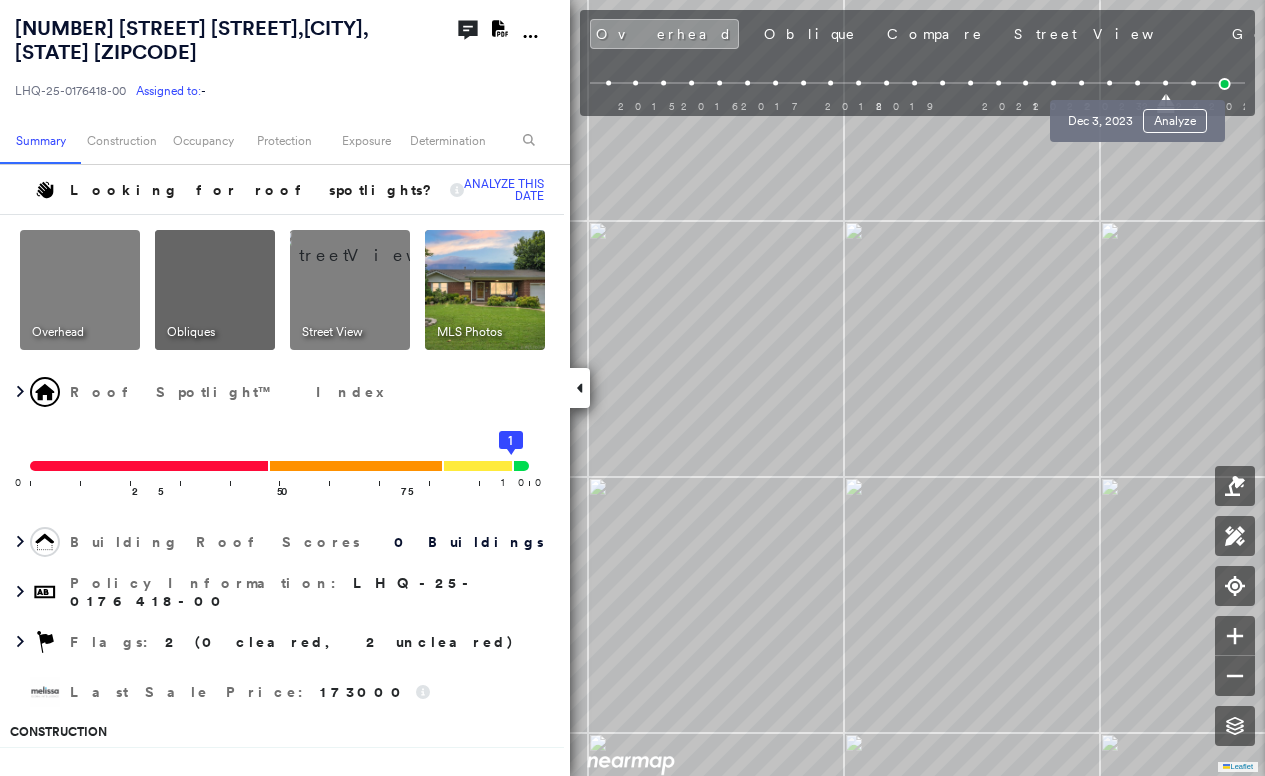 click at bounding box center [1137, 83] 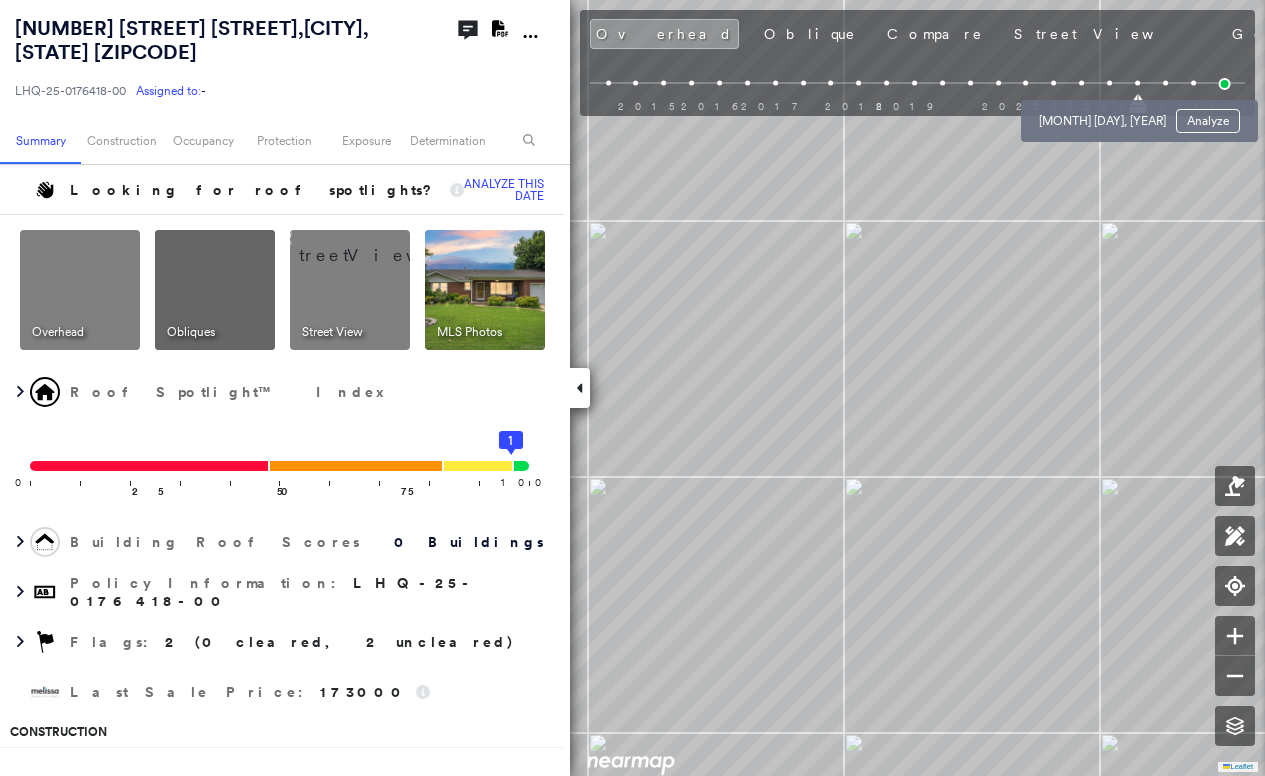 click at bounding box center [1109, 83] 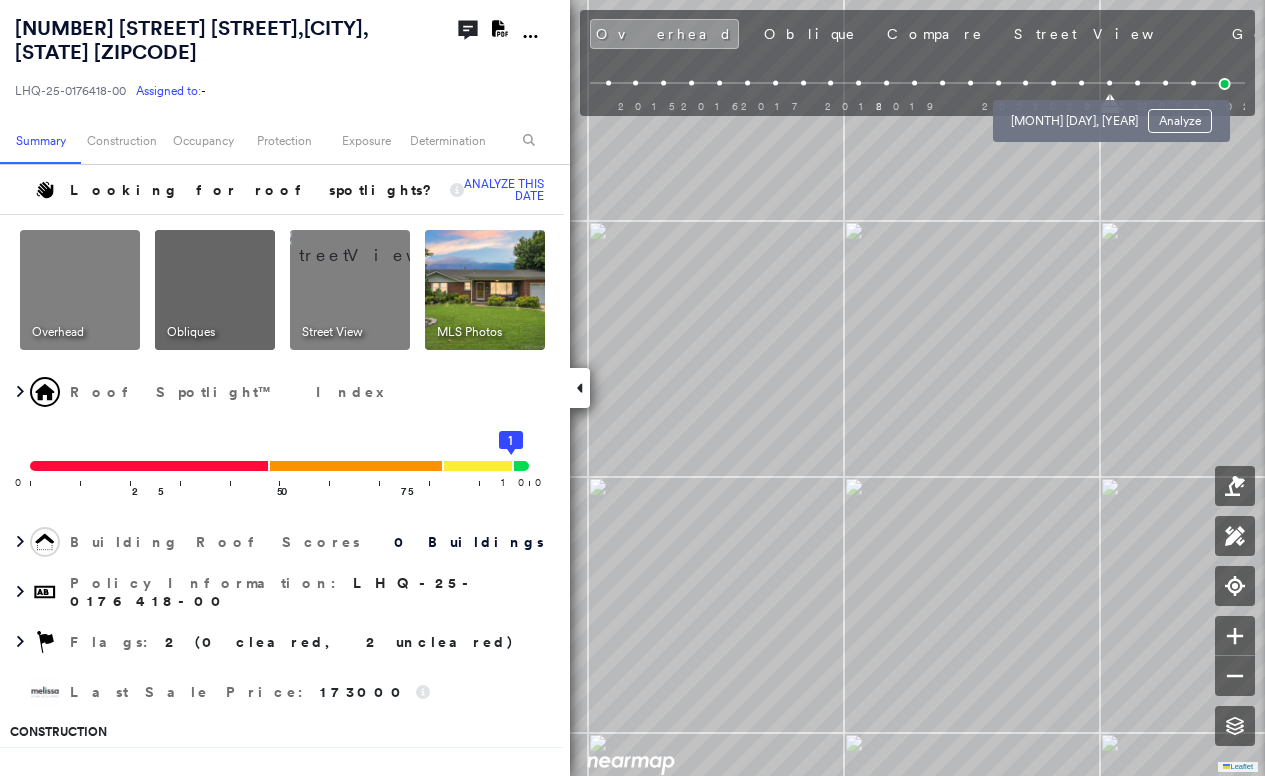 click at bounding box center [1081, 83] 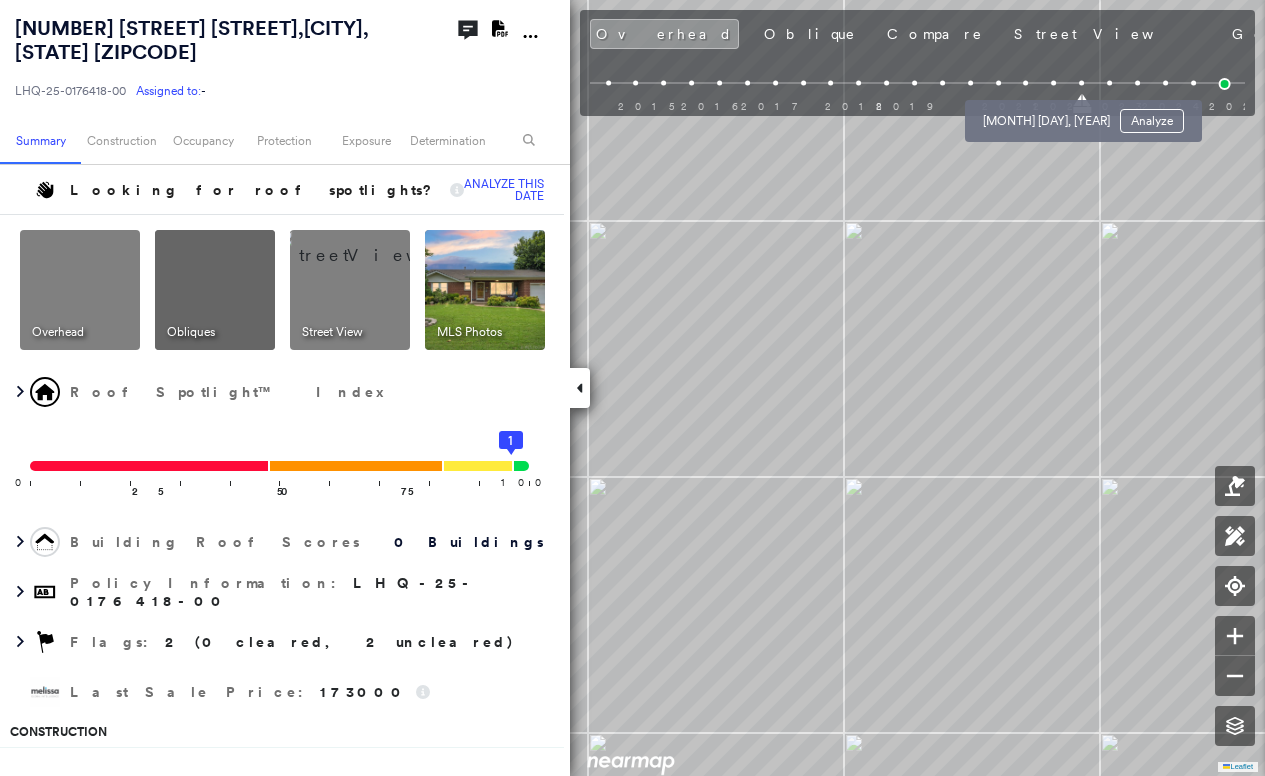 click at bounding box center [1053, 83] 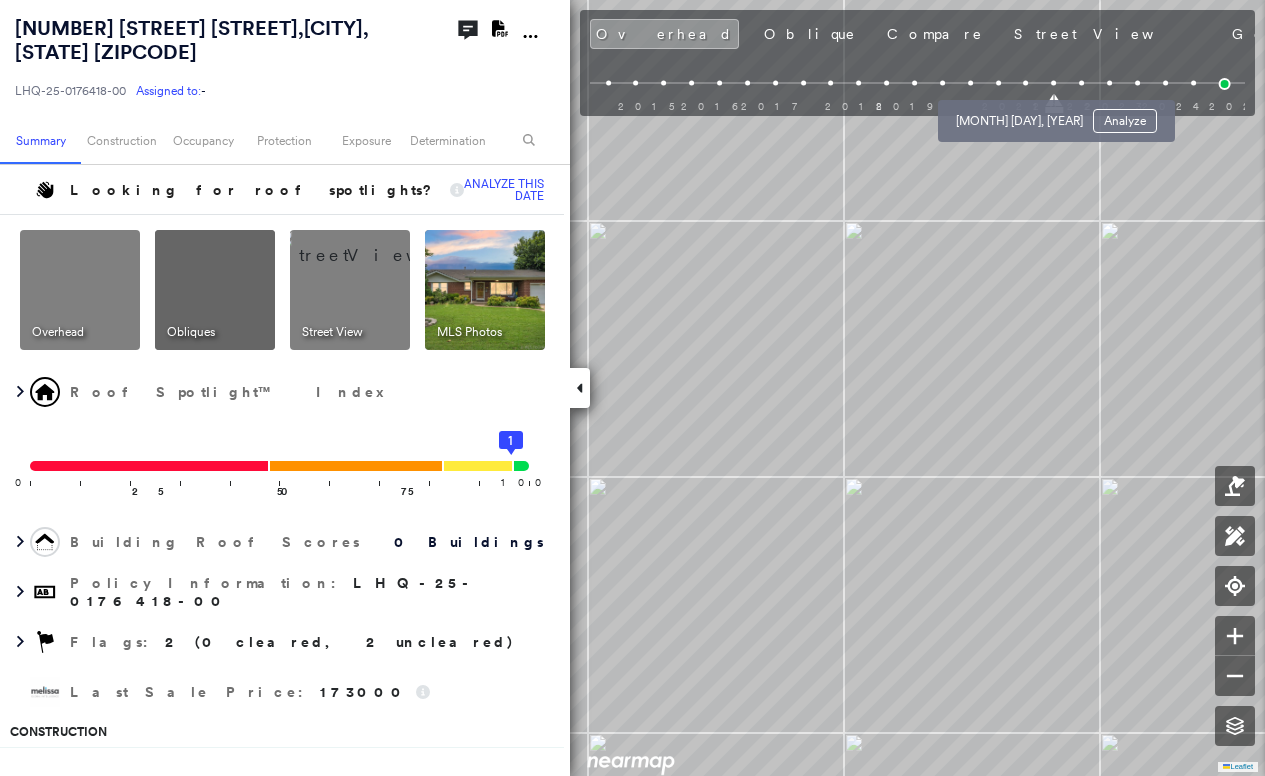 click at bounding box center [1026, 83] 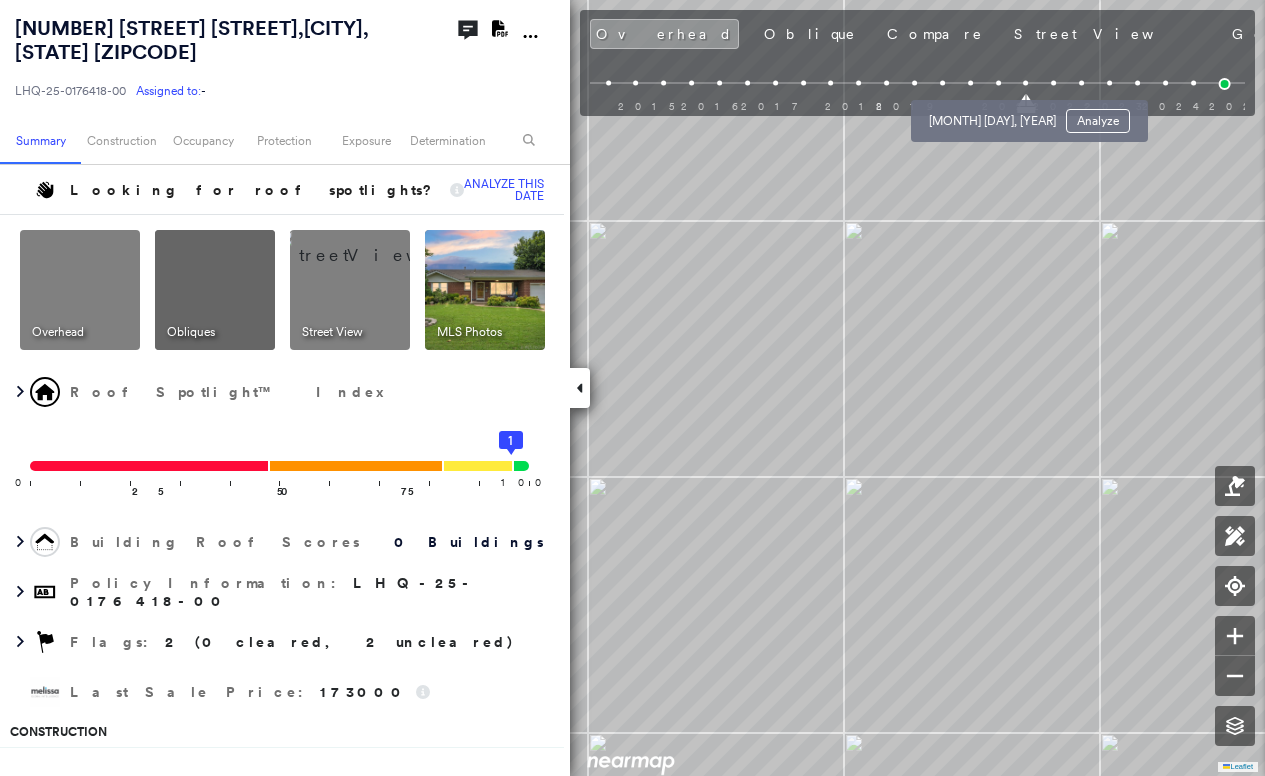 click at bounding box center (998, 83) 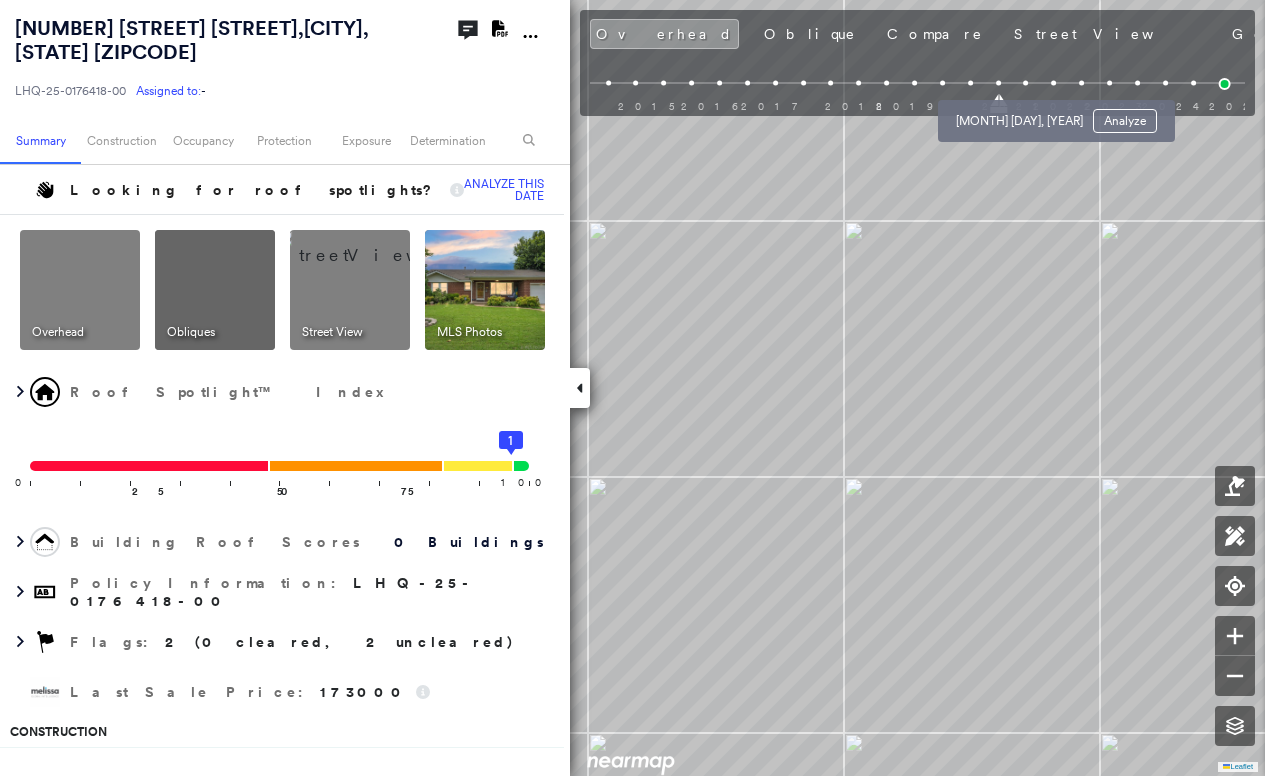 click at bounding box center (1026, 83) 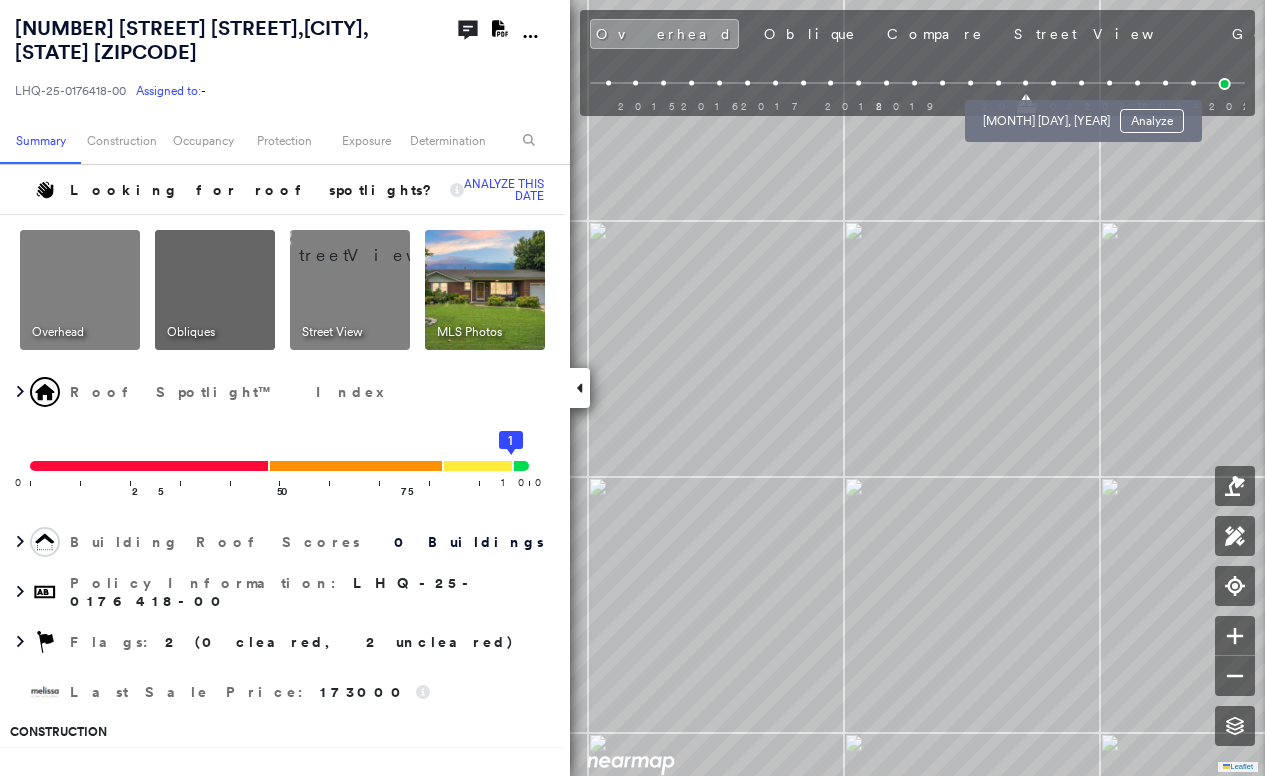 click at bounding box center (1053, 83) 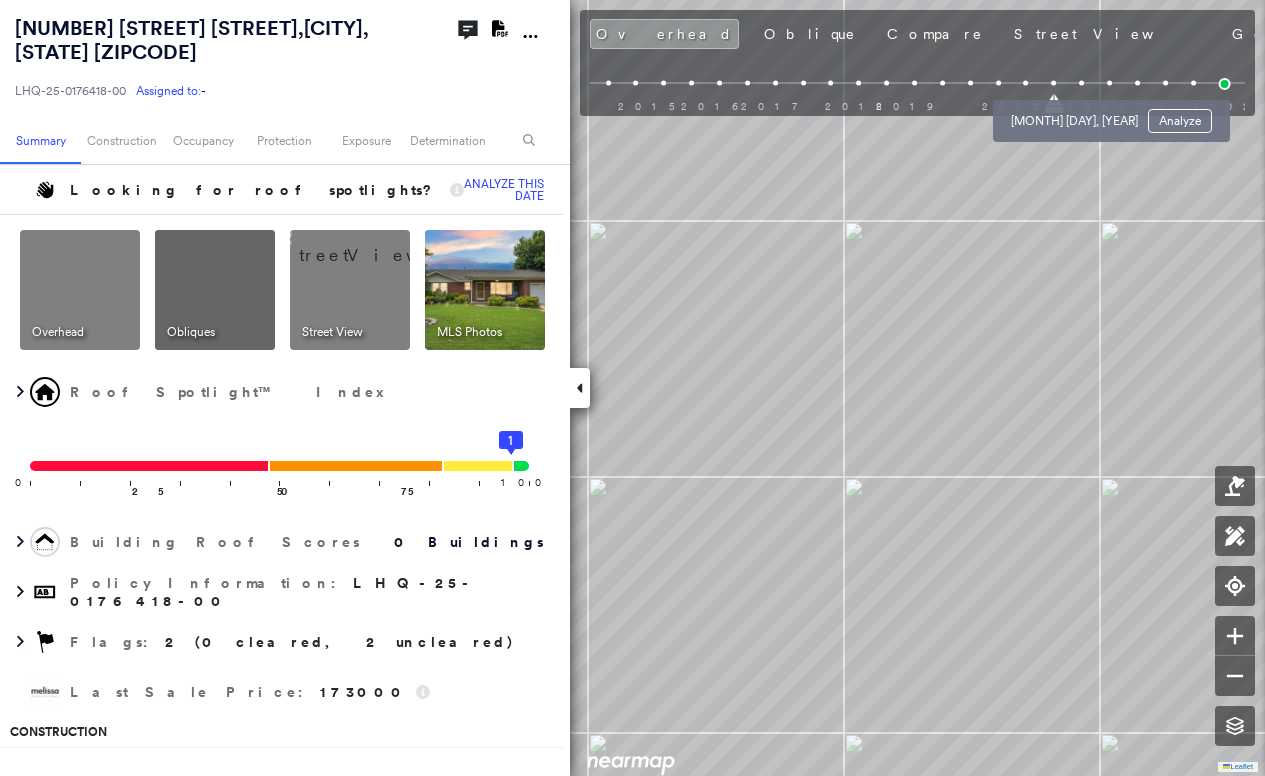 click at bounding box center (1081, 83) 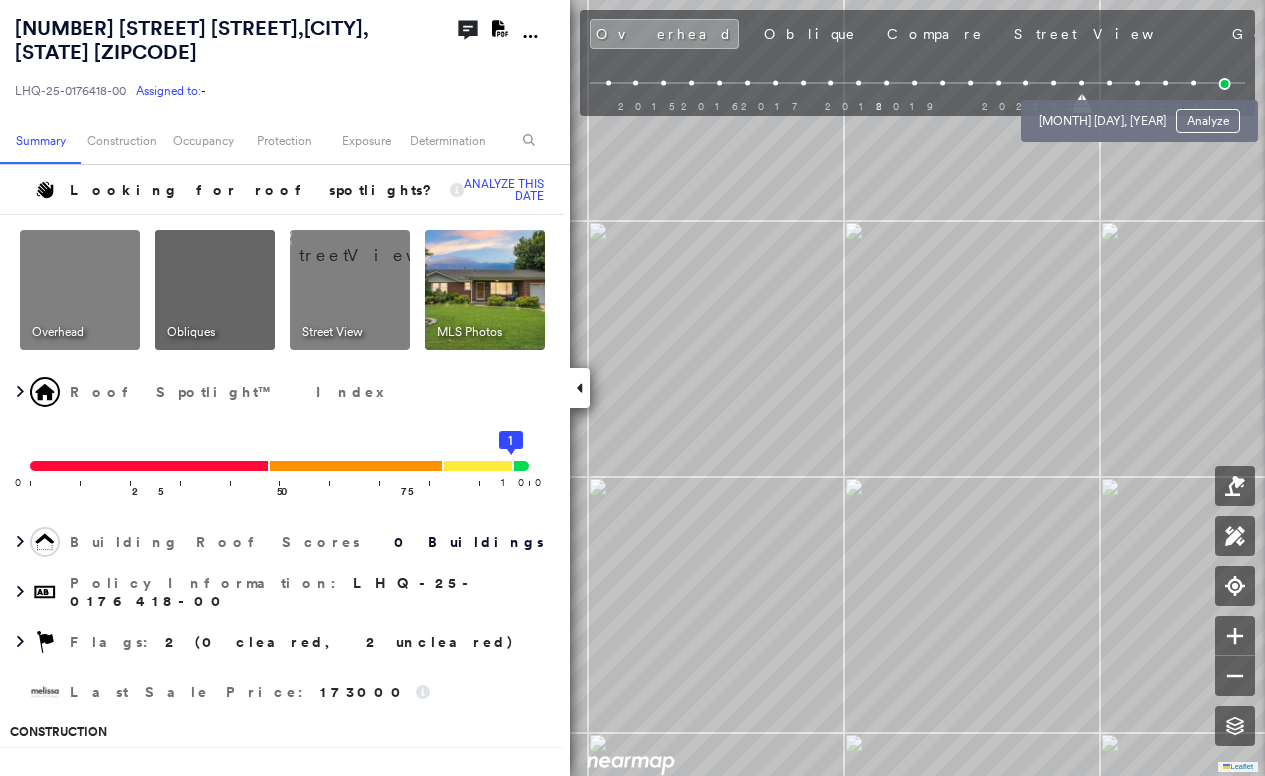click at bounding box center [1109, 83] 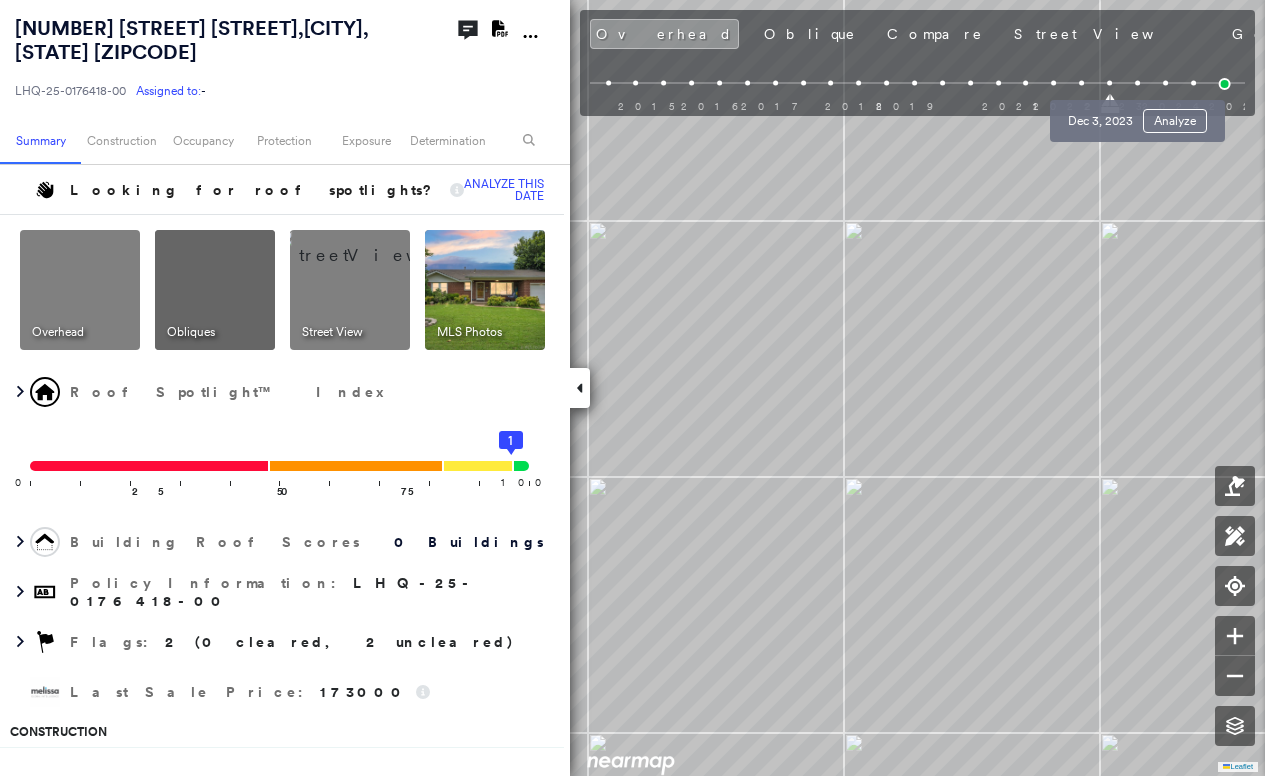 click at bounding box center [1137, 83] 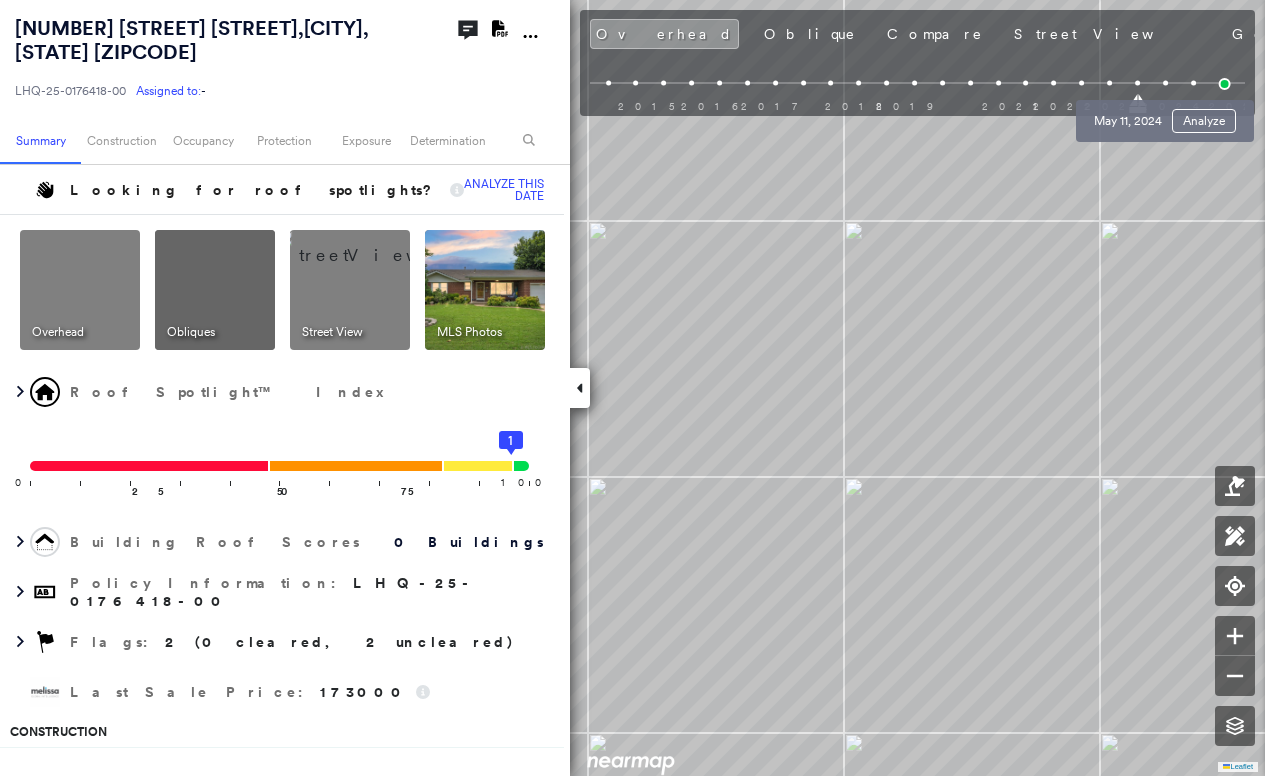 click at bounding box center (1165, 83) 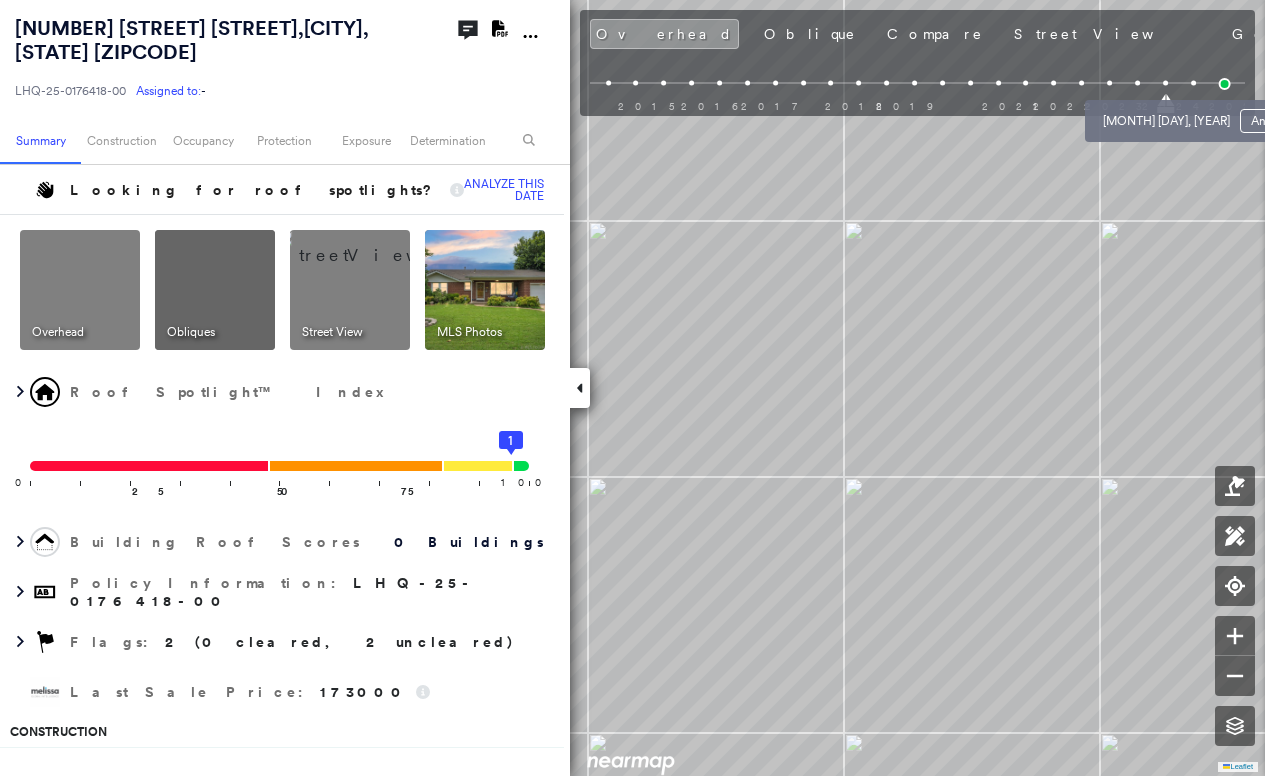 click at bounding box center [1193, 83] 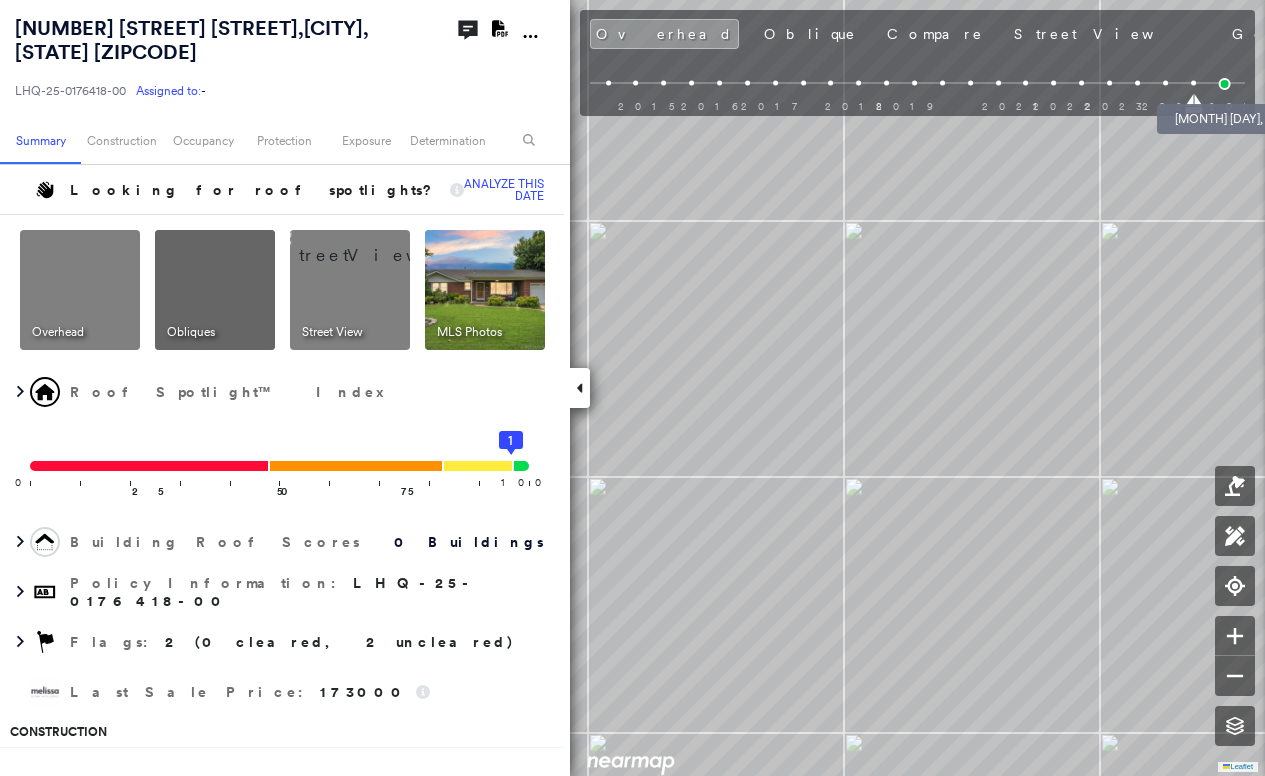 click at bounding box center [1225, 84] 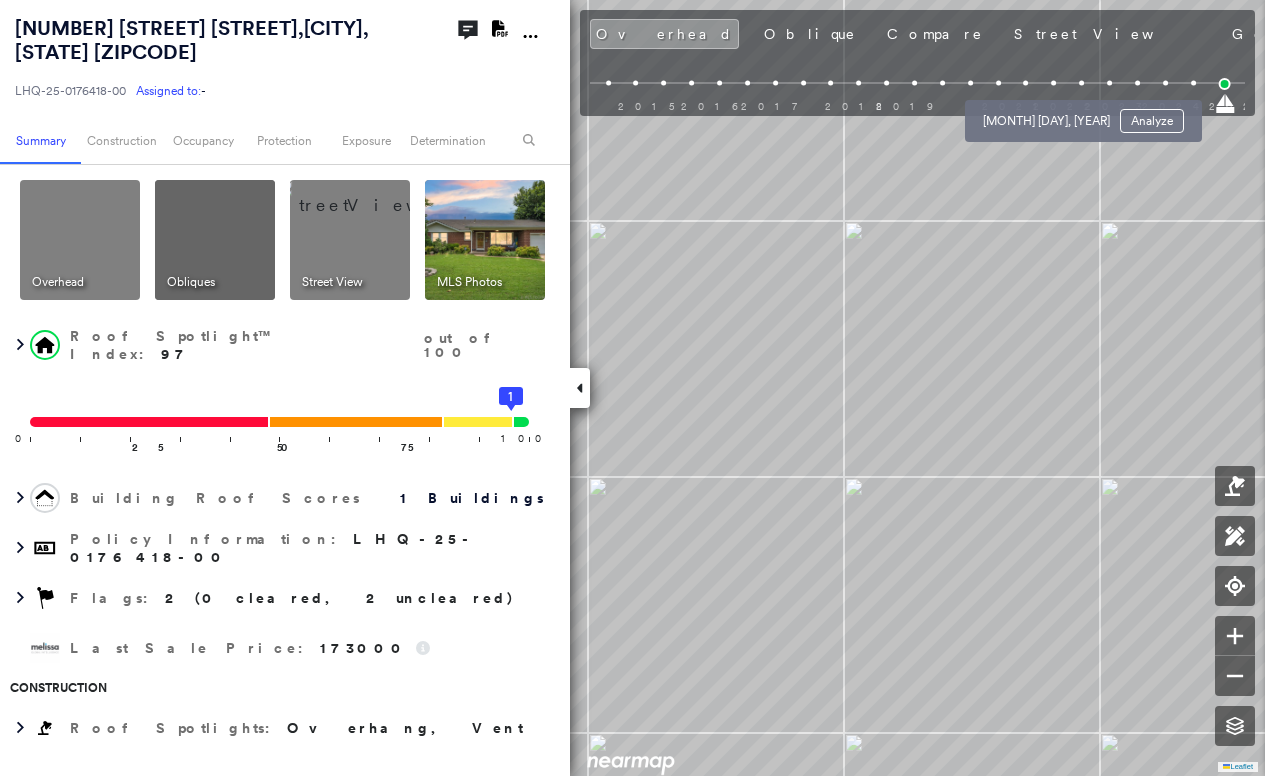 click at bounding box center [1053, 83] 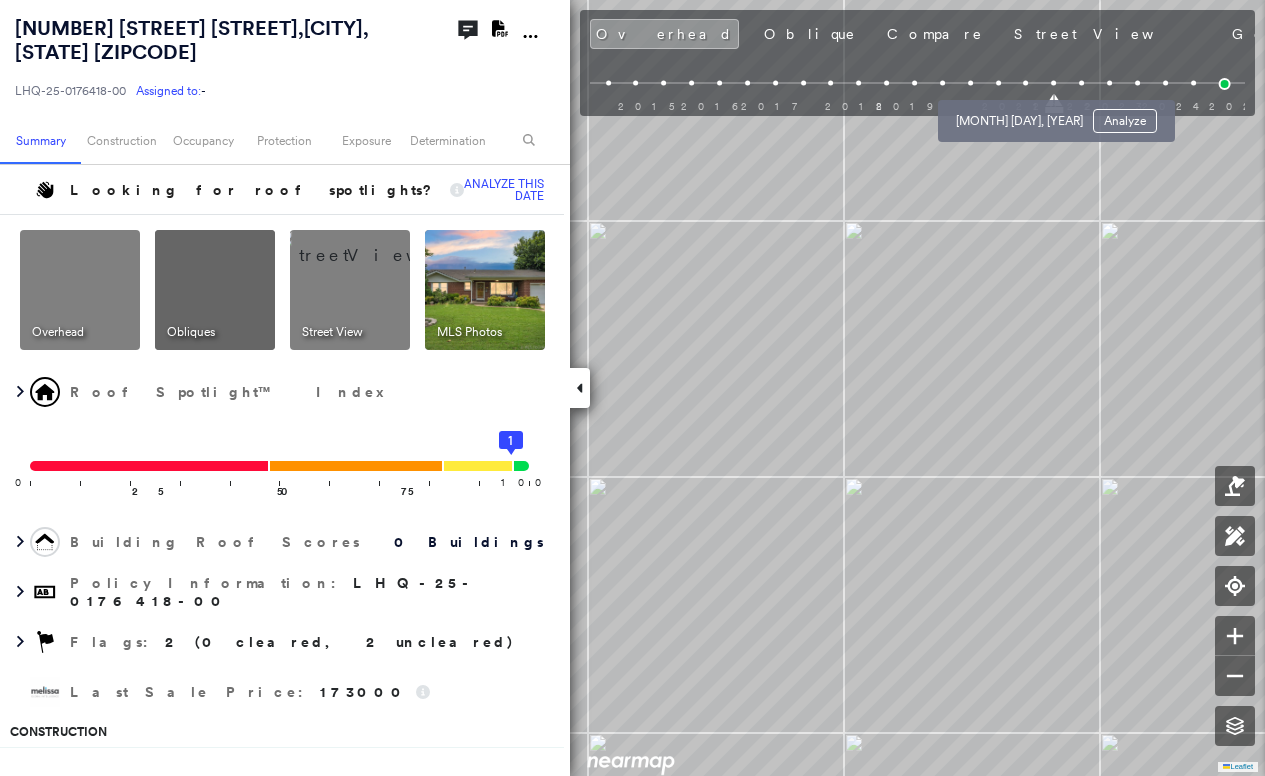 click at bounding box center (1026, 83) 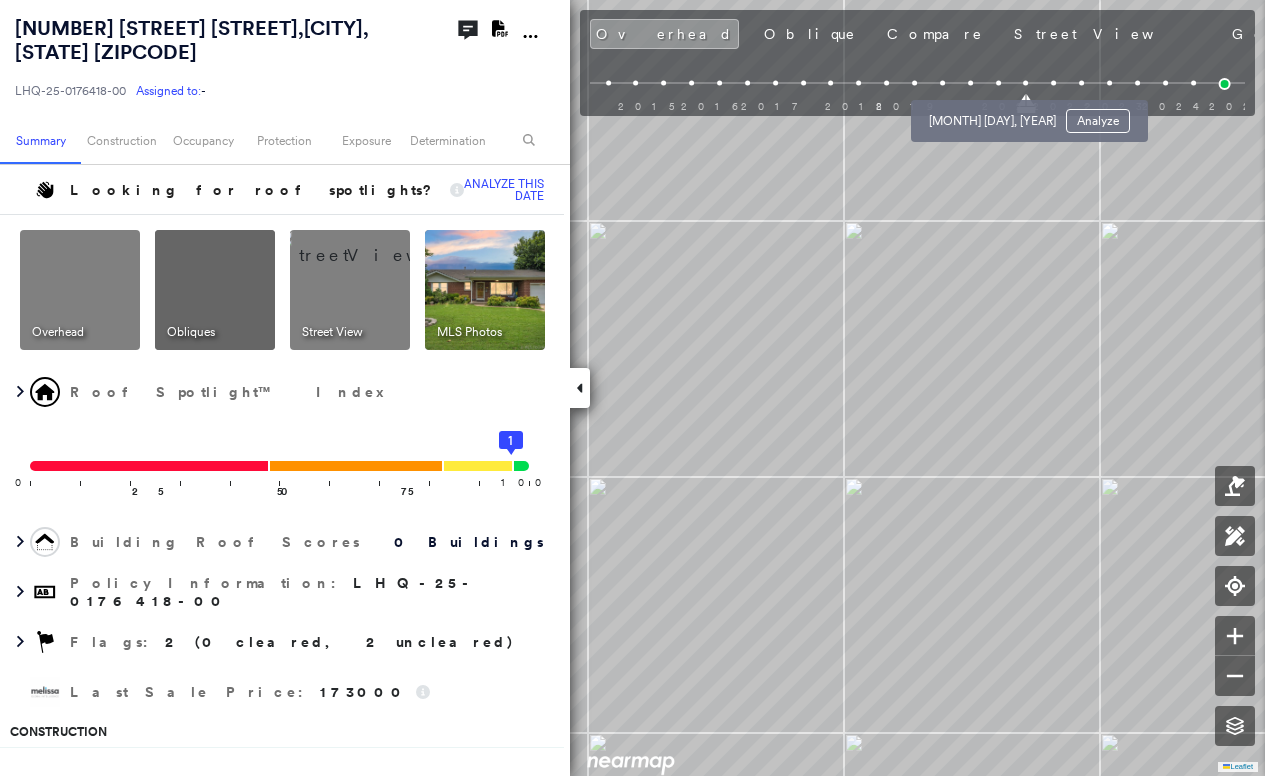 click at bounding box center [998, 83] 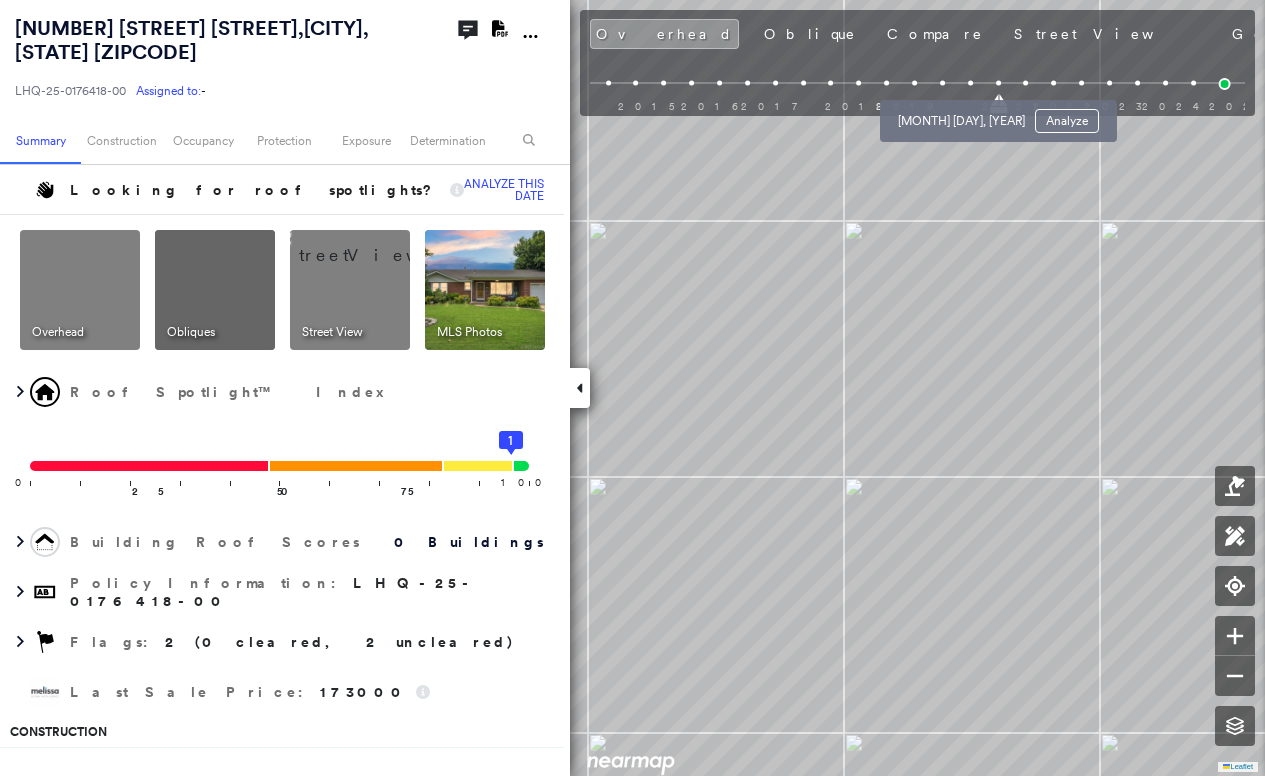 click at bounding box center [970, 83] 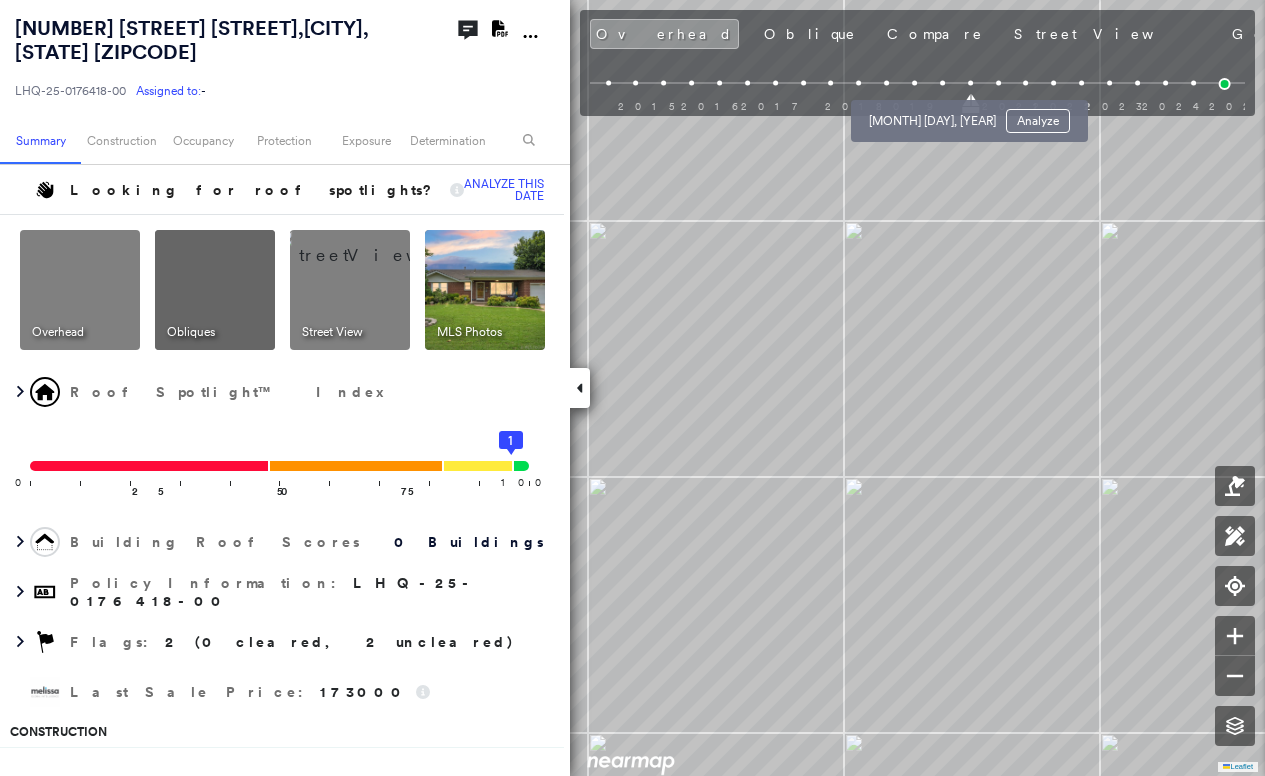 click at bounding box center (942, 83) 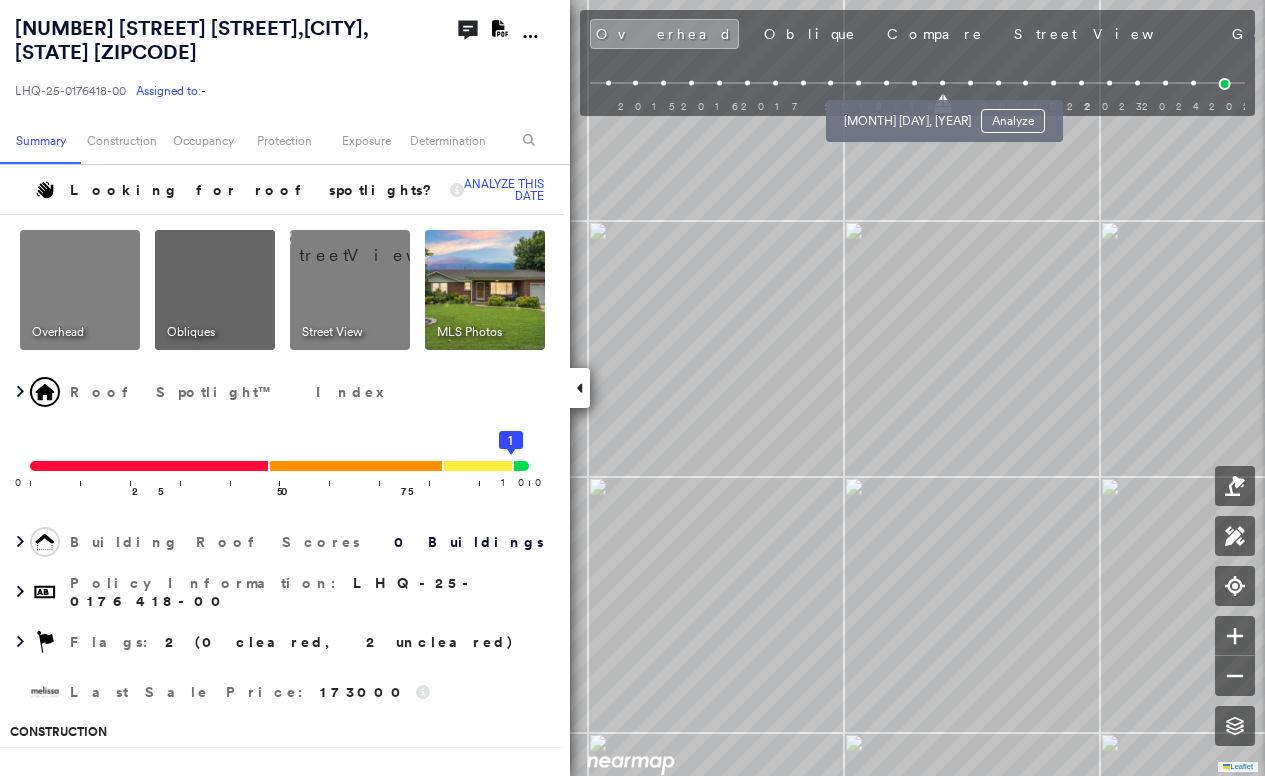 click at bounding box center (914, 83) 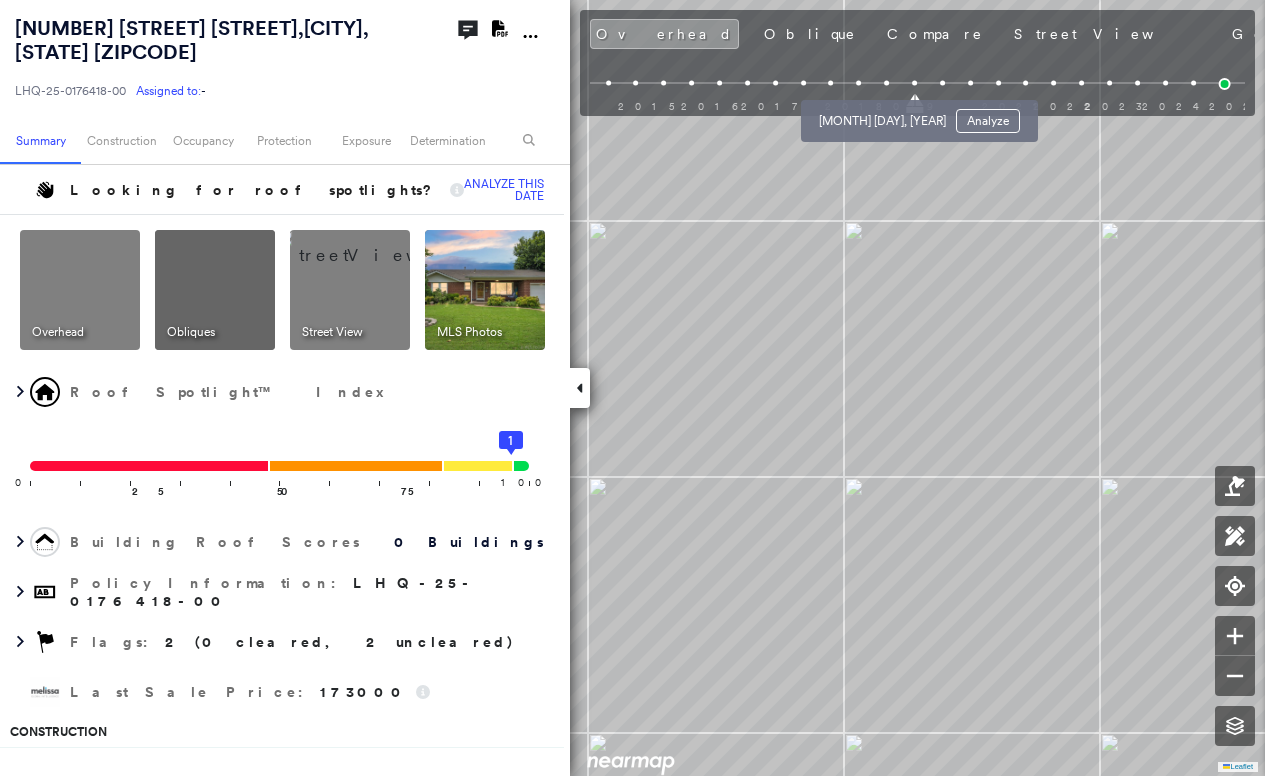 click at bounding box center (886, 83) 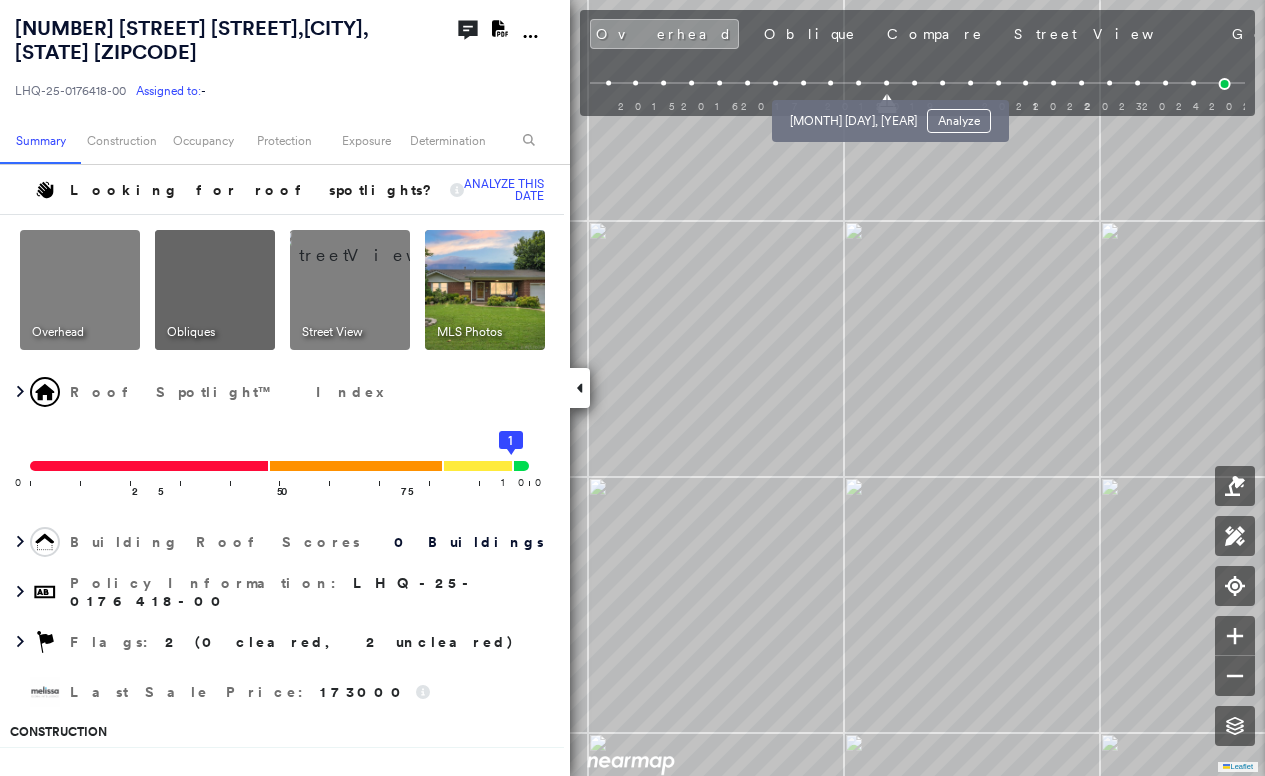click at bounding box center [858, 83] 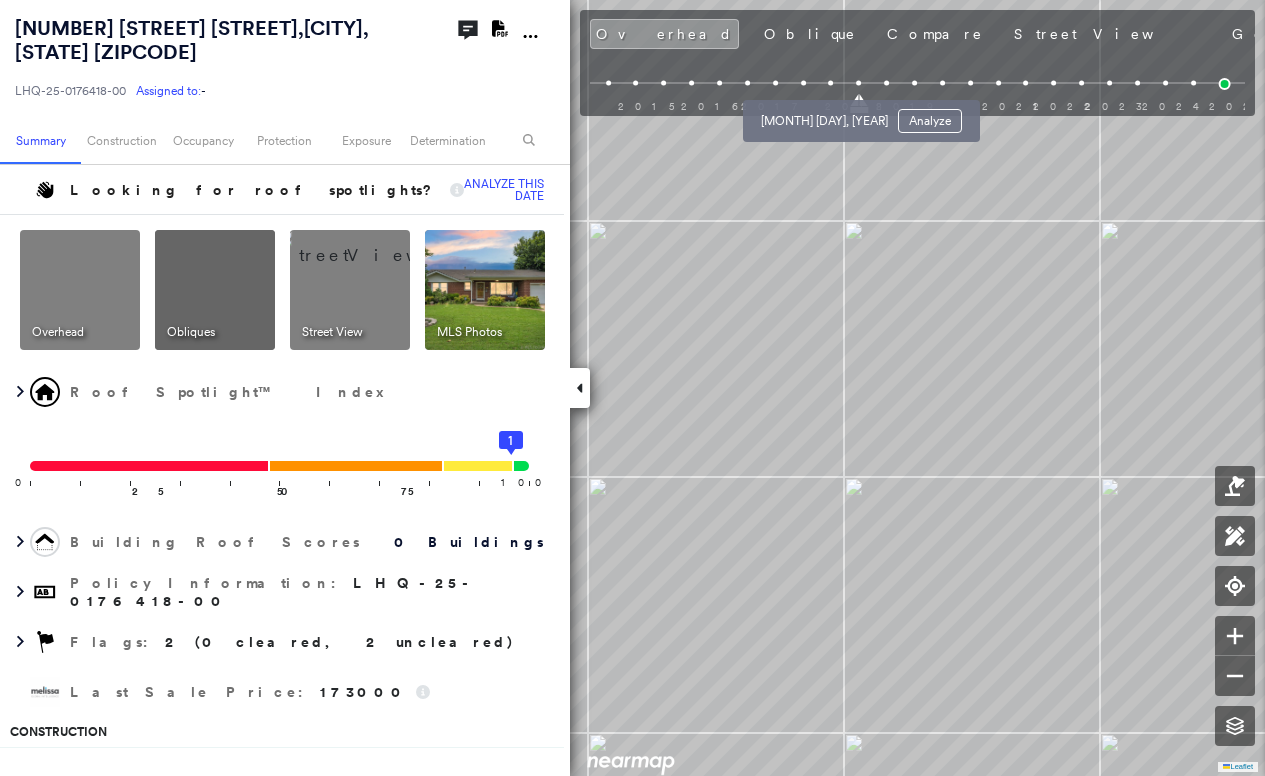 click at bounding box center [831, 83] 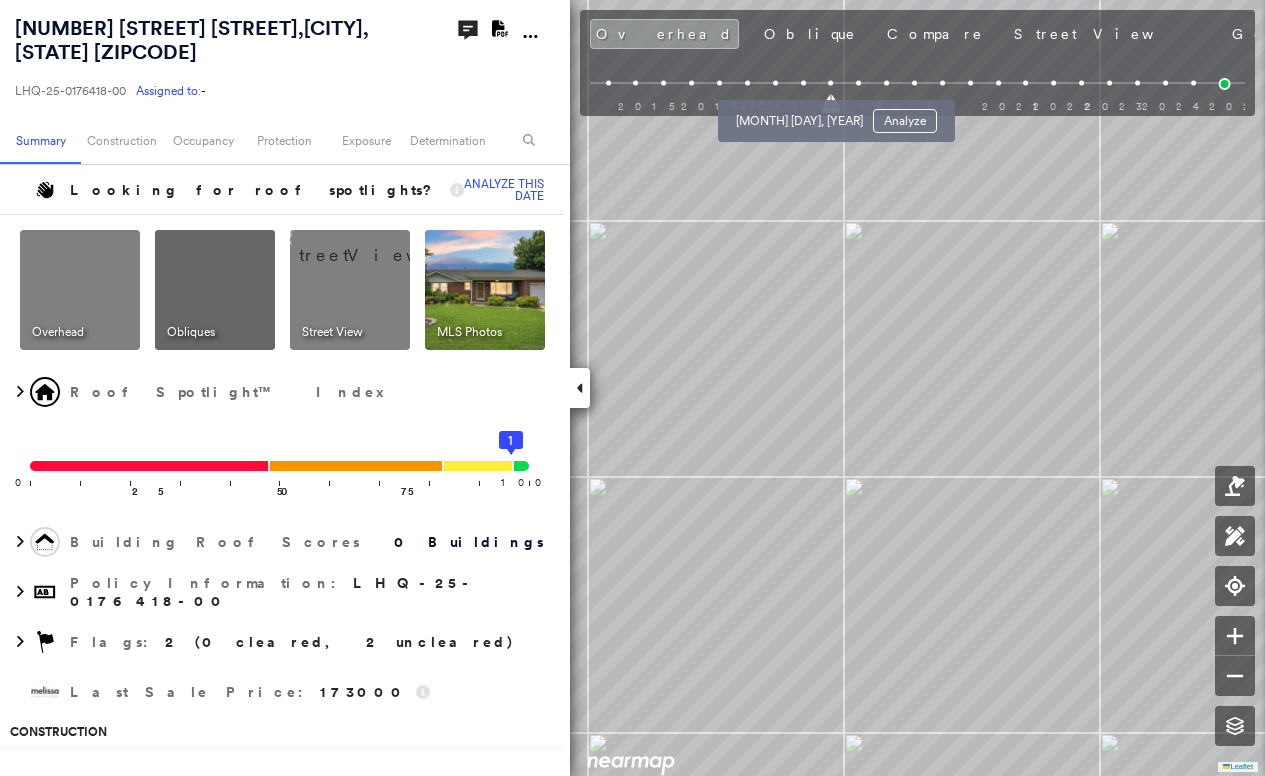 click on "Oct 8, 2017 Analyze" at bounding box center (836, 115) 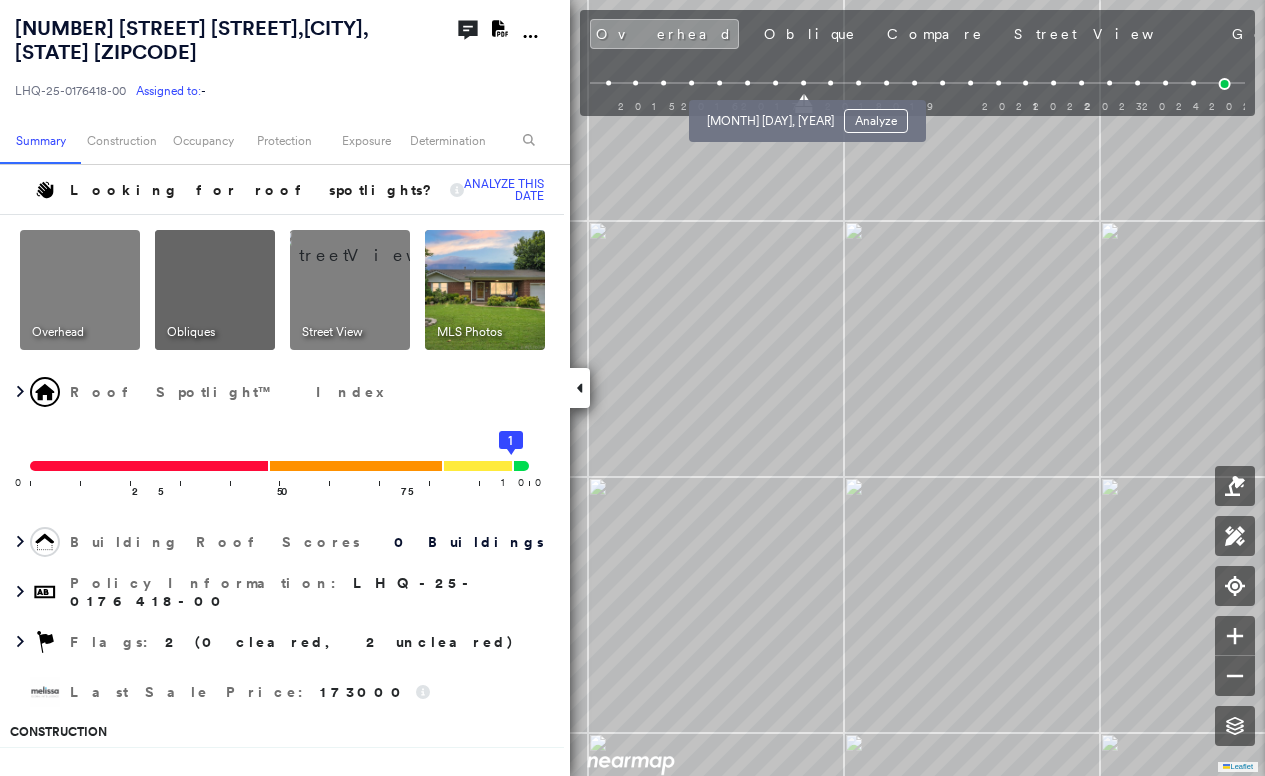 click at bounding box center [775, 83] 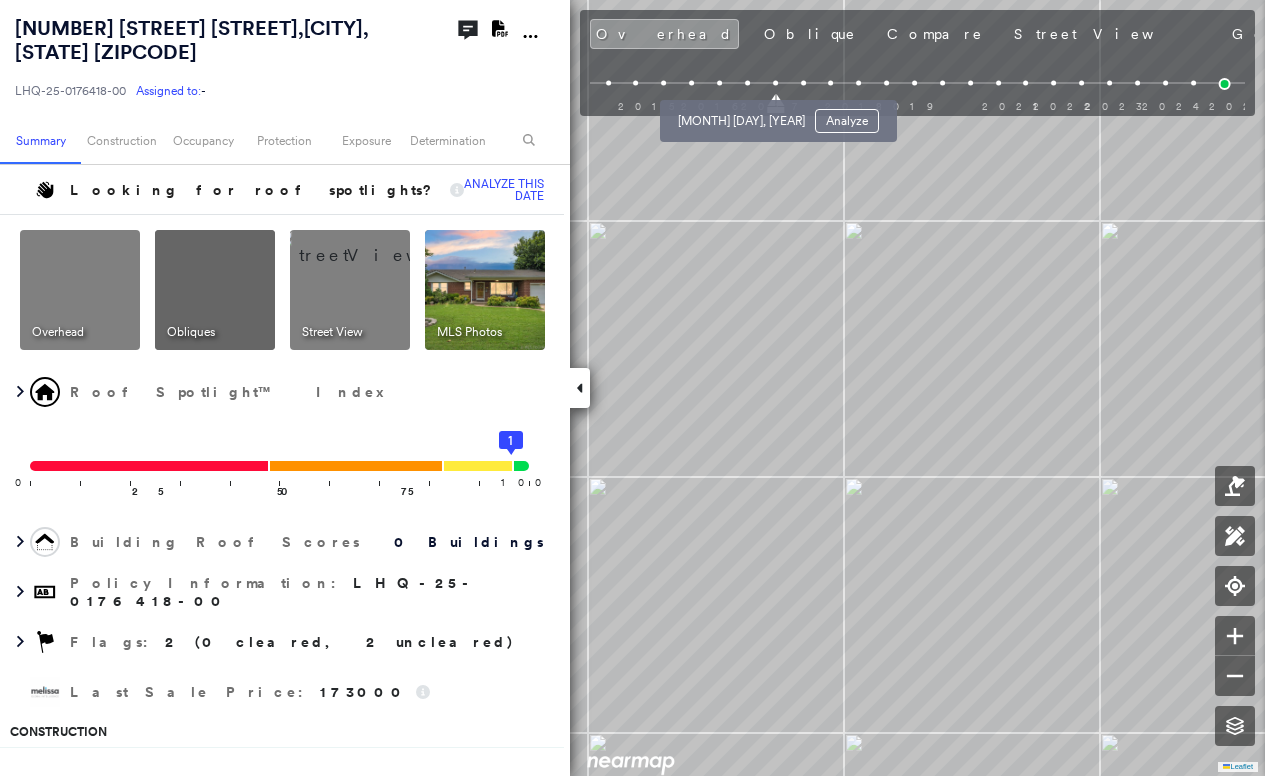 click at bounding box center (747, 83) 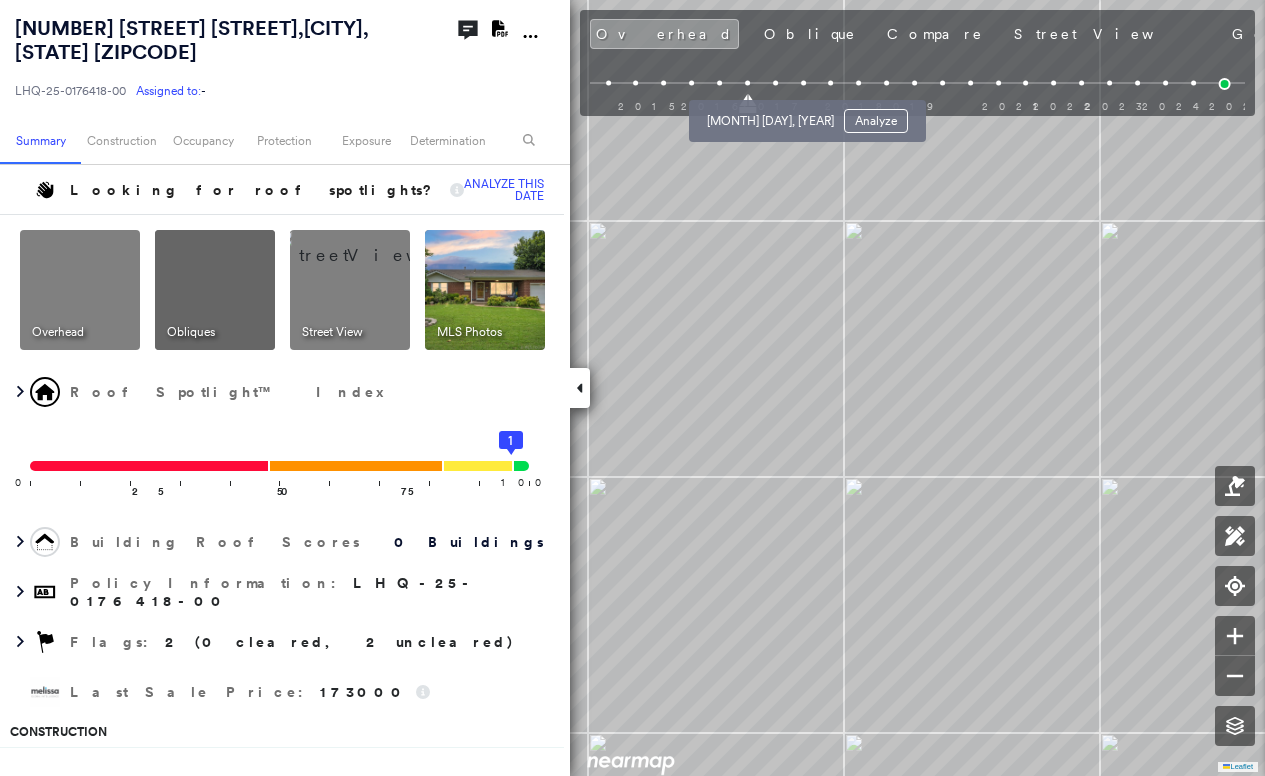 click at bounding box center (775, 83) 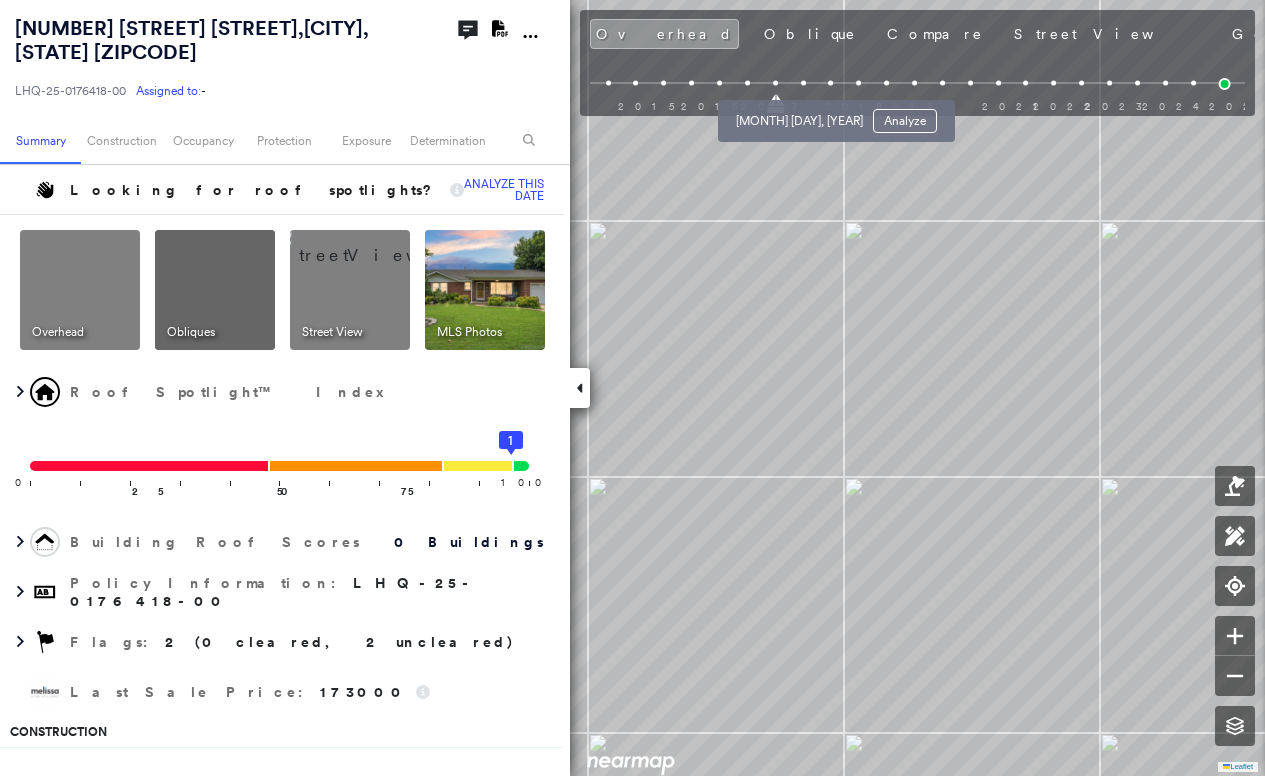 click at bounding box center [803, 83] 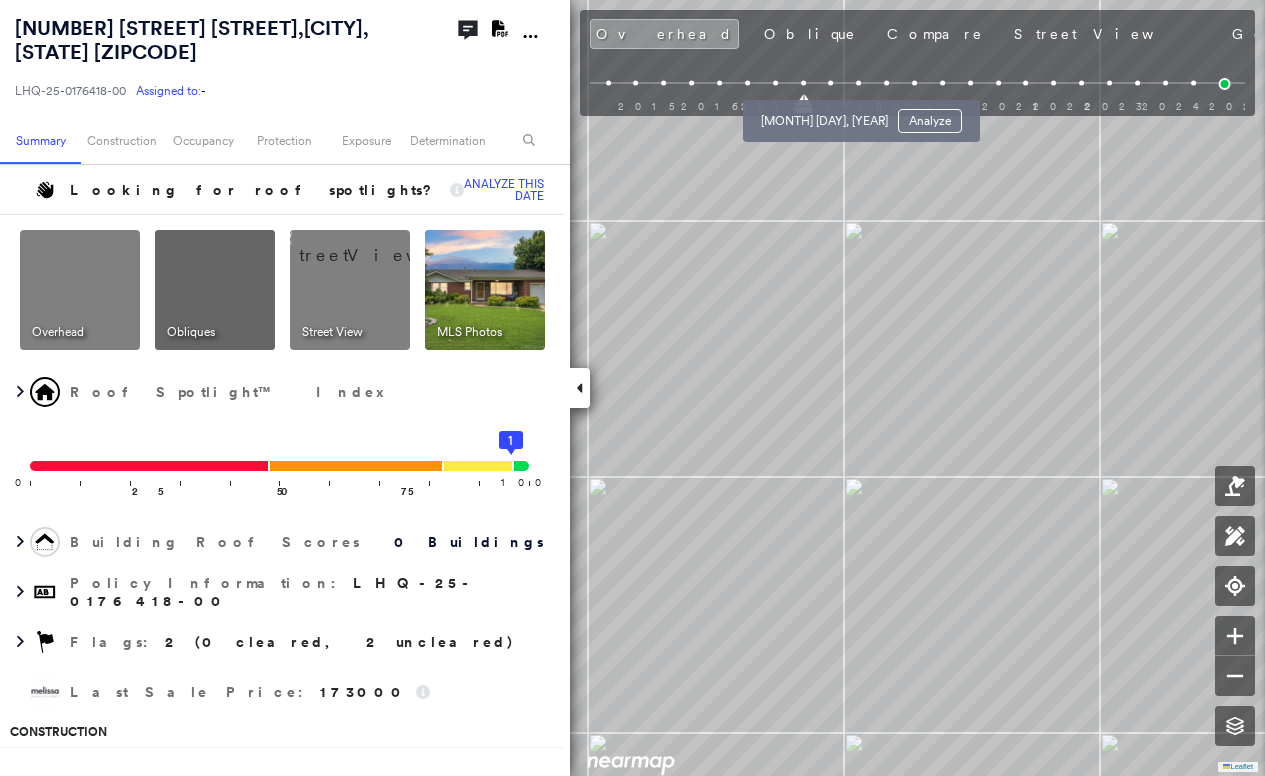 click at bounding box center (831, 83) 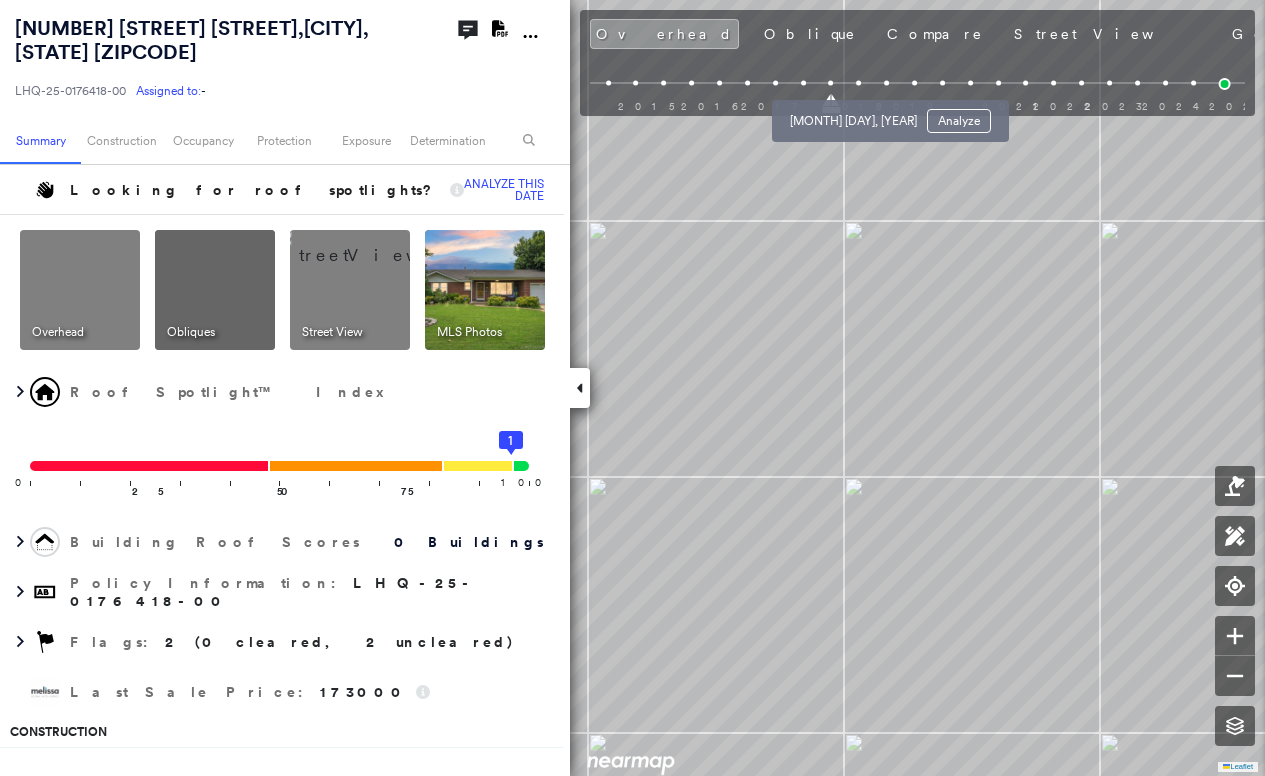 click at bounding box center [858, 83] 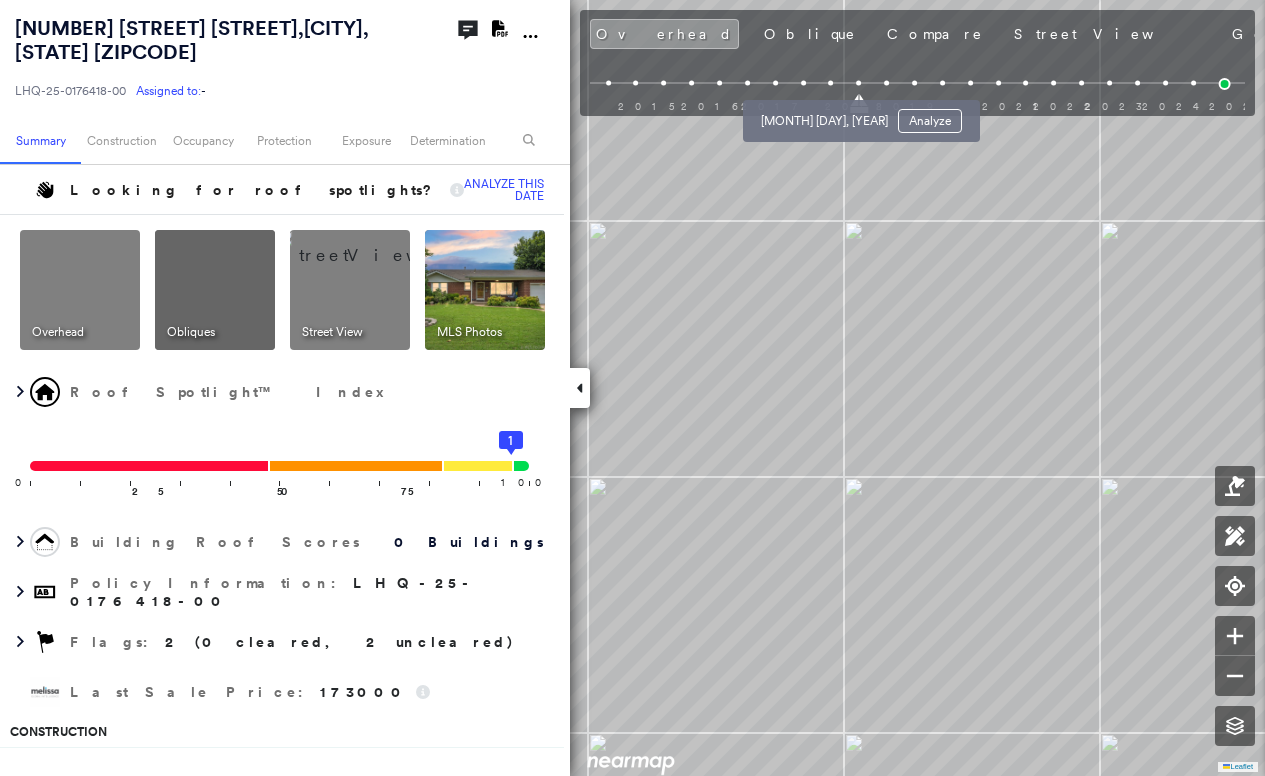 click at bounding box center [831, 83] 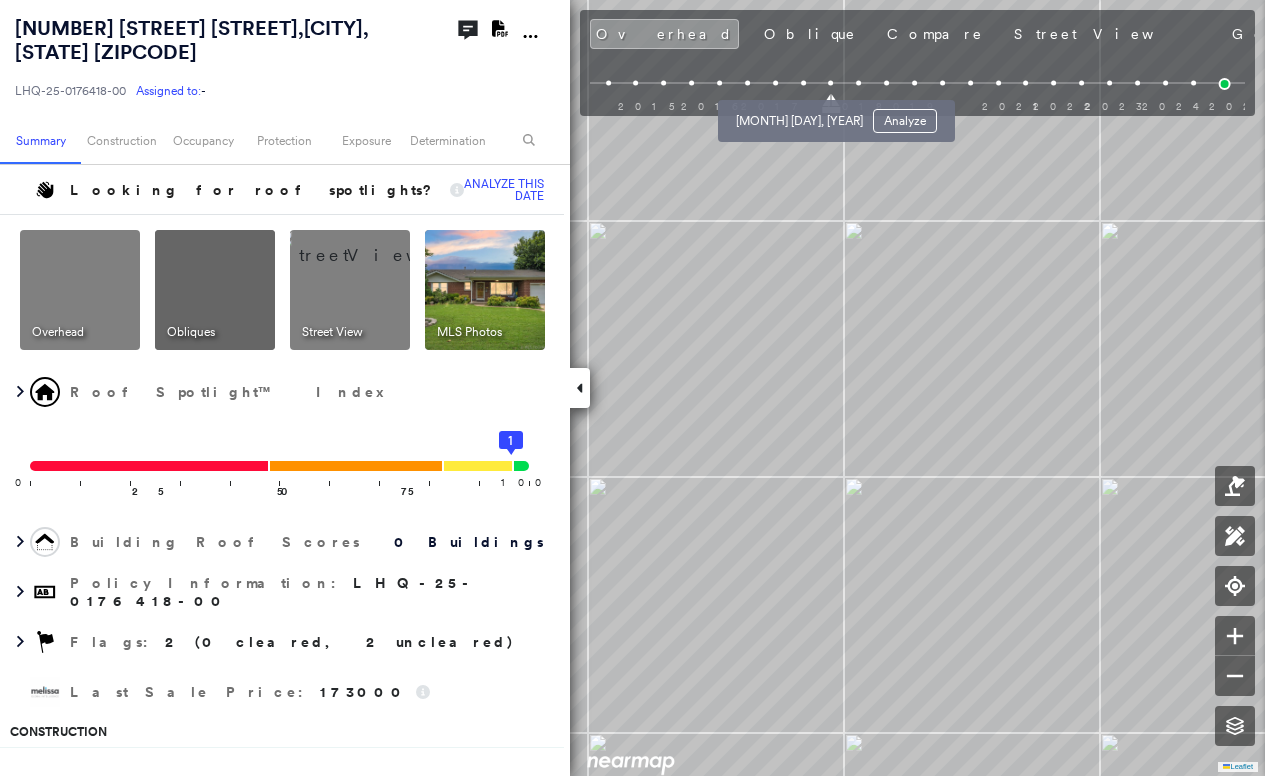 click at bounding box center [803, 83] 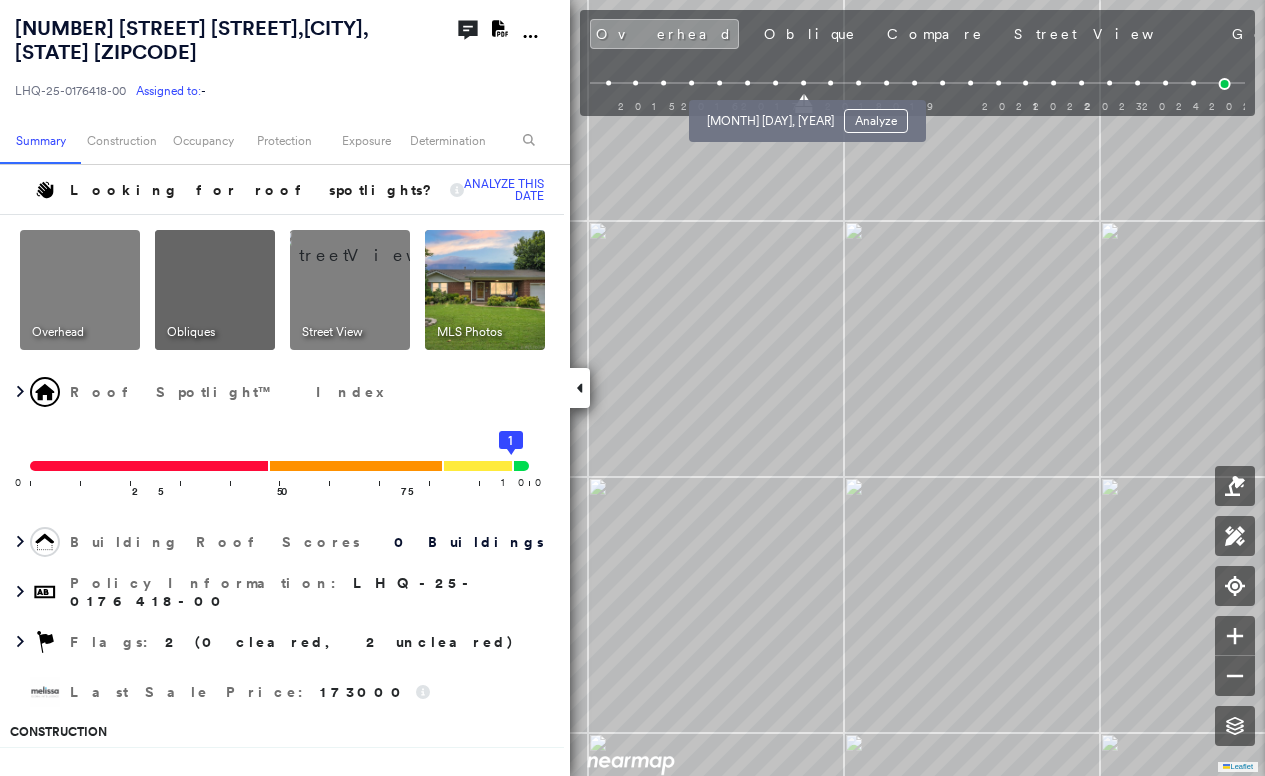 click at bounding box center (775, 83) 